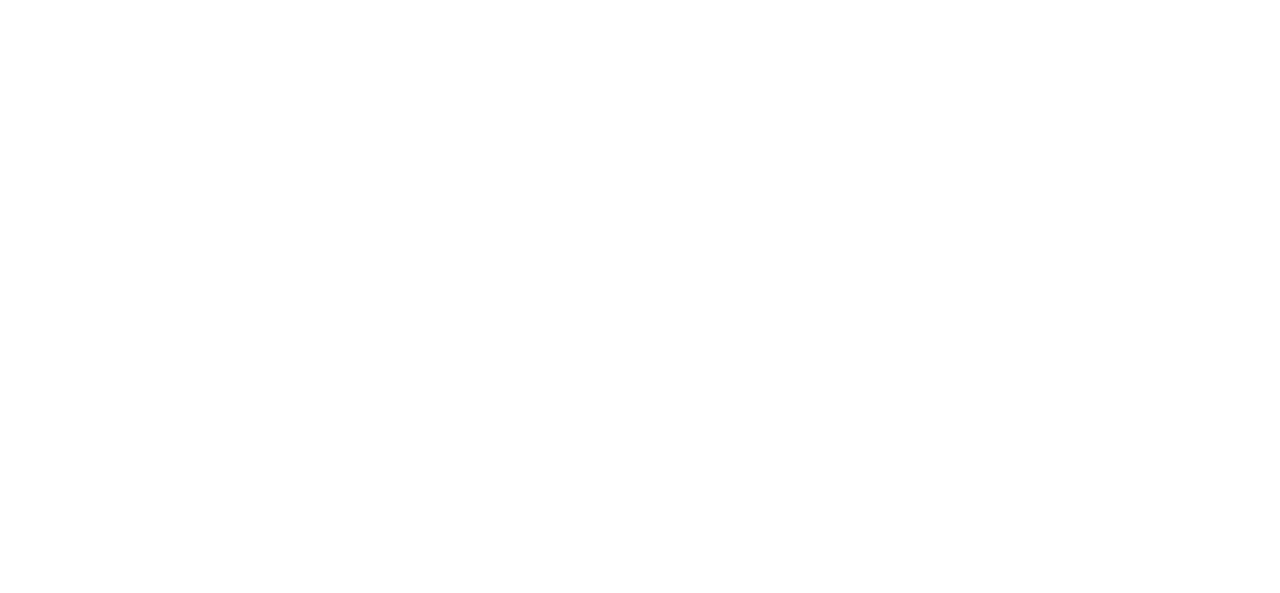 scroll, scrollTop: 0, scrollLeft: 0, axis: both 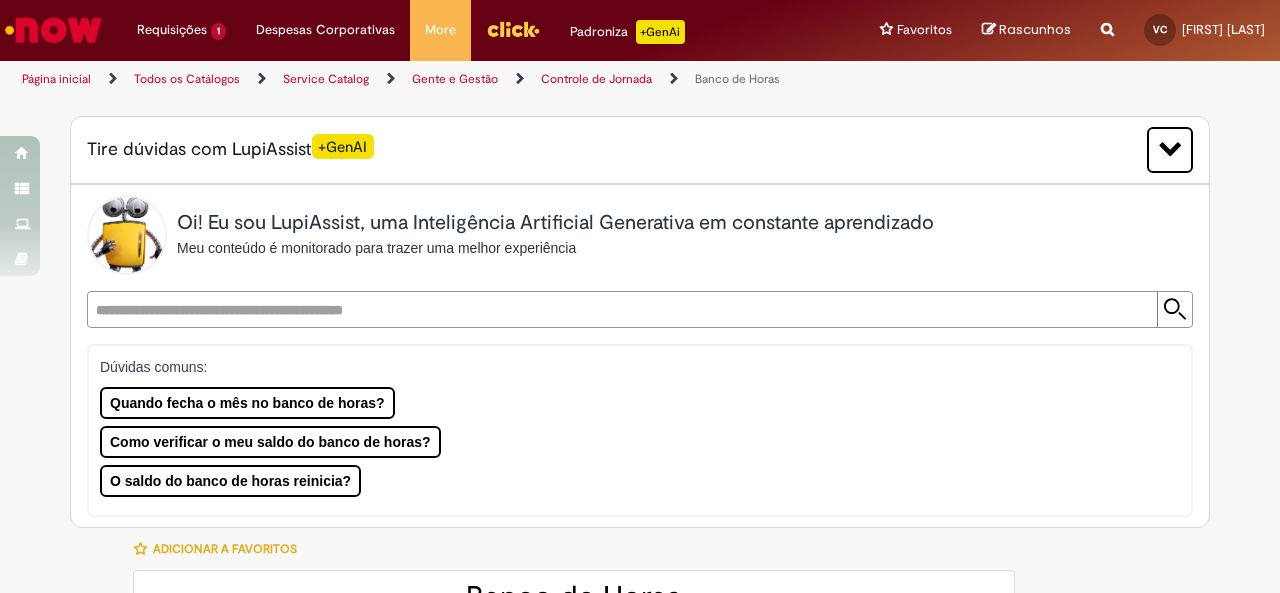 type on "********" 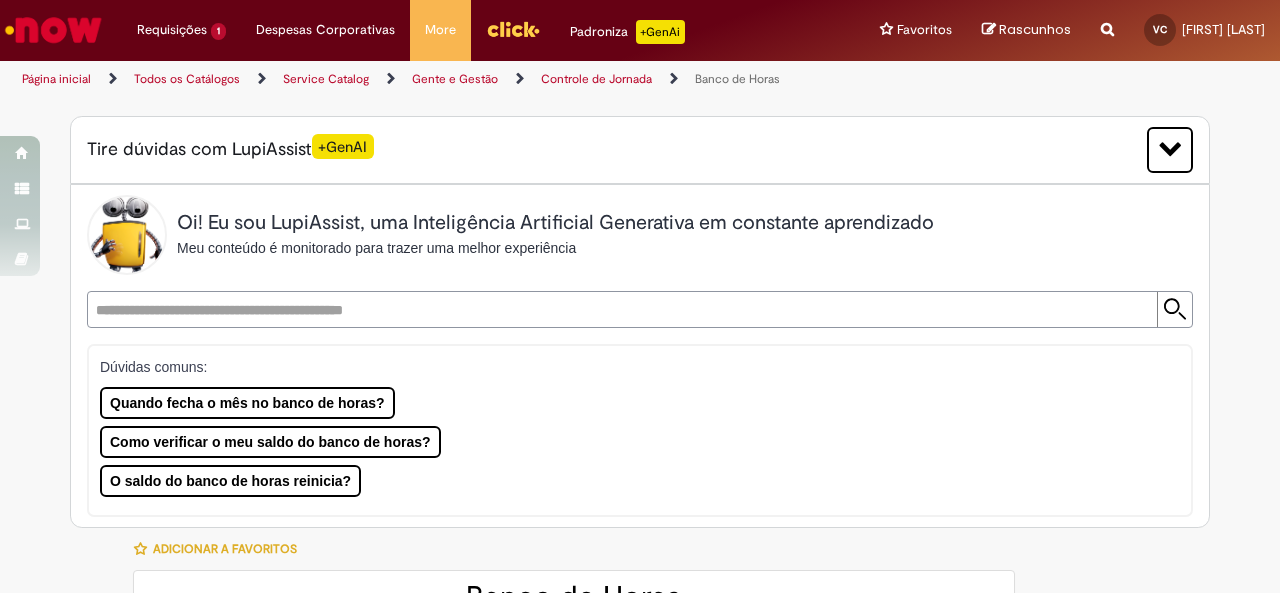 type on "**********" 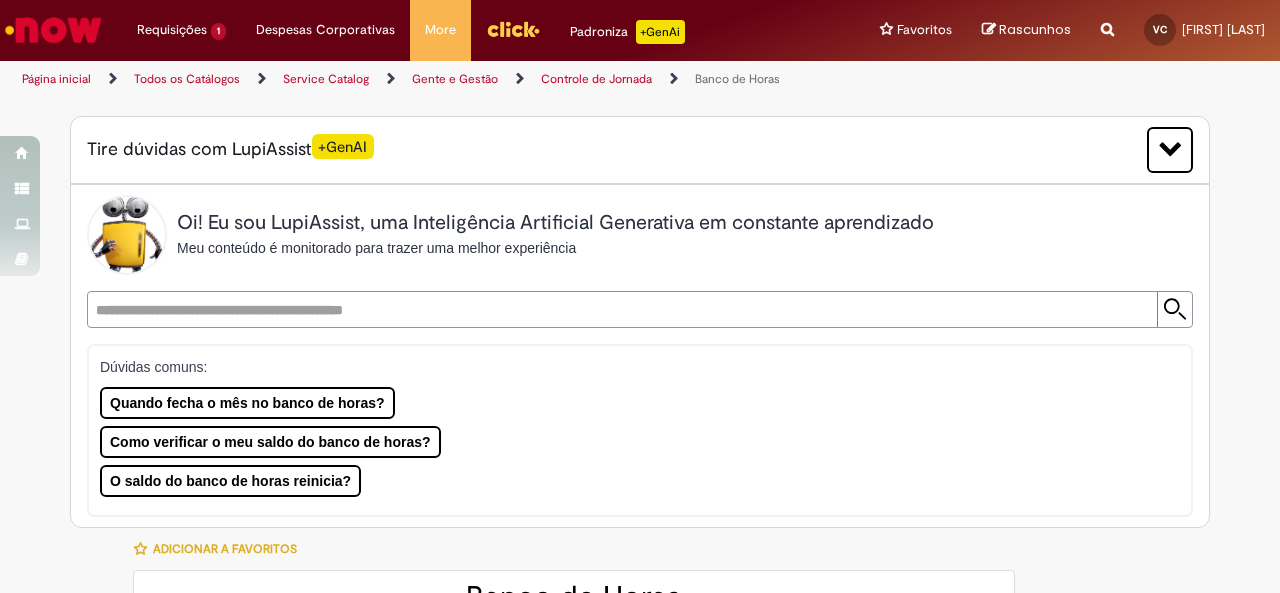 type on "**********" 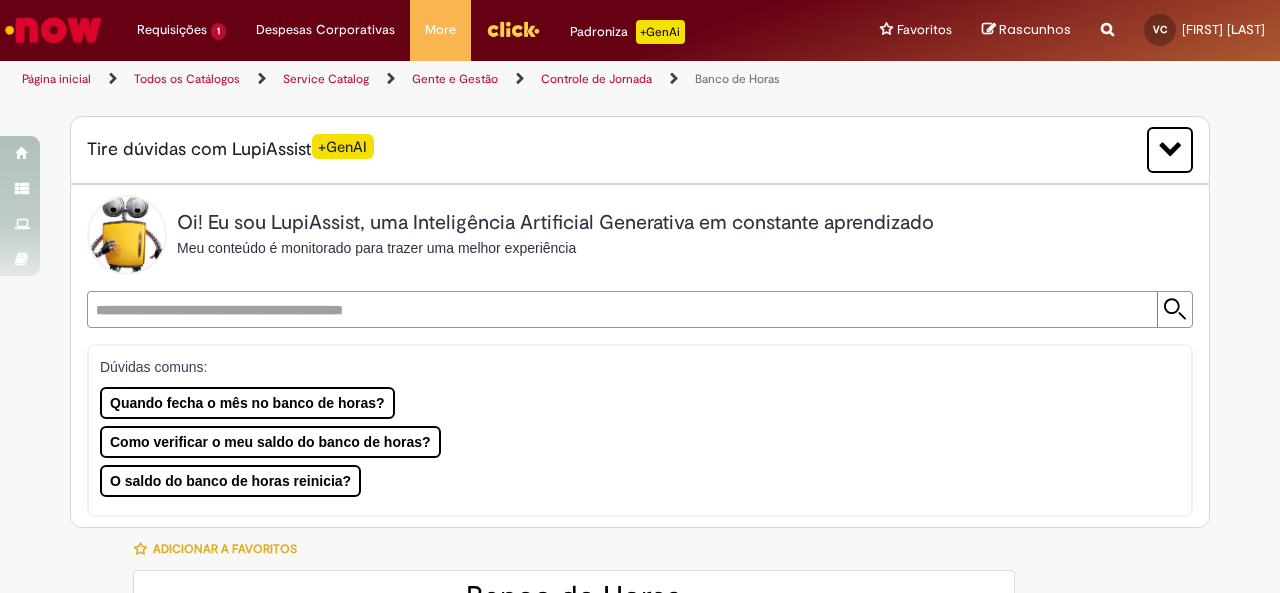 type on "**********" 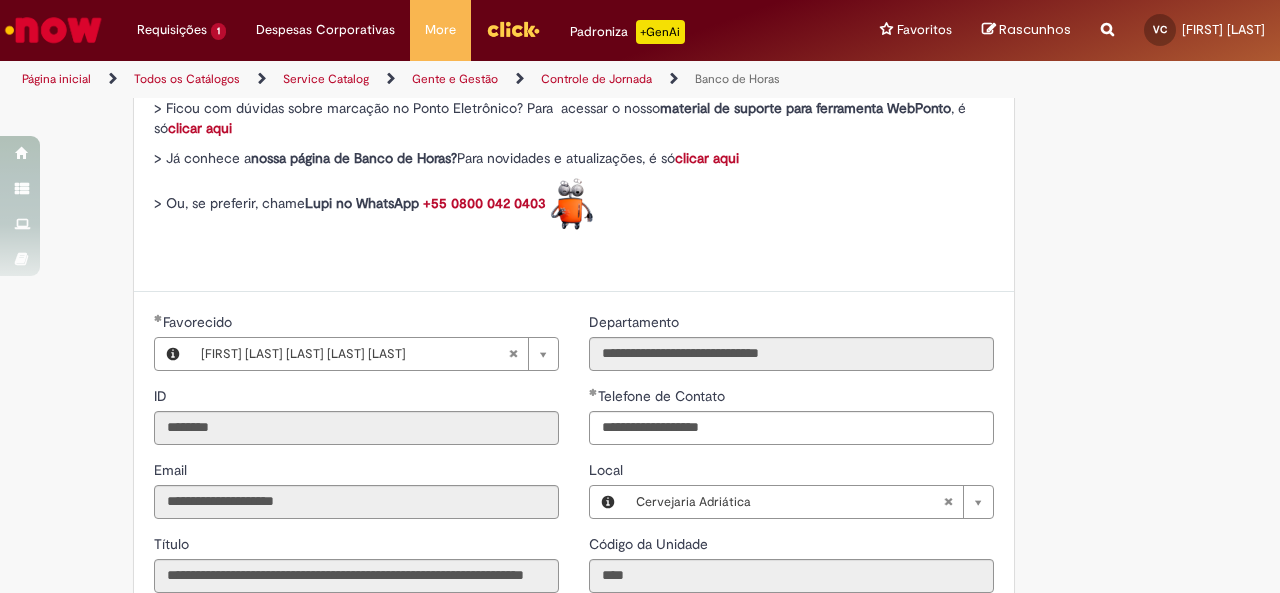 scroll, scrollTop: 836, scrollLeft: 0, axis: vertical 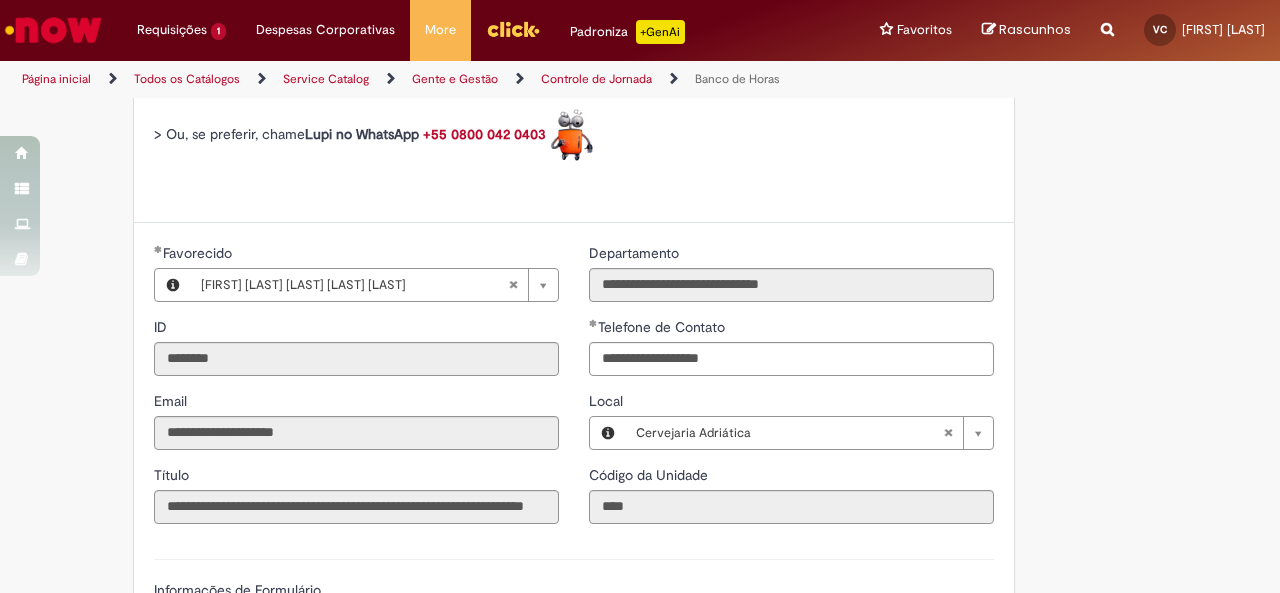 type 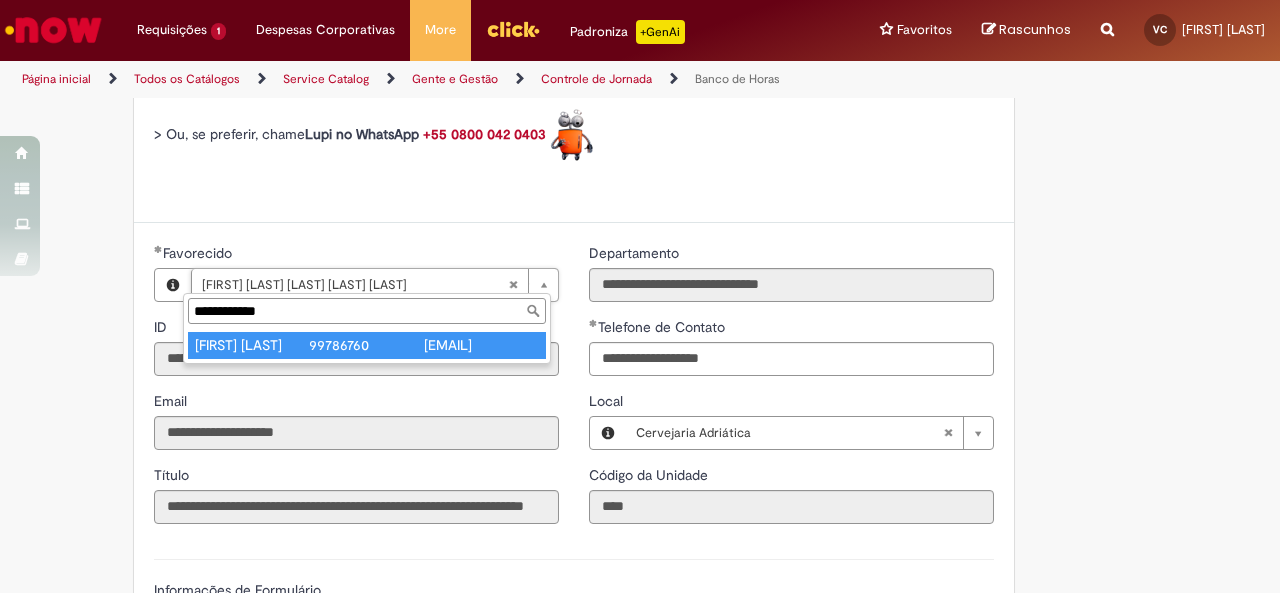 type on "**********" 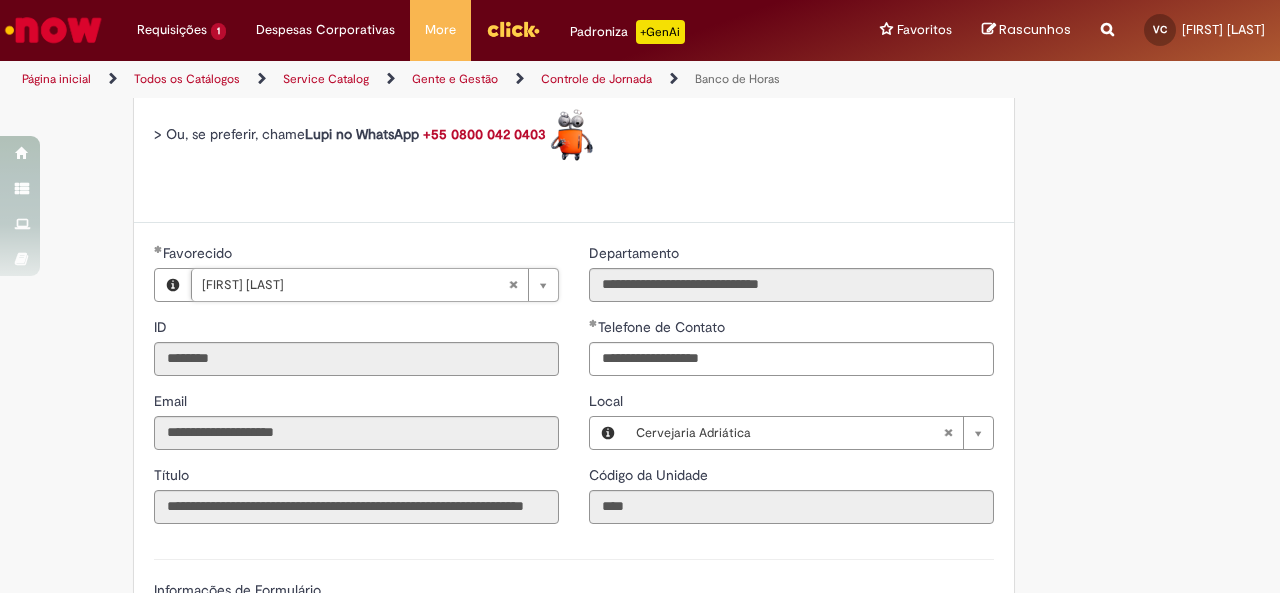 scroll, scrollTop: 0, scrollLeft: 82, axis: horizontal 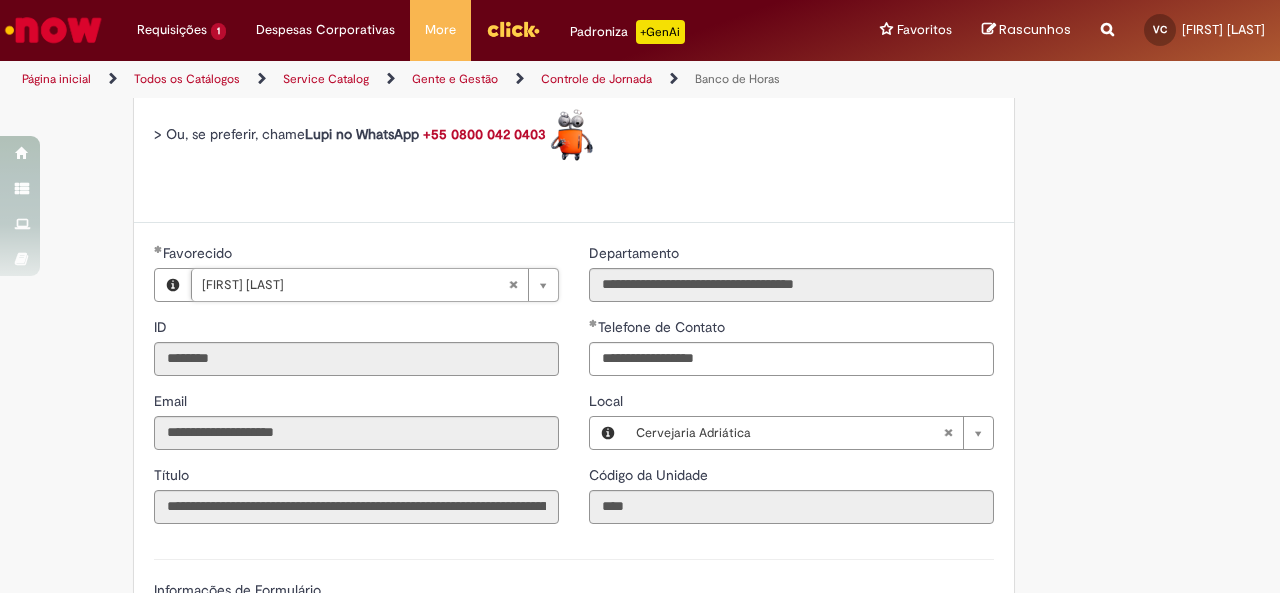 type on "**********" 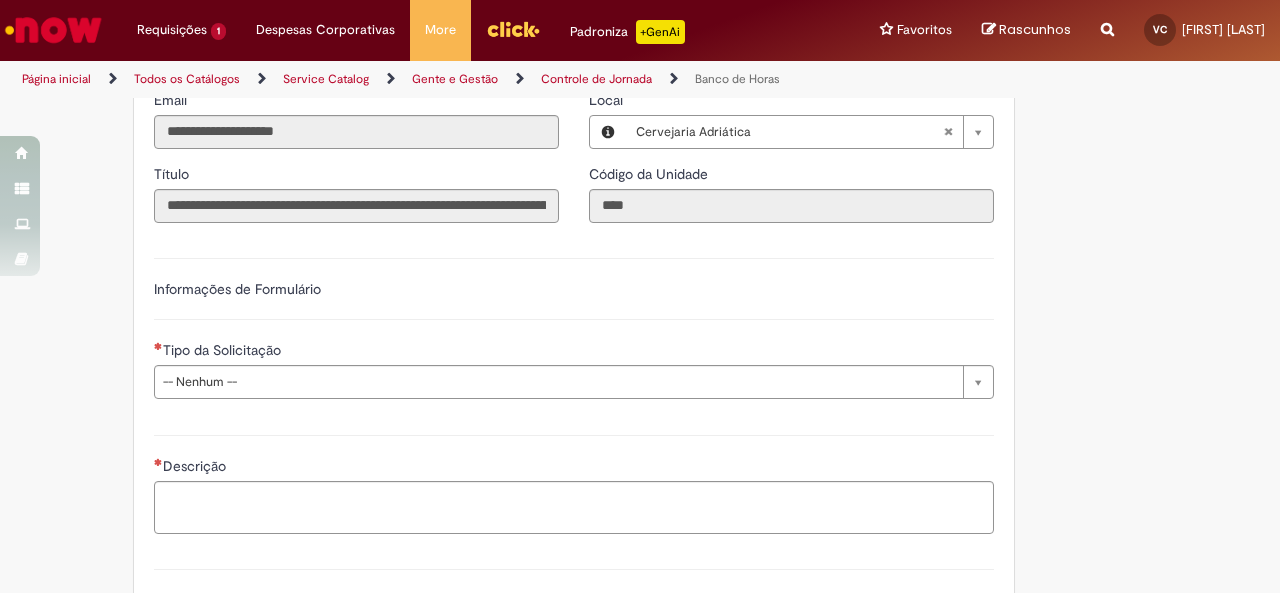 scroll, scrollTop: 1142, scrollLeft: 0, axis: vertical 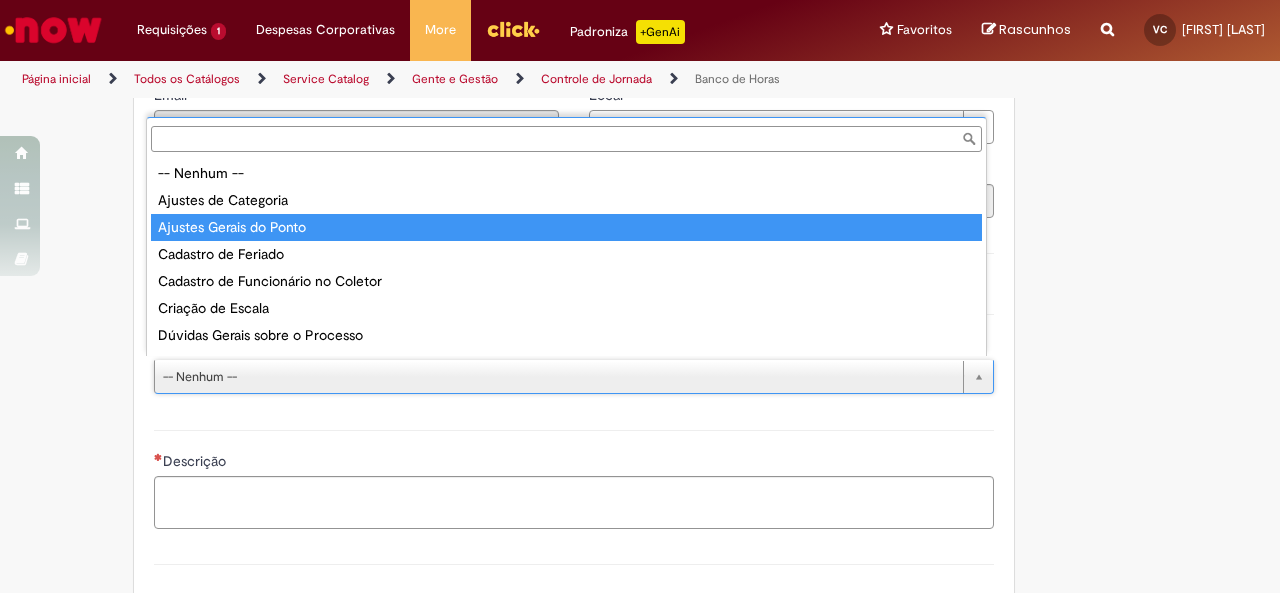 type on "**********" 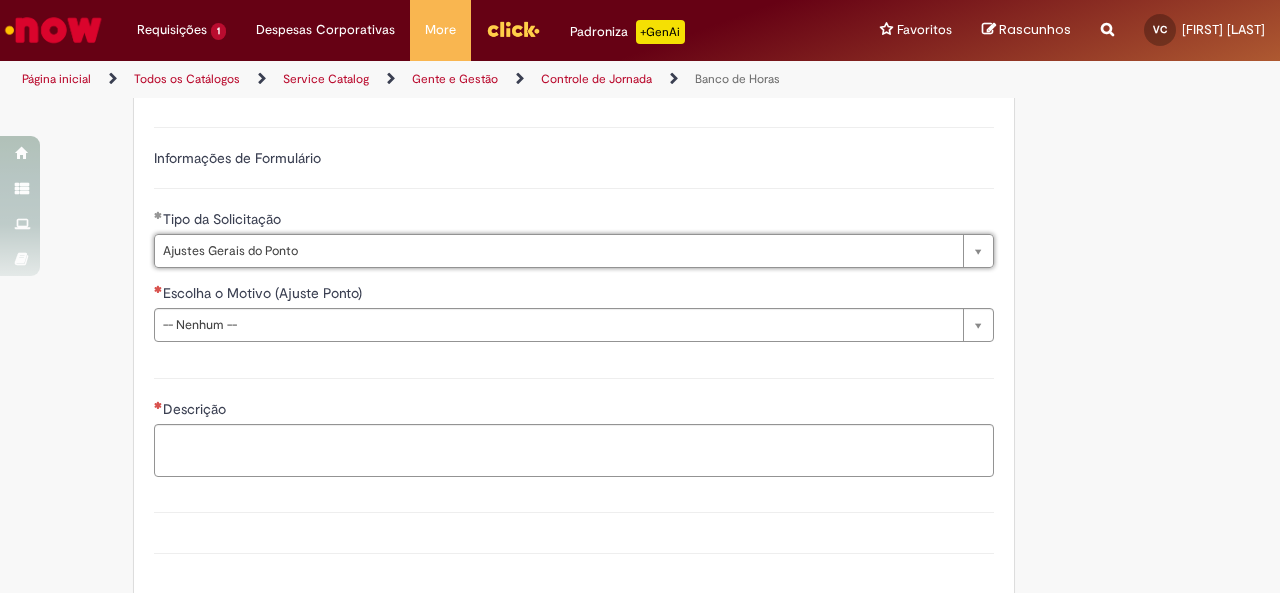 scroll, scrollTop: 1270, scrollLeft: 0, axis: vertical 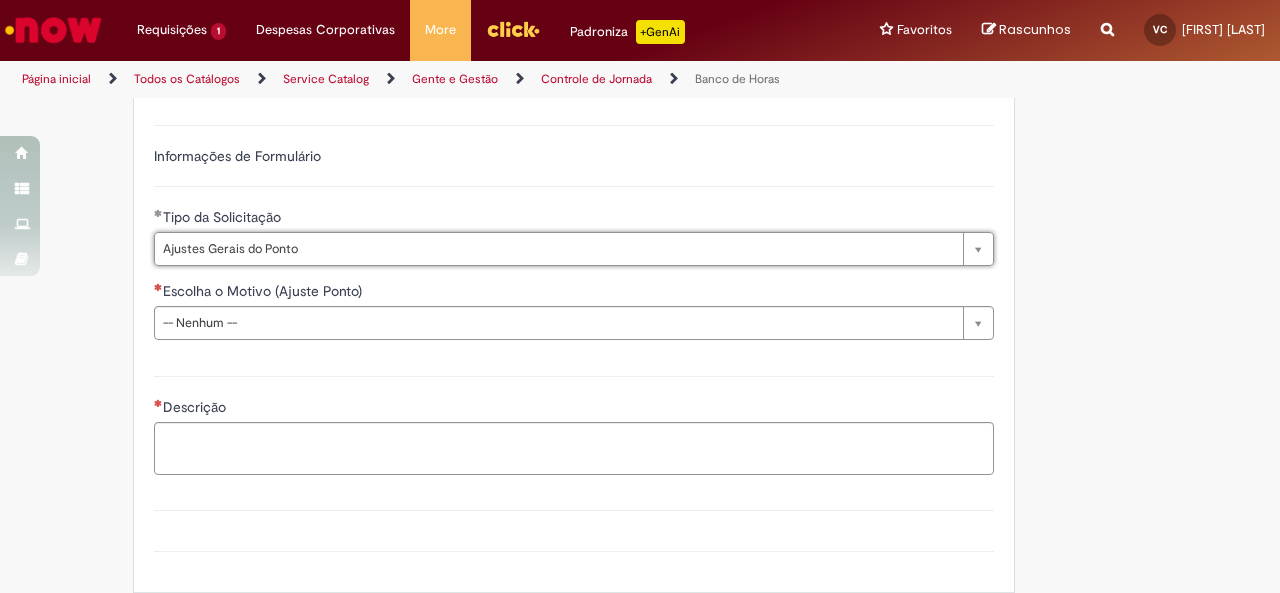 click on "Escolha o Motivo (Ajuste Ponto)" at bounding box center [574, 293] 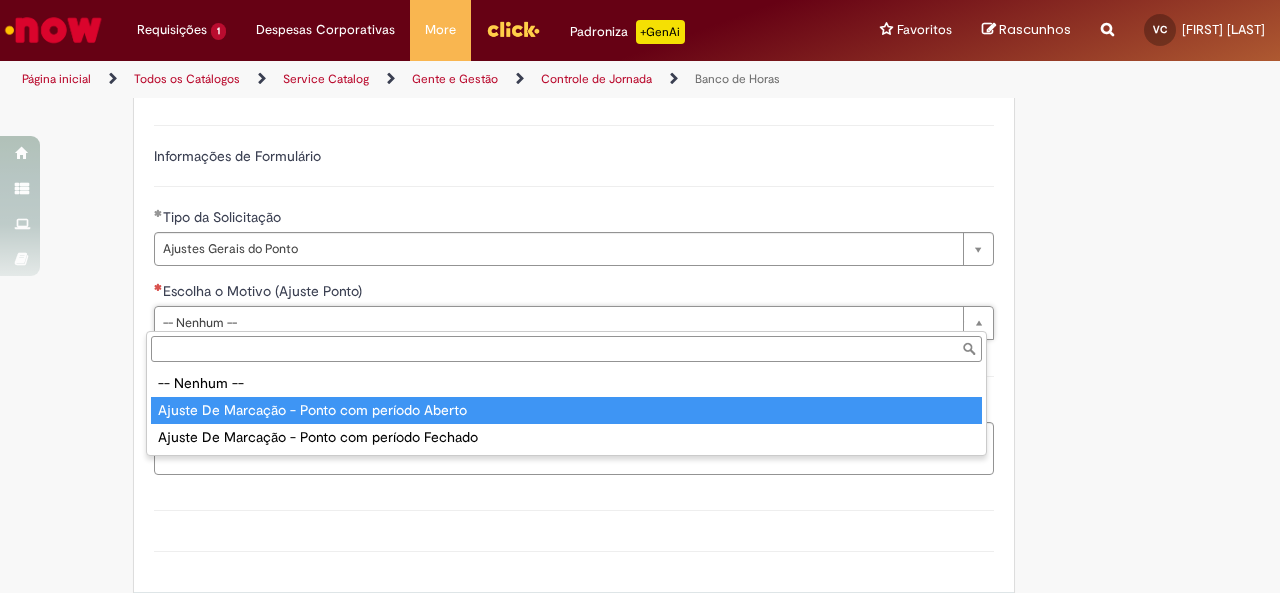 type on "**********" 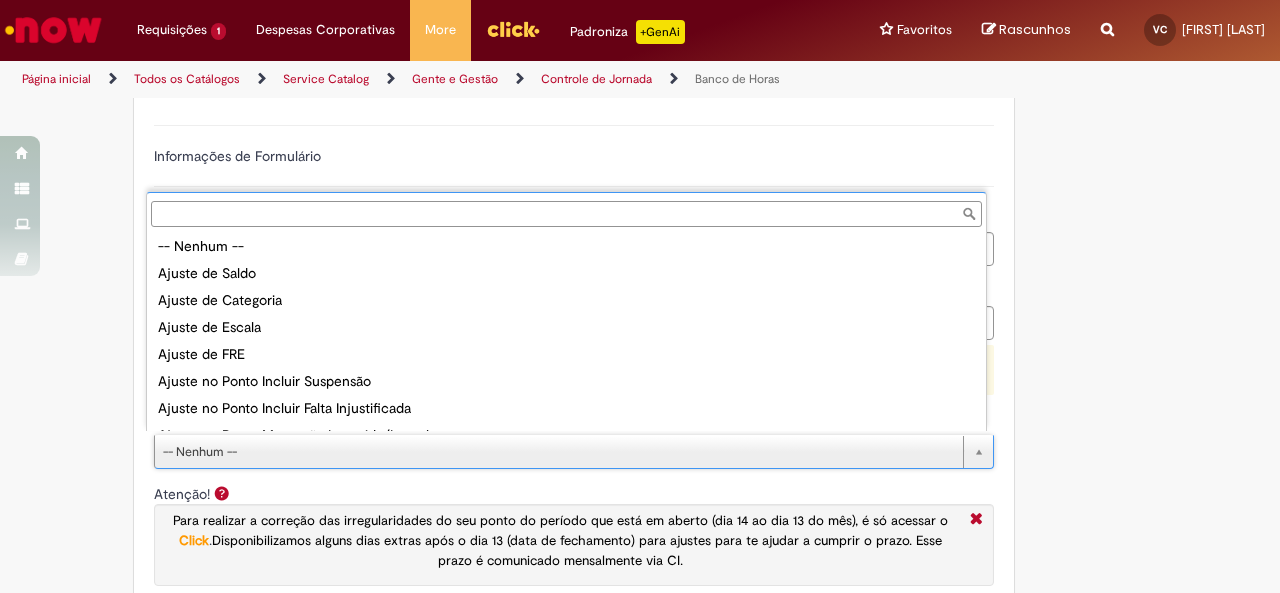 scroll, scrollTop: 0, scrollLeft: 0, axis: both 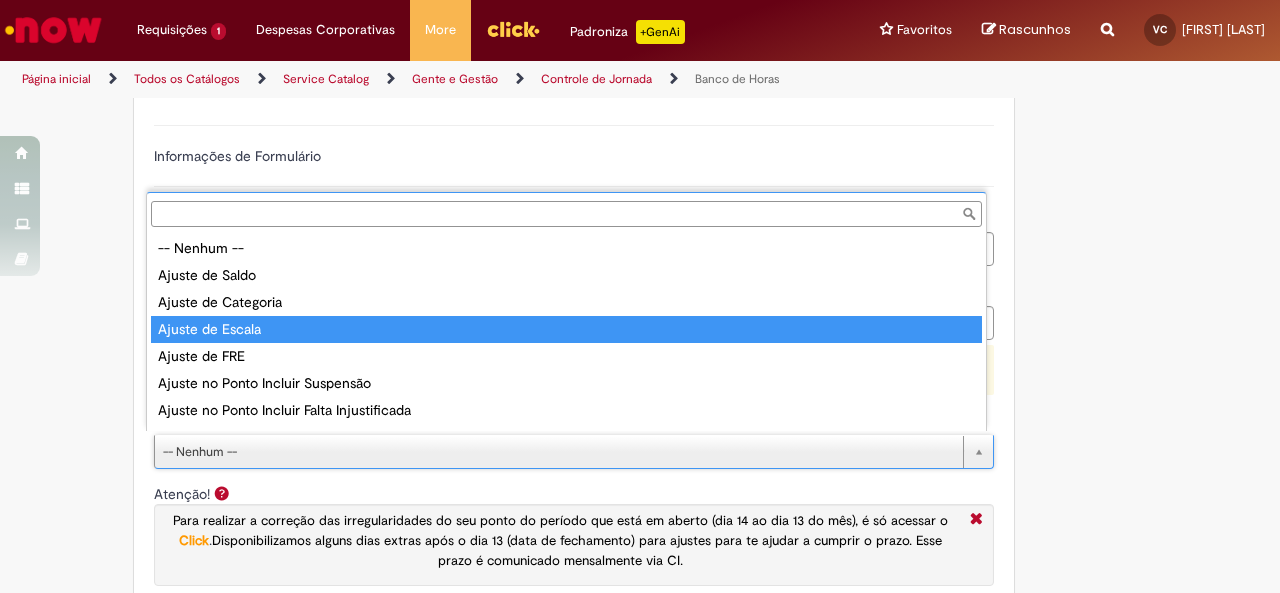 type on "**********" 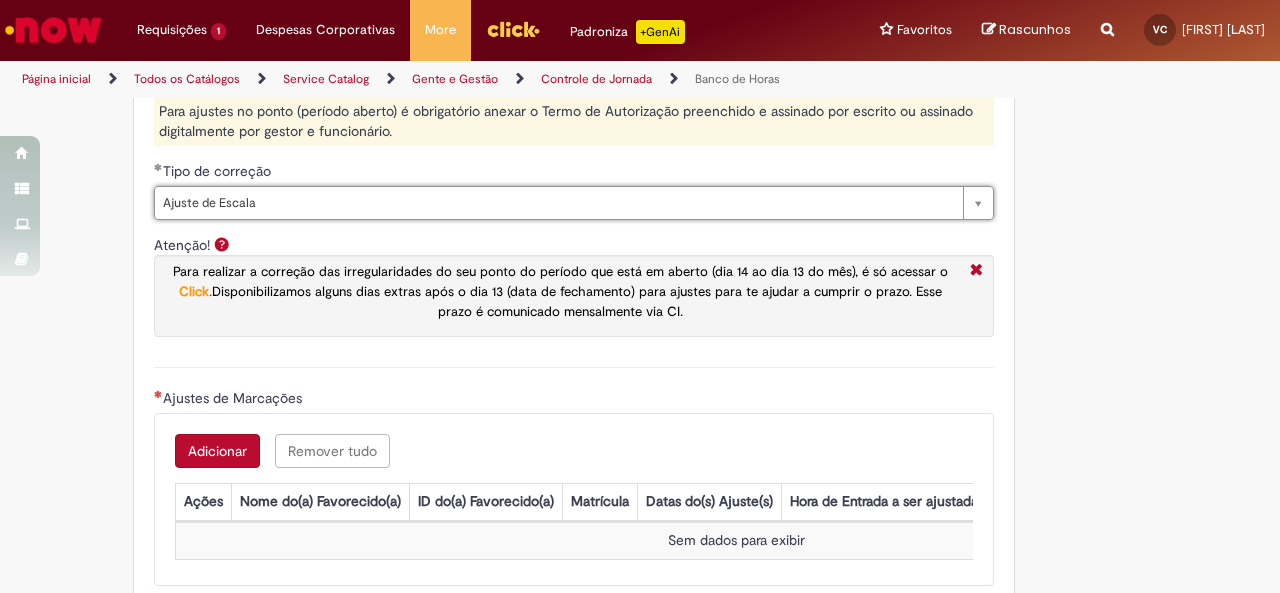 scroll, scrollTop: 1520, scrollLeft: 0, axis: vertical 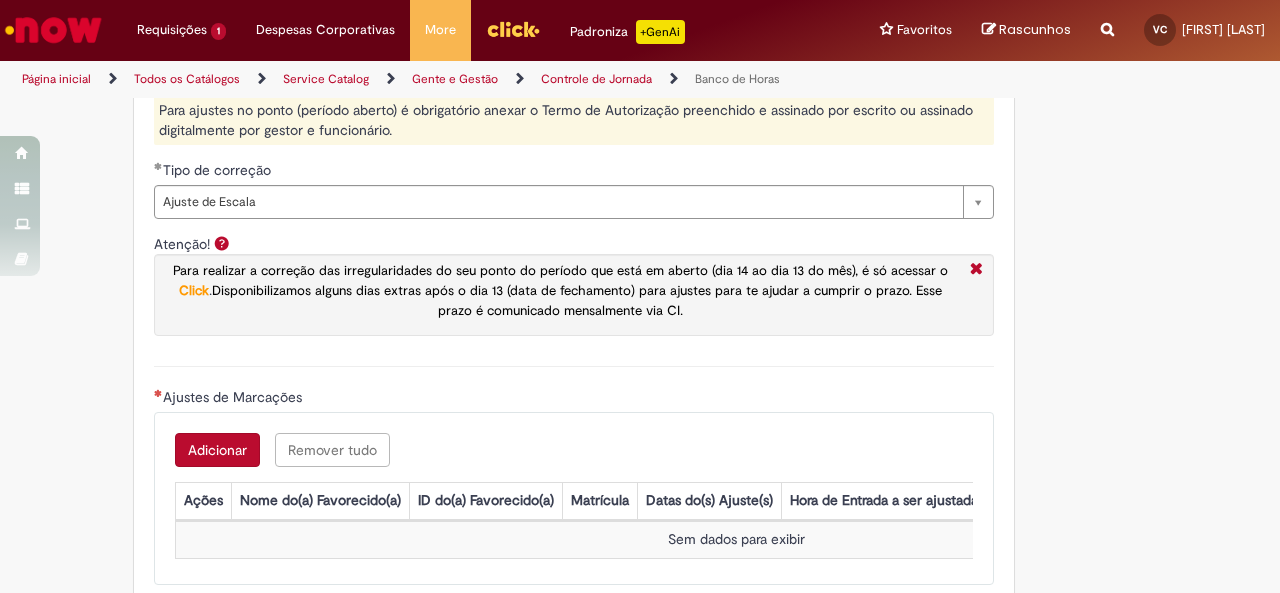 click on "Adicionar" at bounding box center (217, 450) 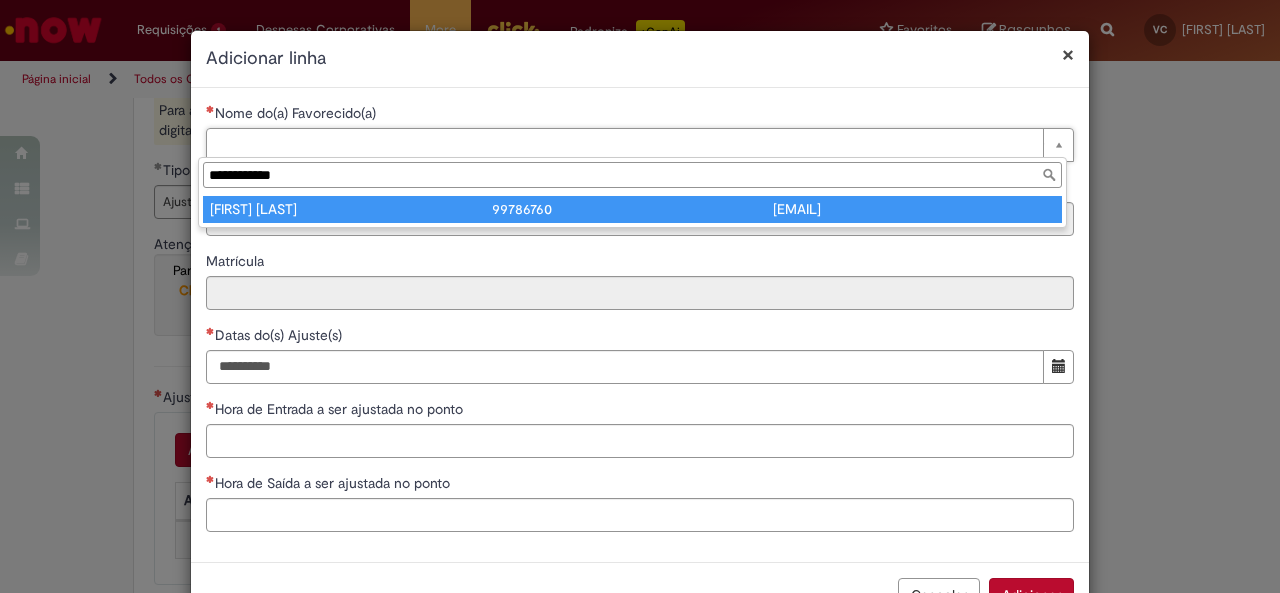 type on "**********" 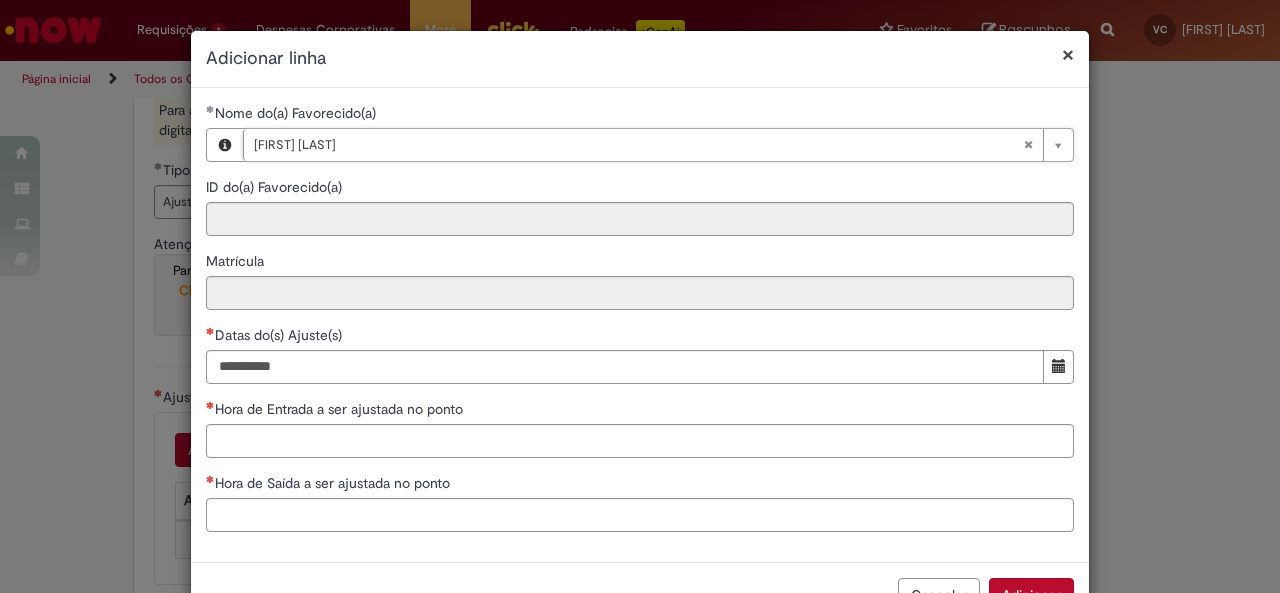 type on "********" 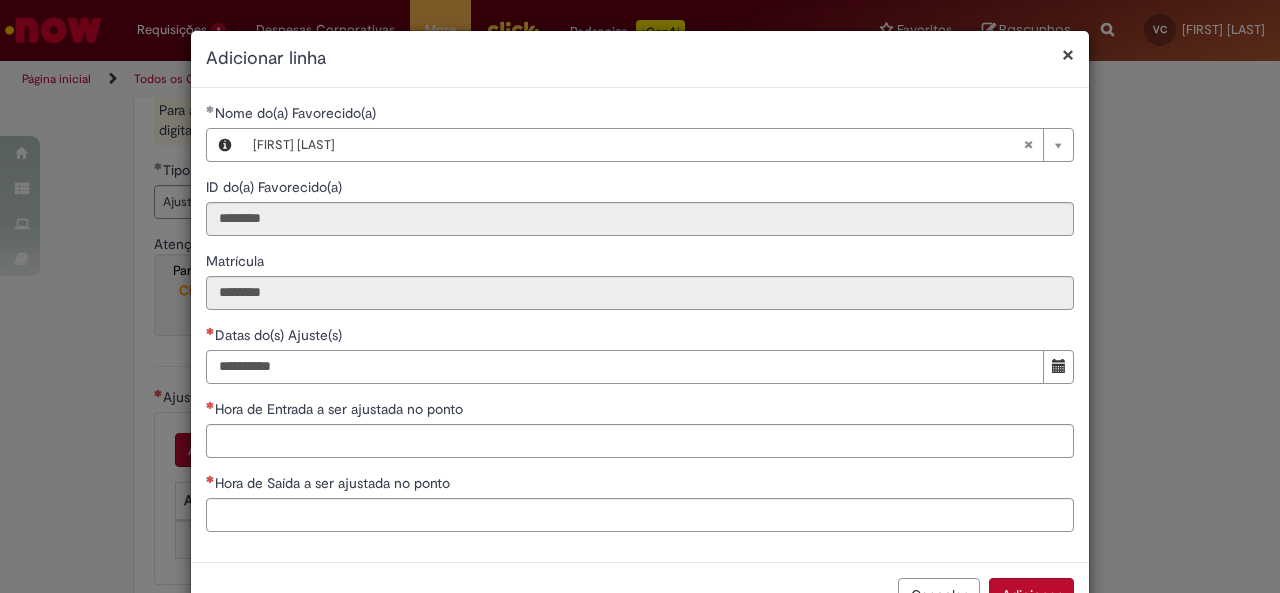 click on "Datas do(s) Ajuste(s)" at bounding box center (625, 367) 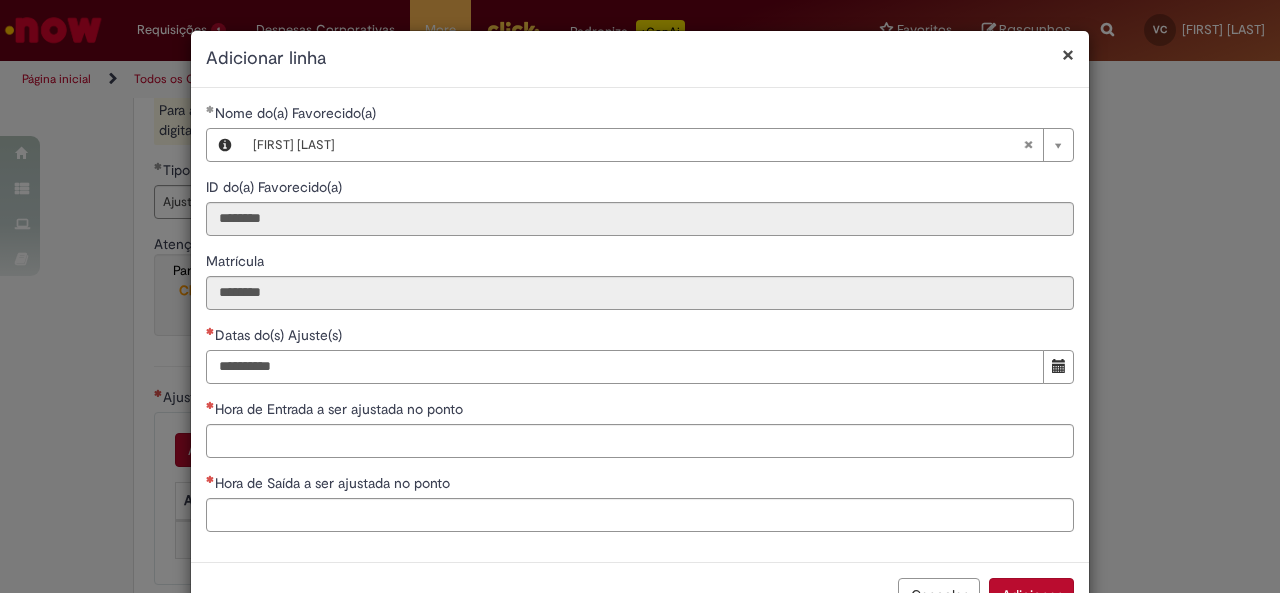 type on "**********" 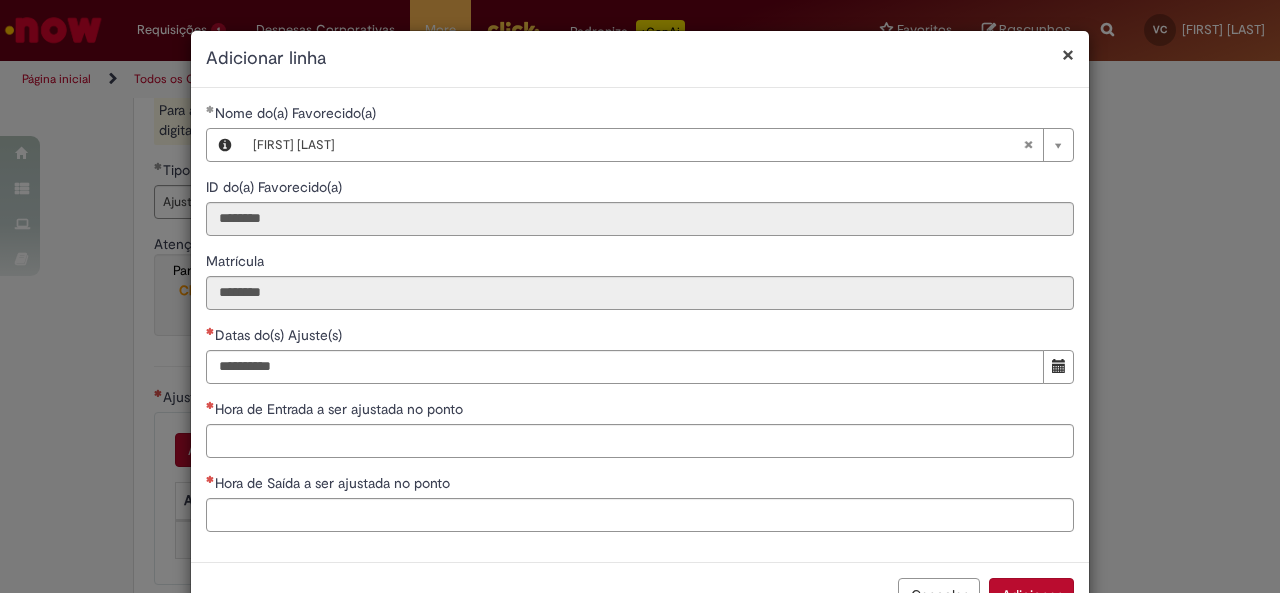 type 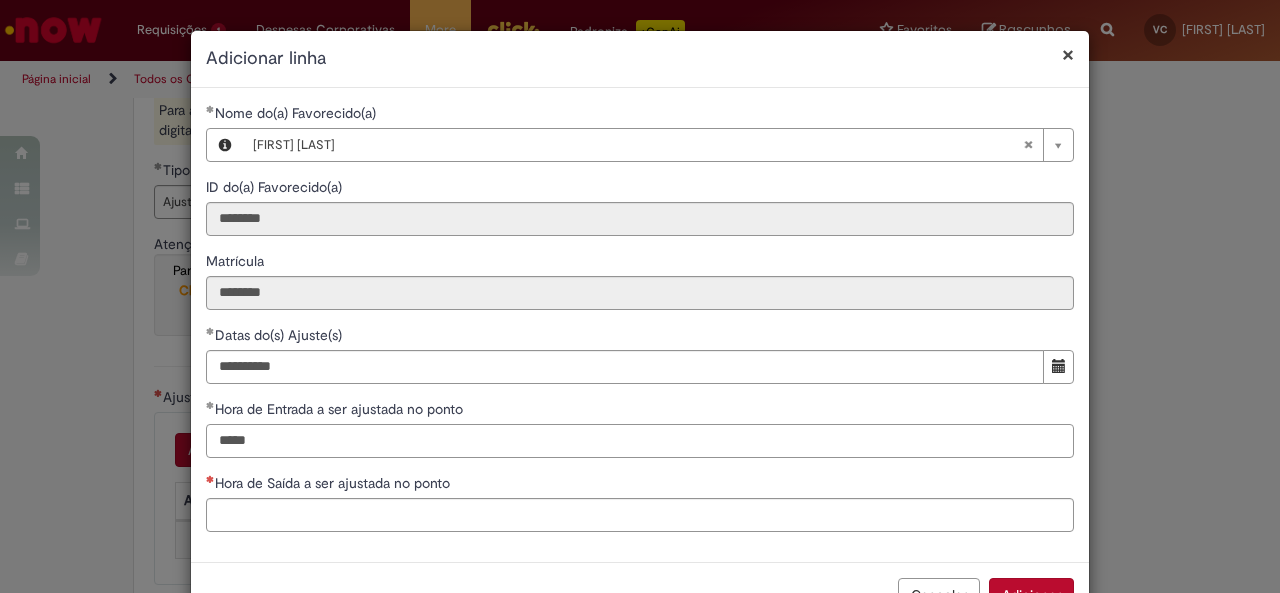 type on "*****" 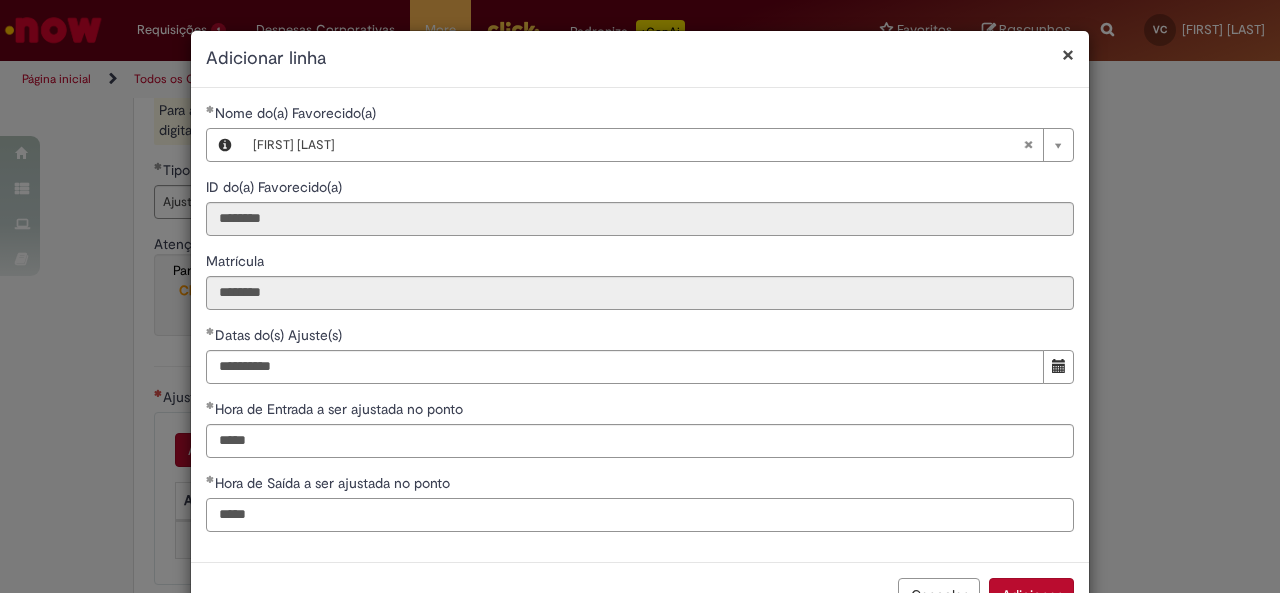 scroll, scrollTop: 62, scrollLeft: 0, axis: vertical 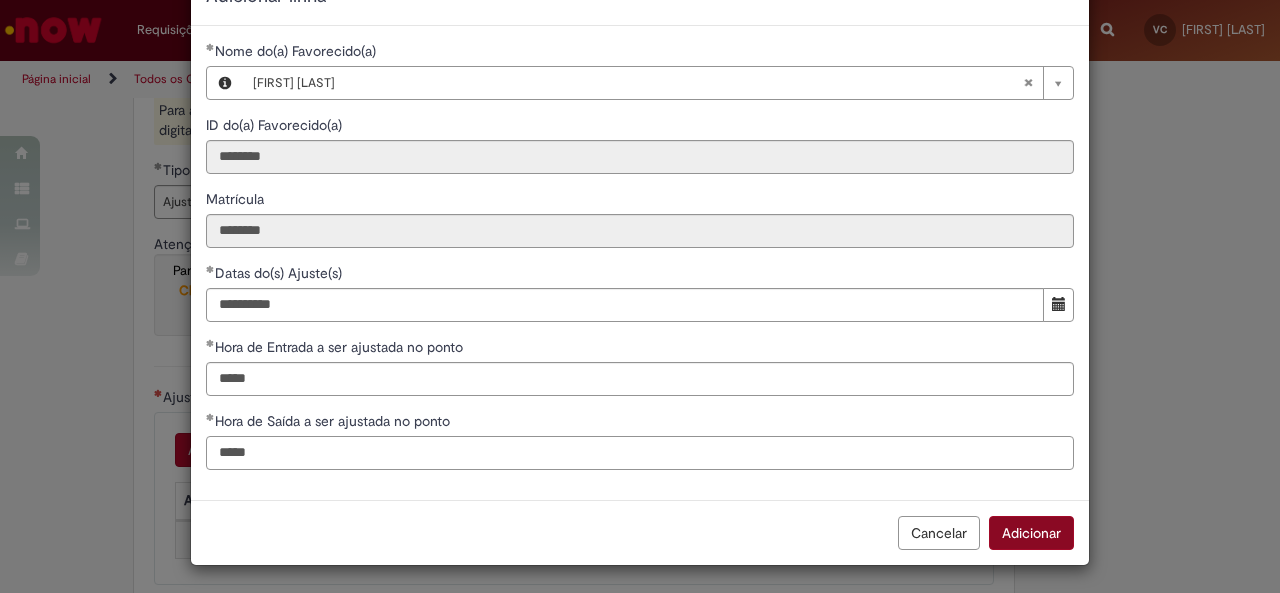 type on "*****" 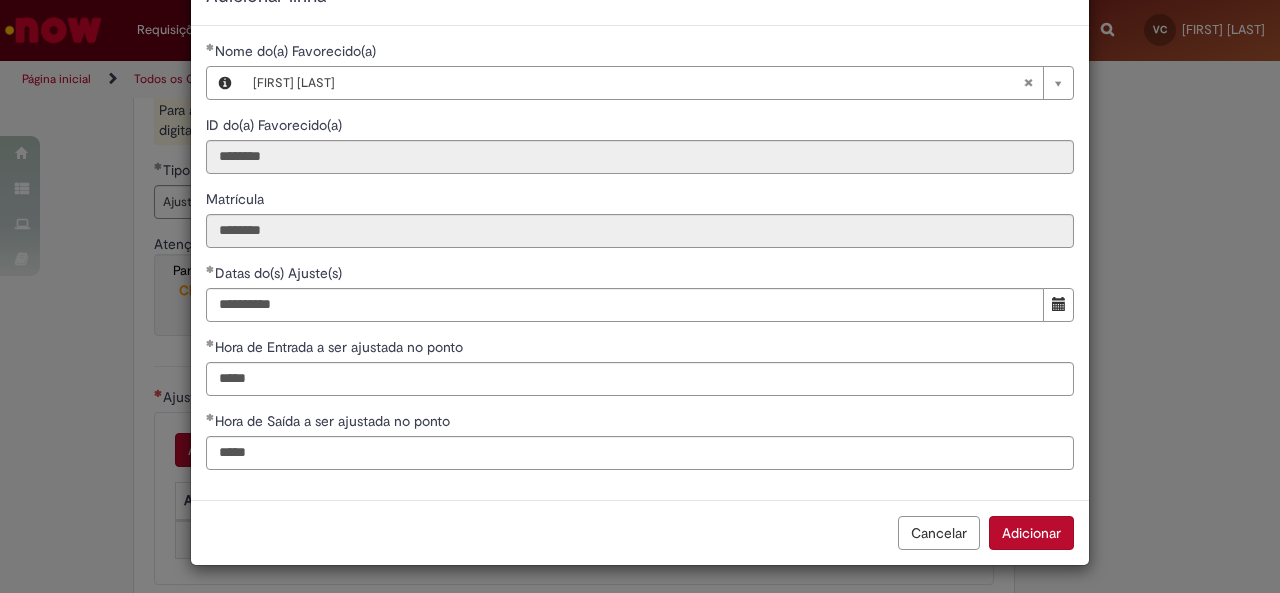 click on "Adicionar" at bounding box center (1031, 533) 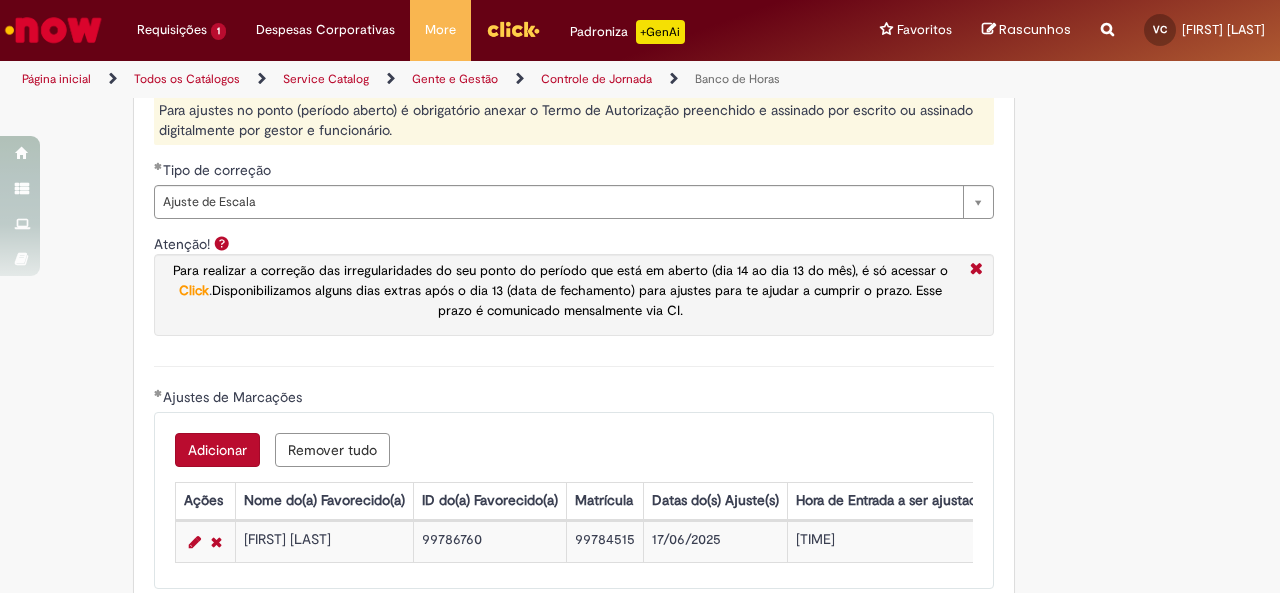 click on "Adicionar" at bounding box center [217, 450] 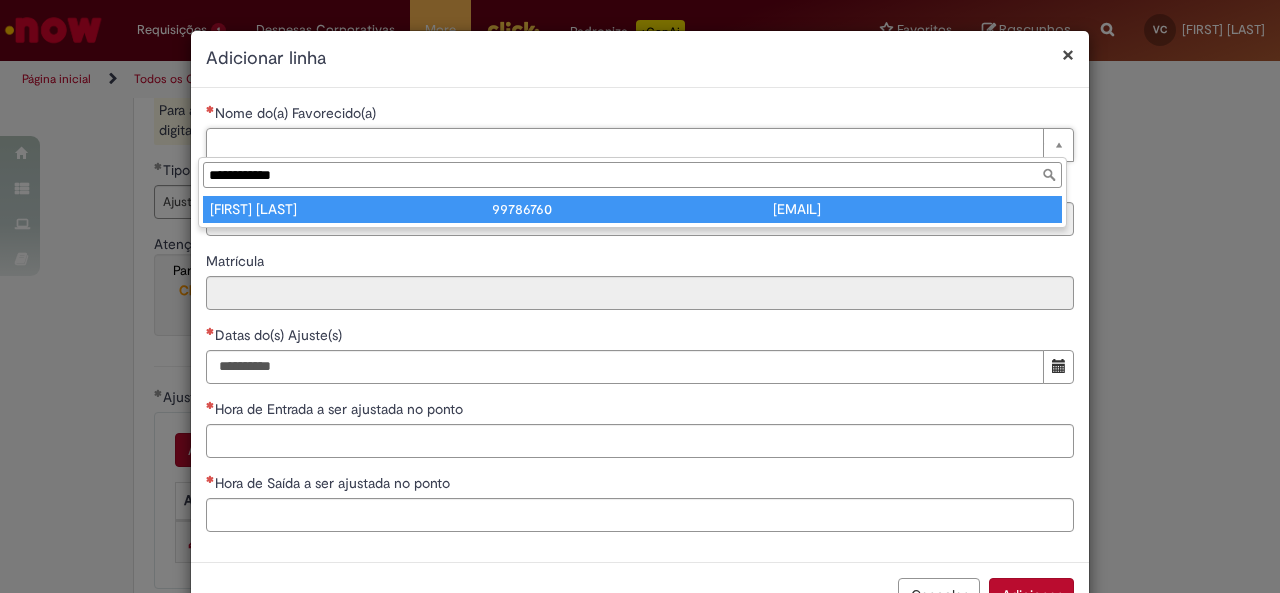 type on "**********" 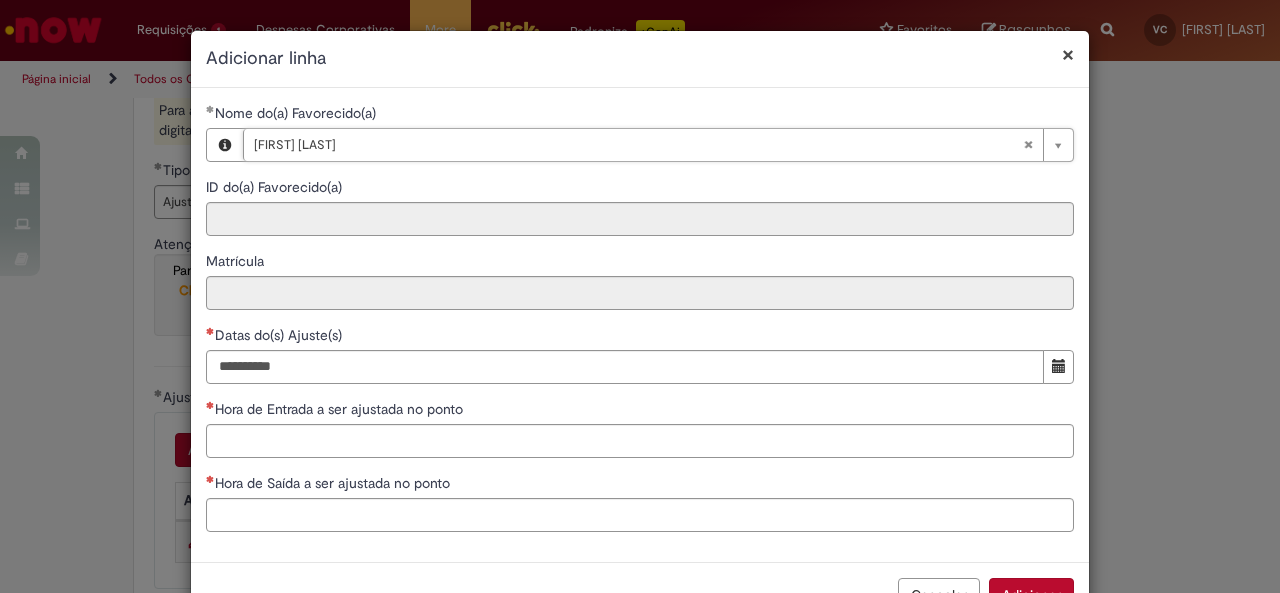 type on "********" 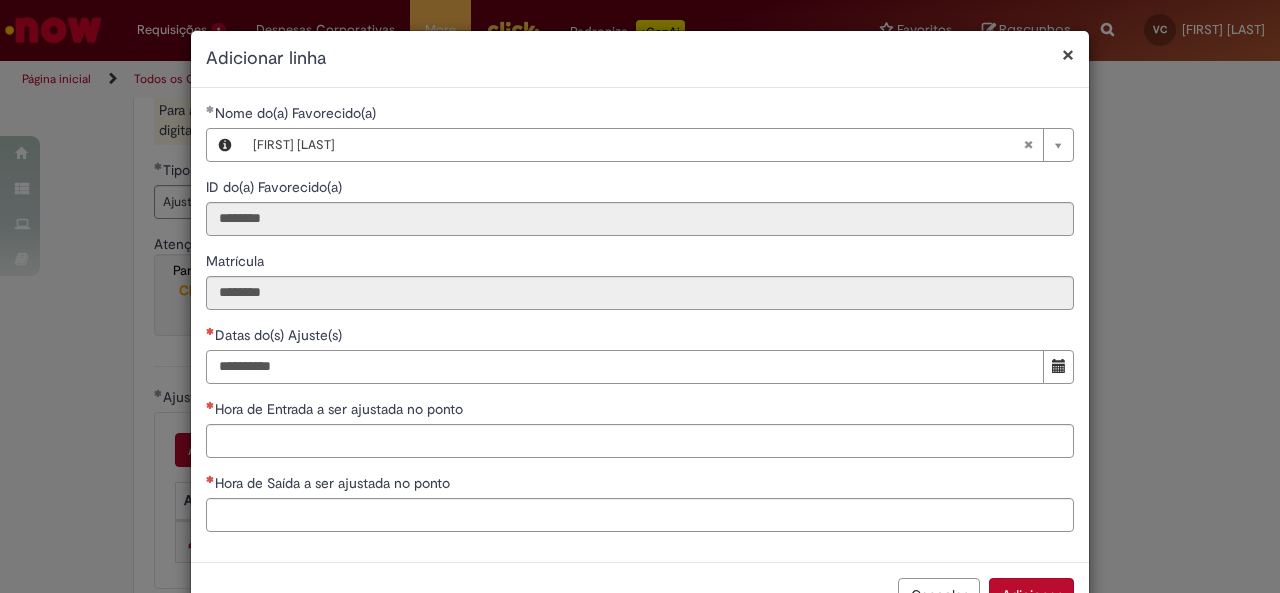 click on "Datas do(s) Ajuste(s)" at bounding box center [625, 367] 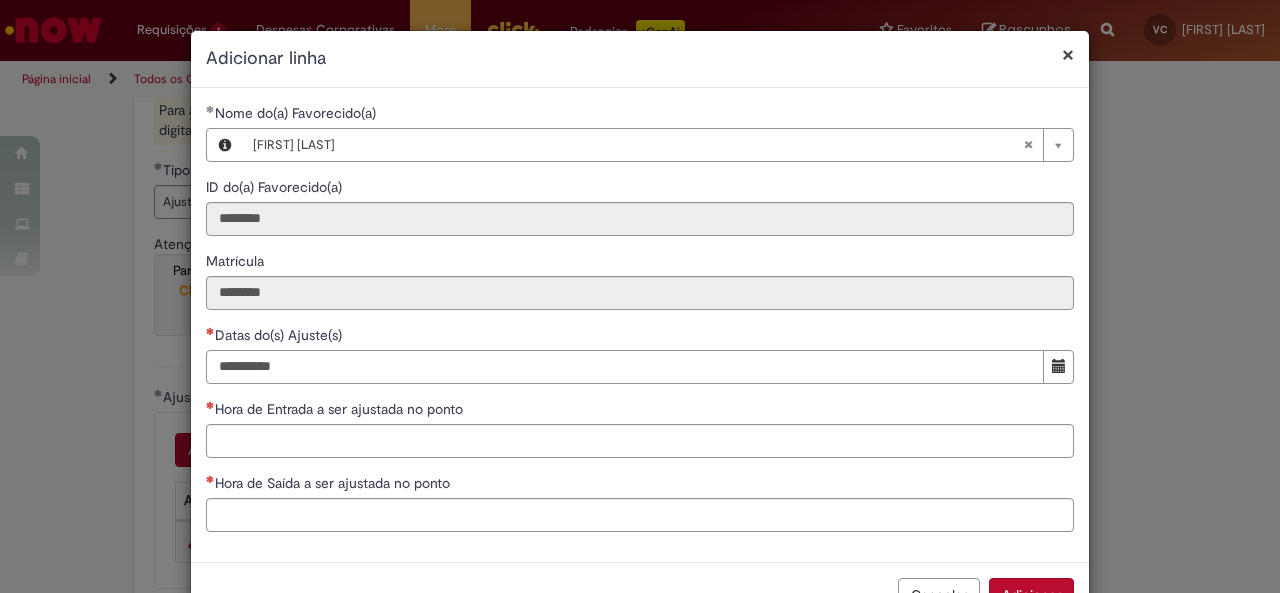 type on "**********" 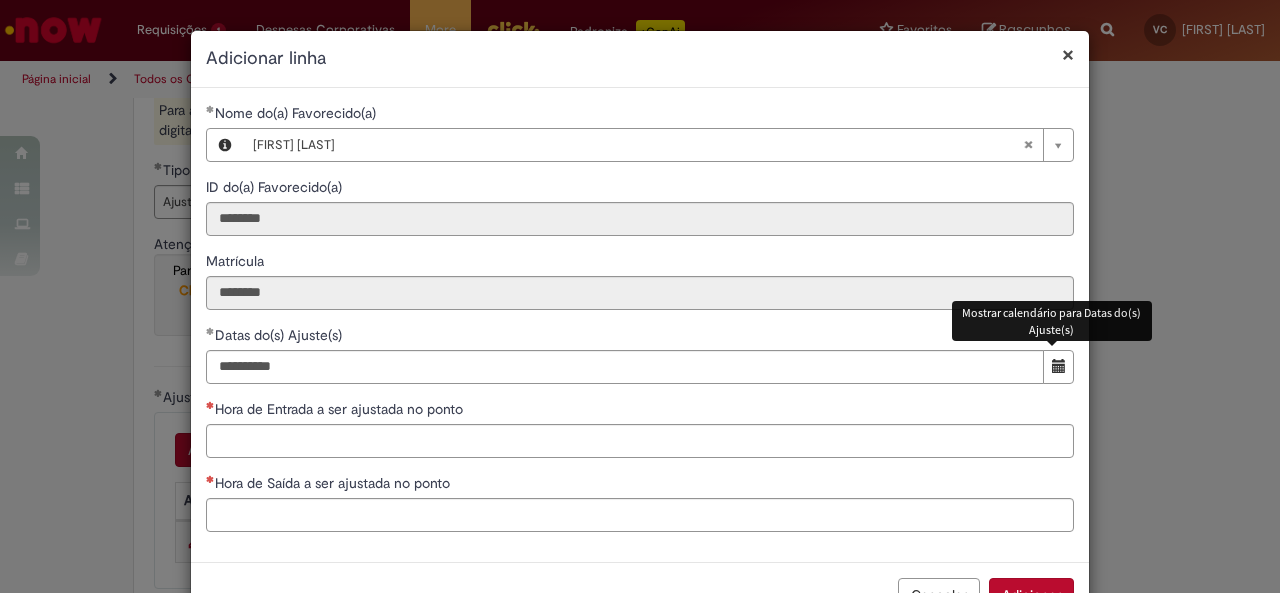 type 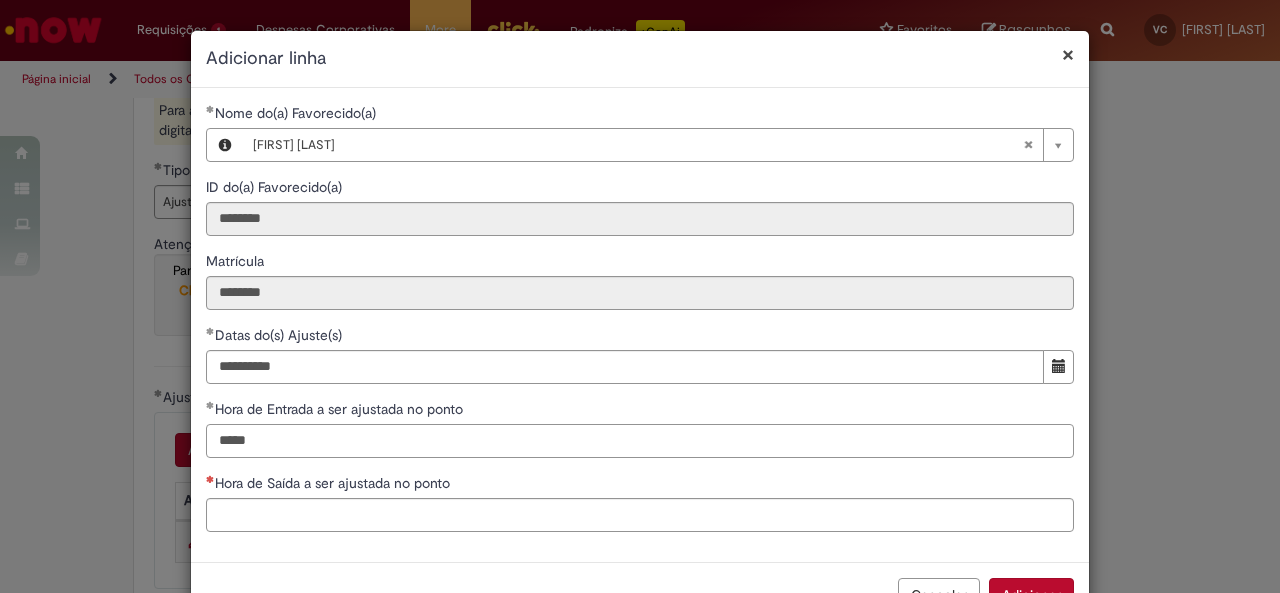 type on "*****" 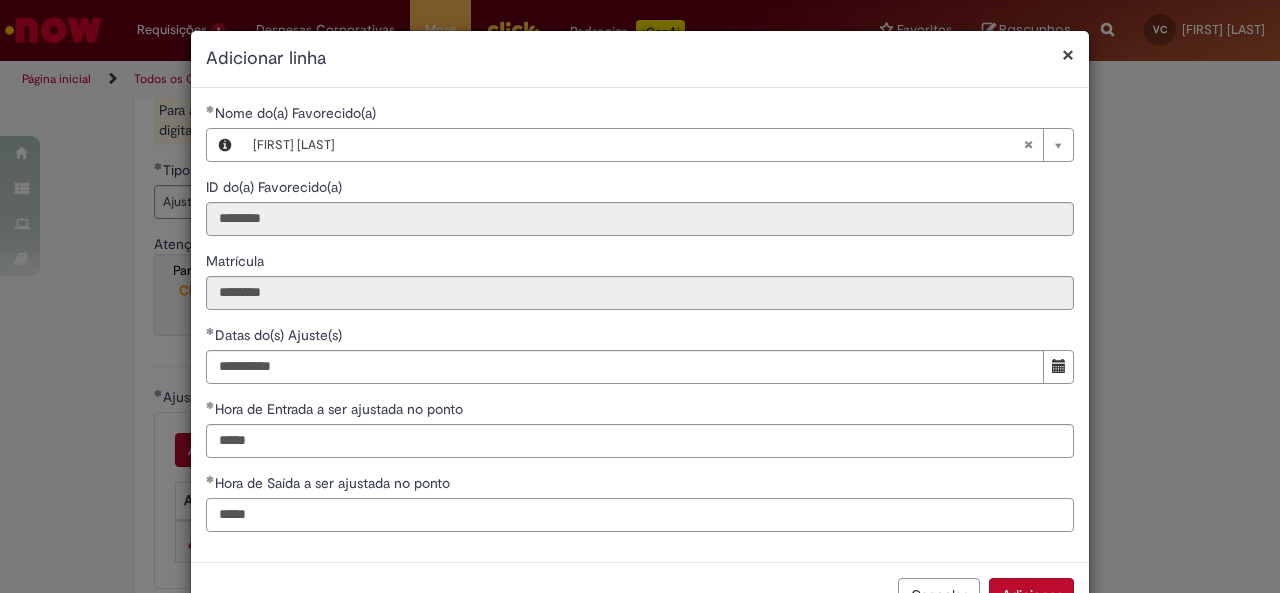 type on "*****" 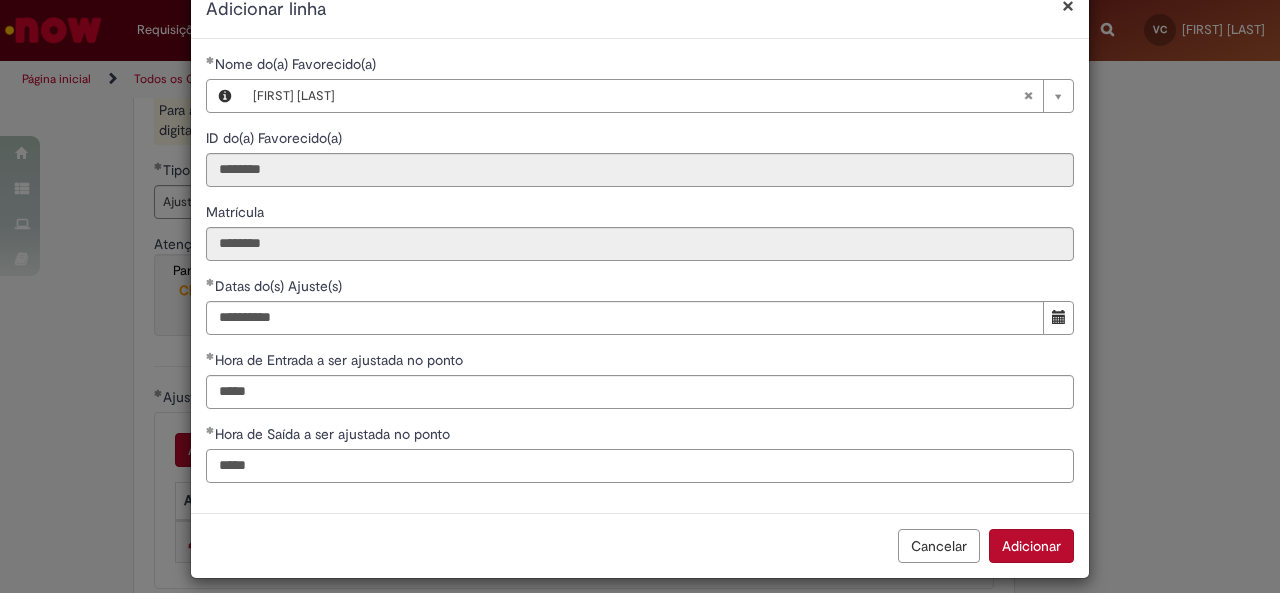 scroll, scrollTop: 50, scrollLeft: 0, axis: vertical 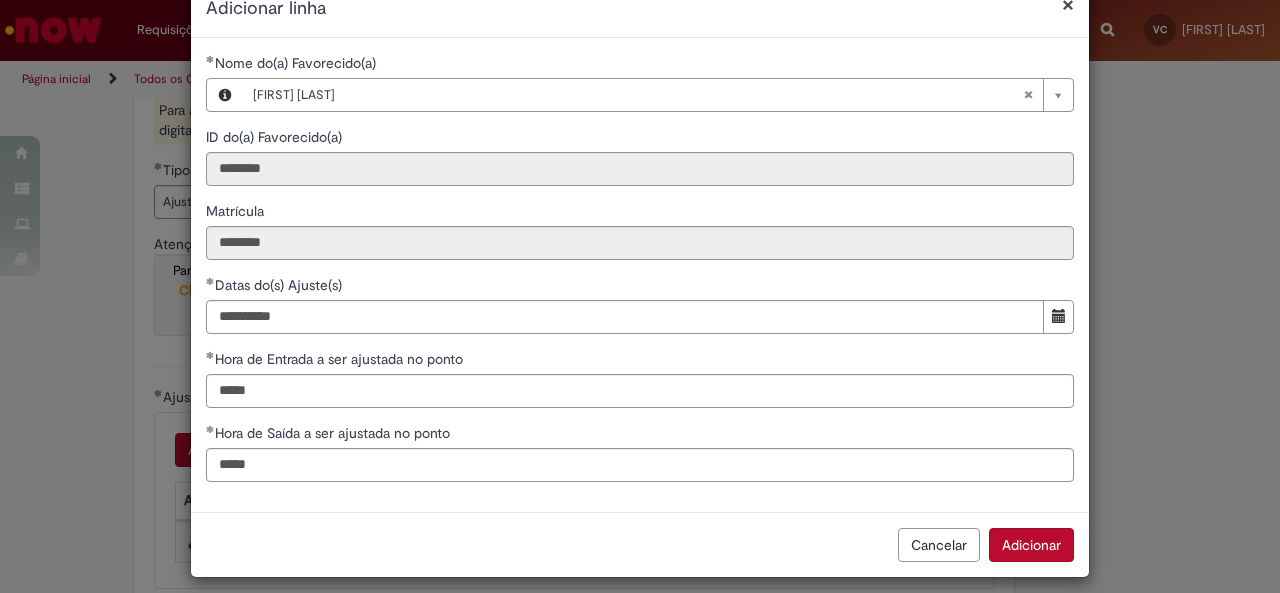 click on "Adicionar" at bounding box center [1031, 545] 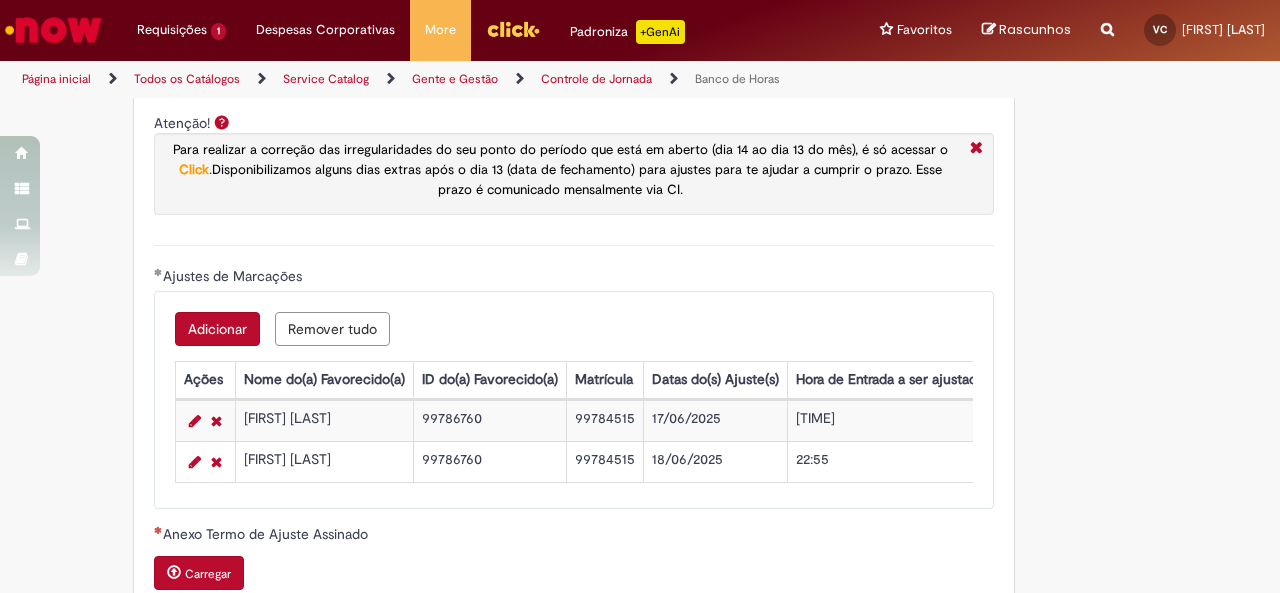 scroll, scrollTop: 1651, scrollLeft: 0, axis: vertical 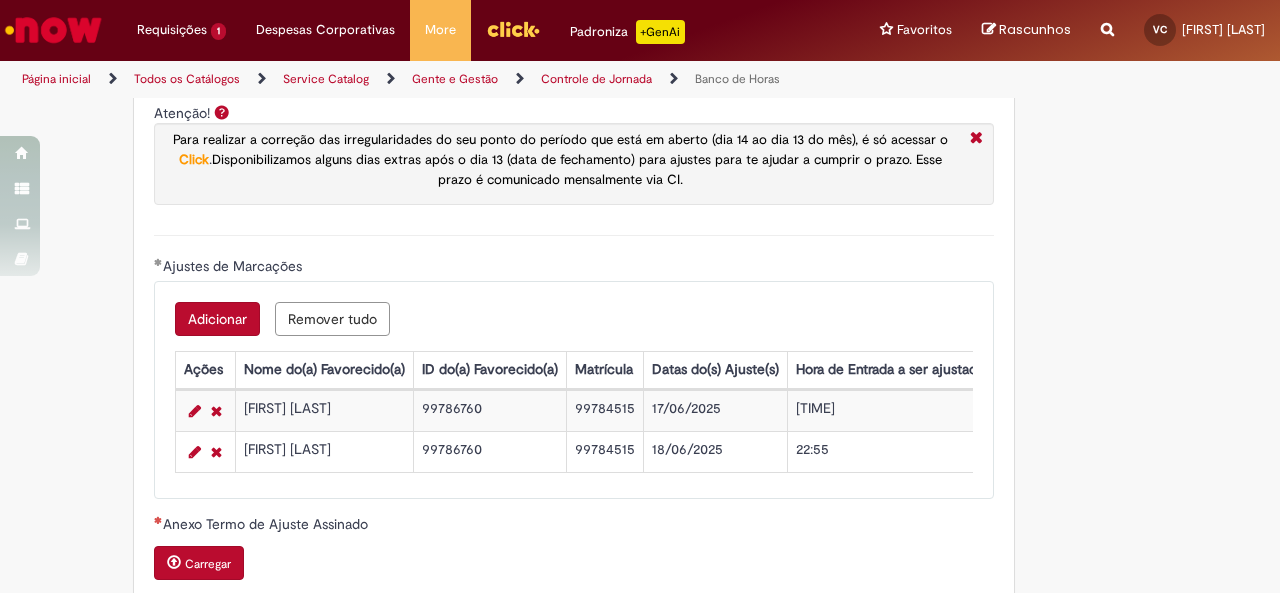 click on "Adicionar" at bounding box center [217, 319] 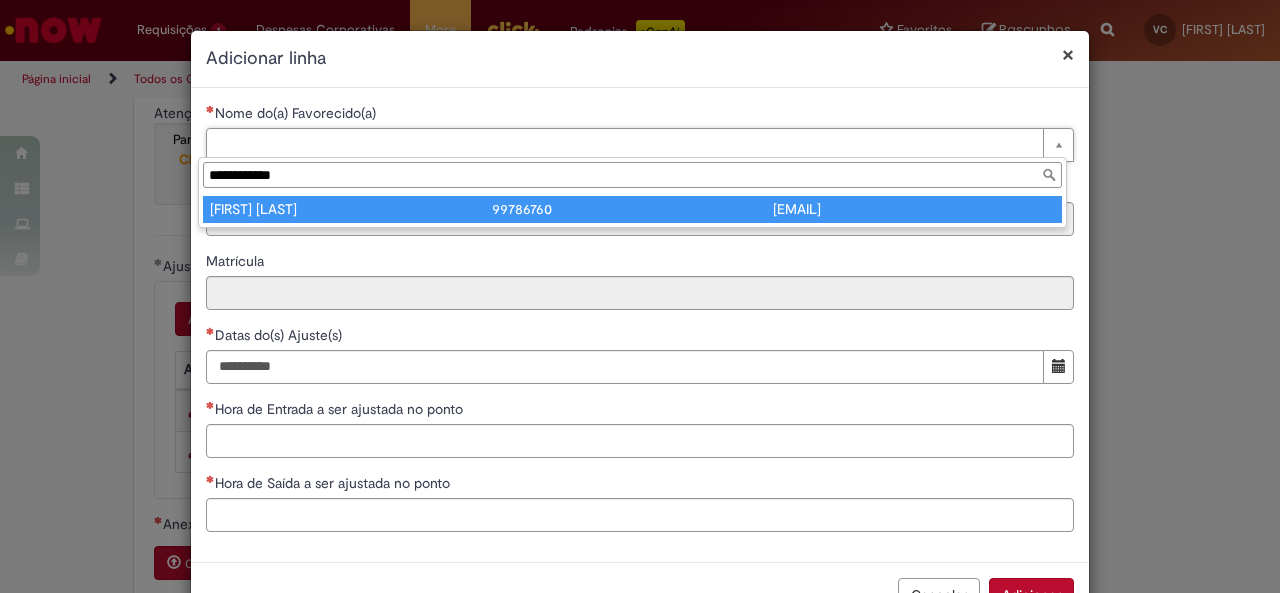 type on "**********" 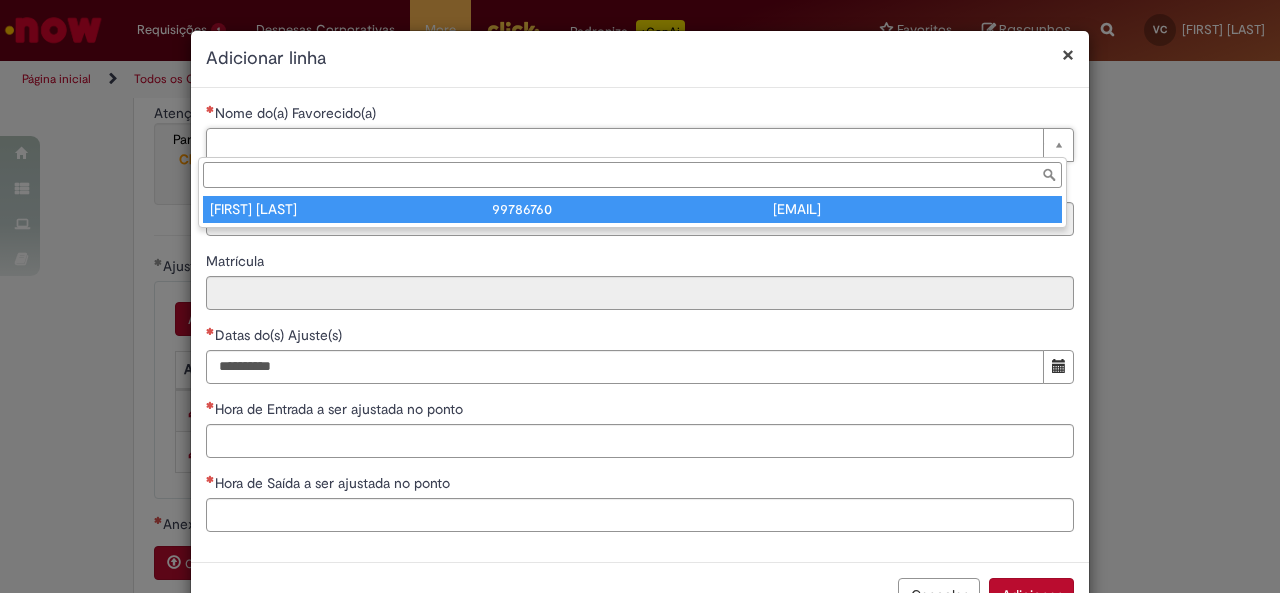 type on "********" 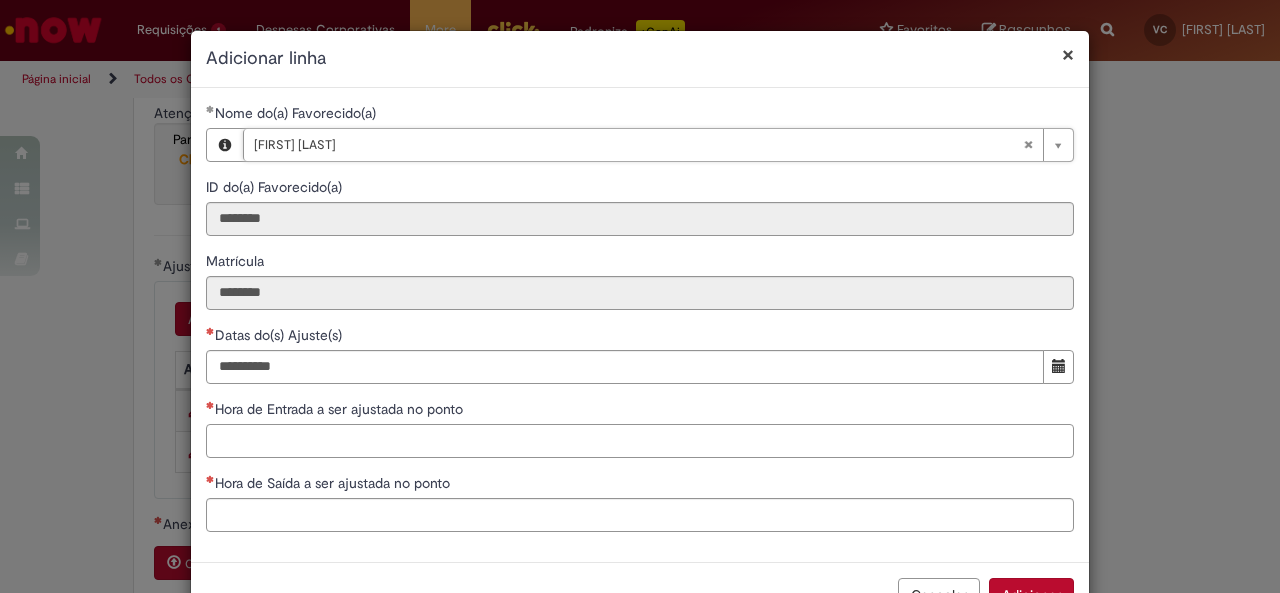 click on "Hora de Entrada a ser ajustada no ponto" at bounding box center [640, 441] 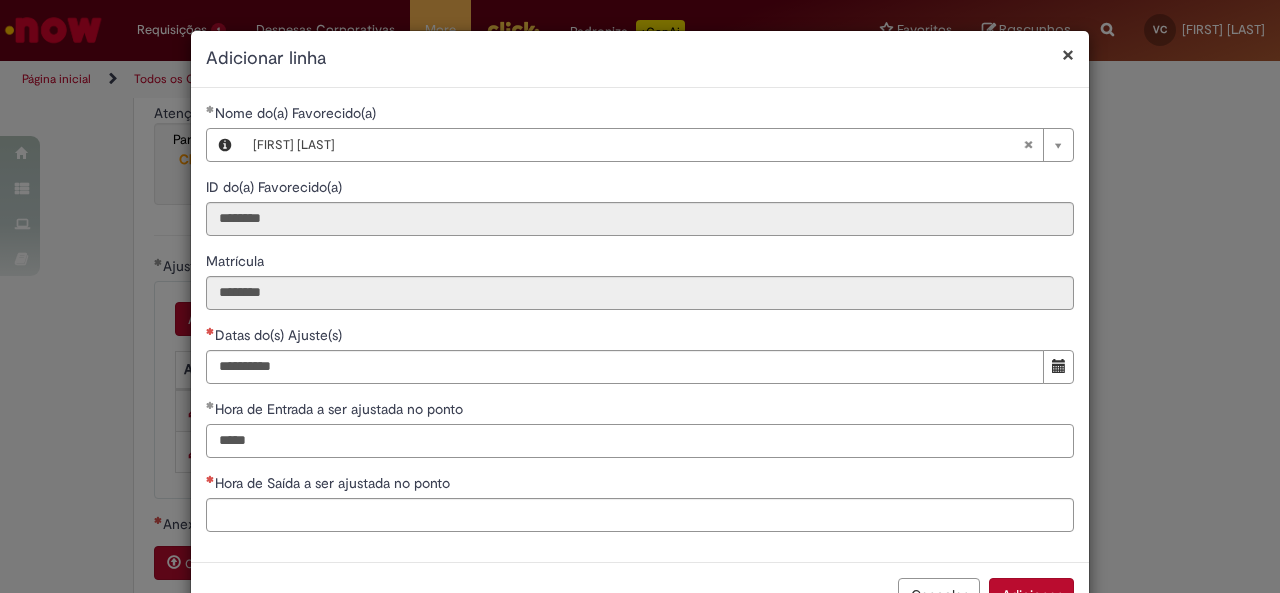 type on "*****" 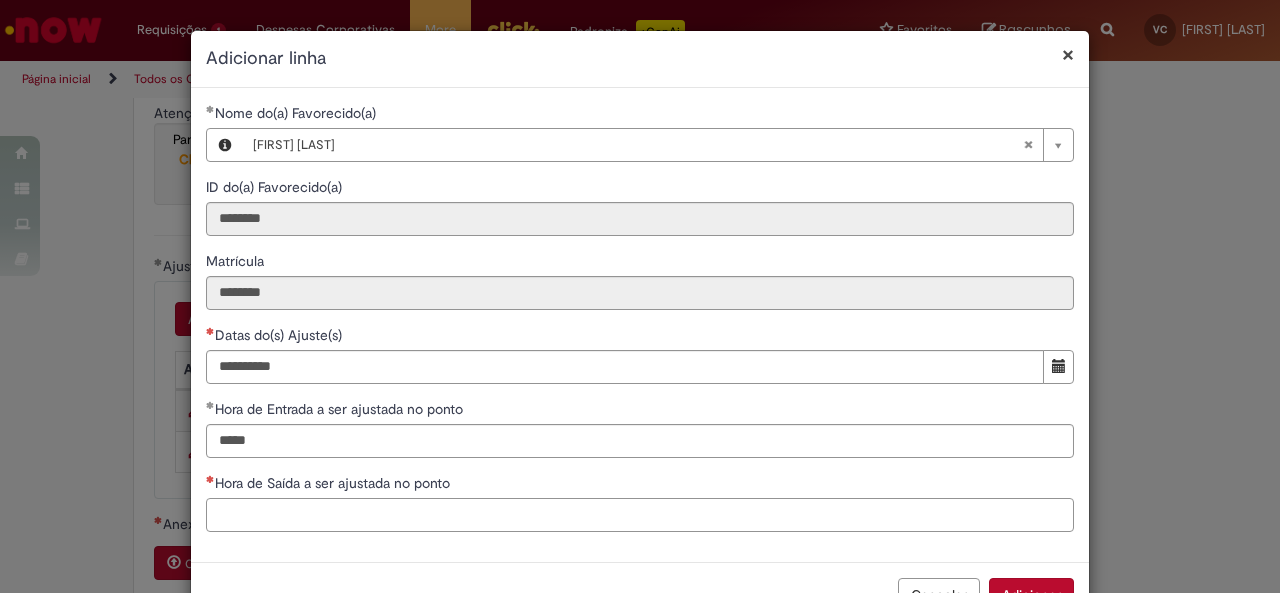 type 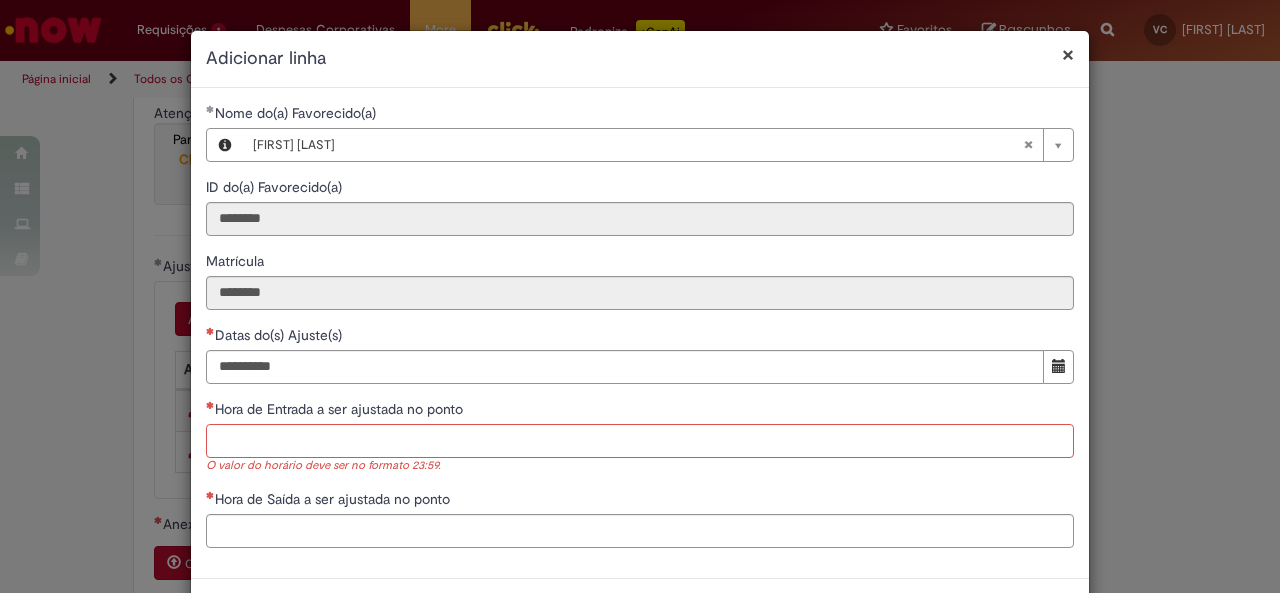 click on "Hora de Entrada a ser ajustada no ponto" at bounding box center [640, 441] 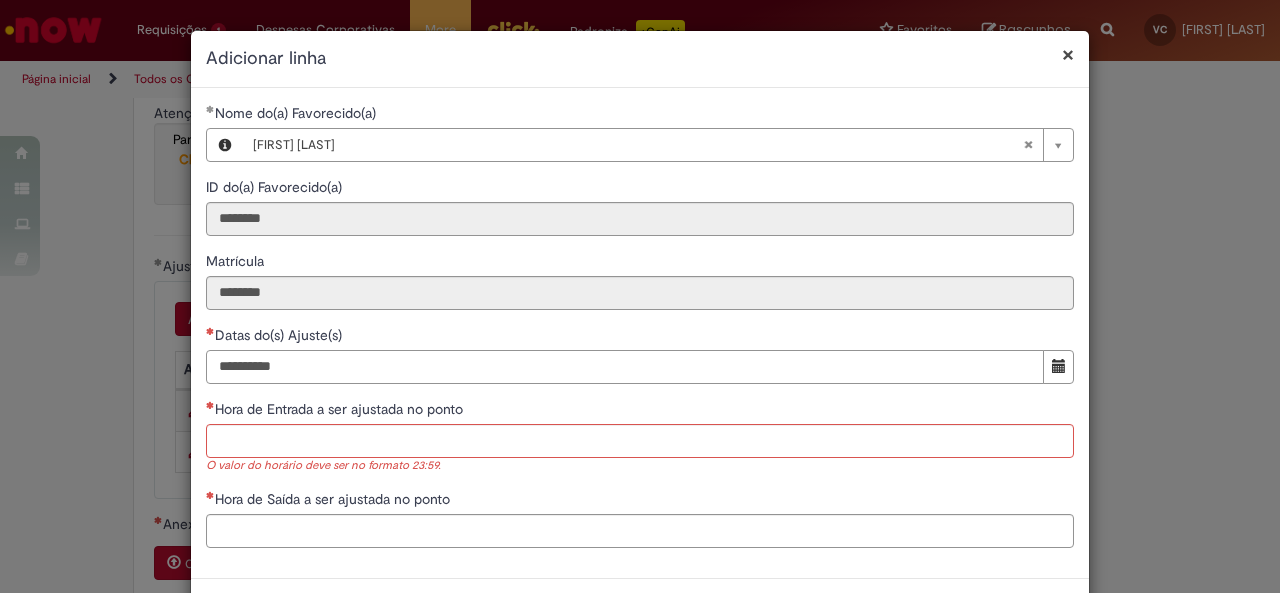 click on "Datas do(s) Ajuste(s)" at bounding box center (625, 367) 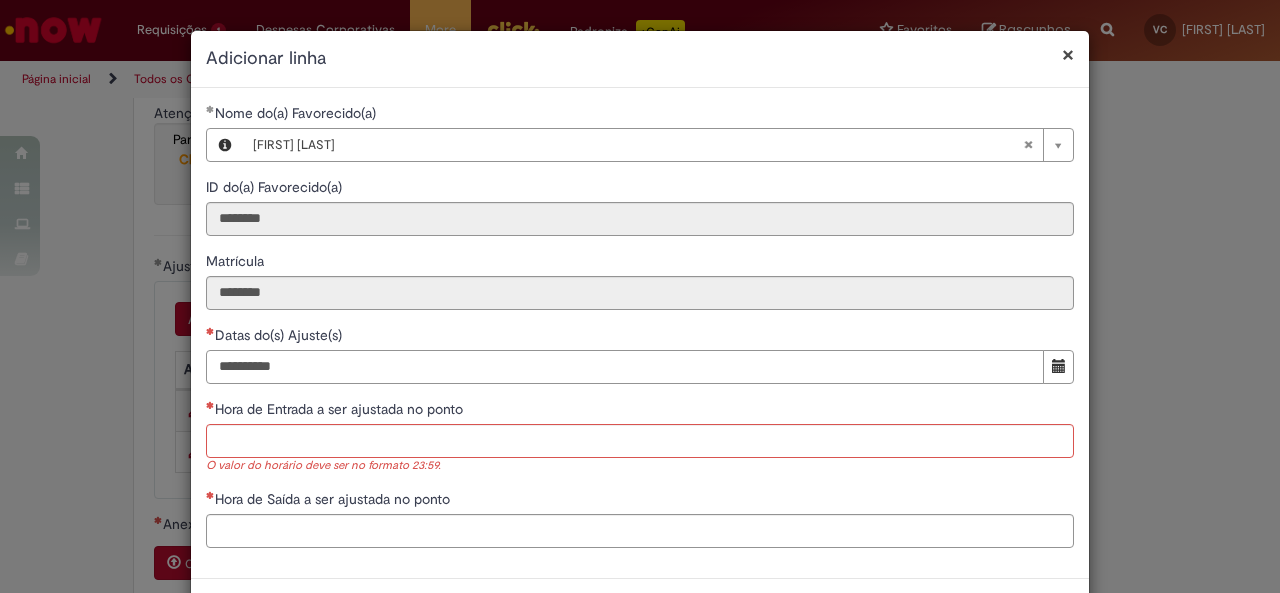 type on "**********" 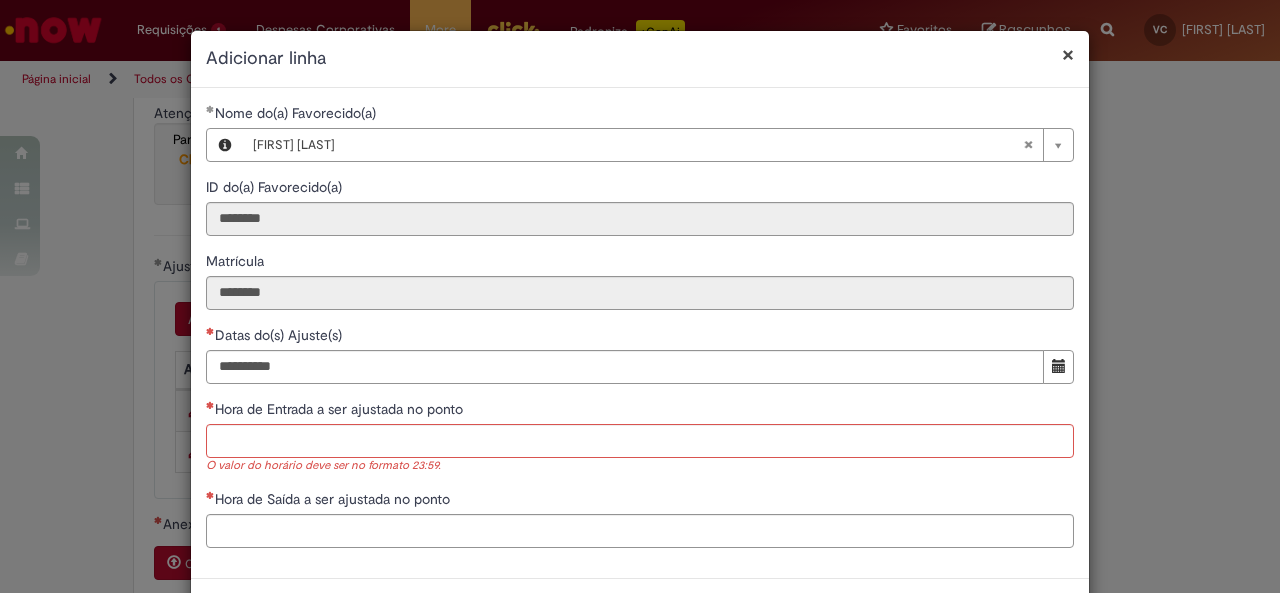 type 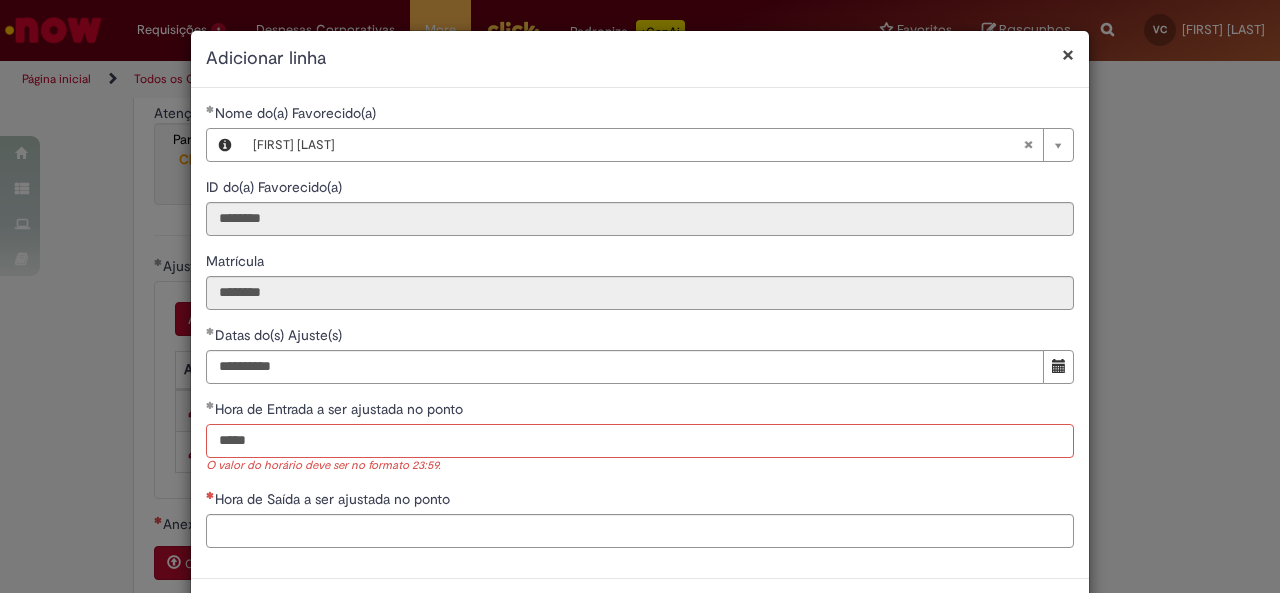 type on "*****" 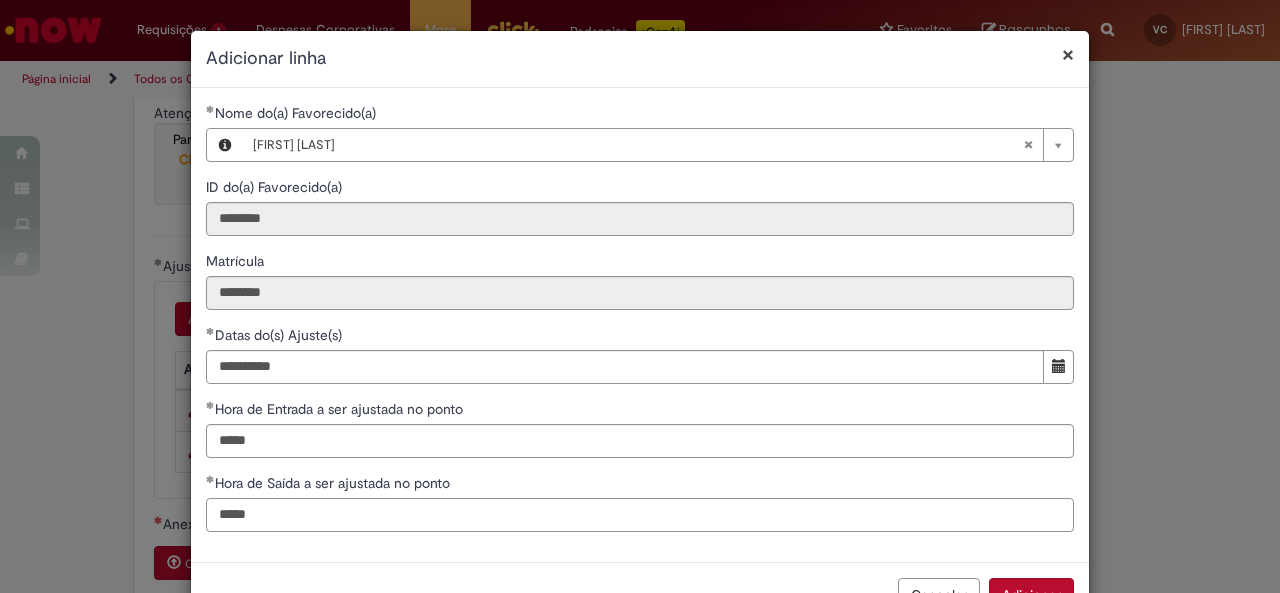 scroll, scrollTop: 62, scrollLeft: 0, axis: vertical 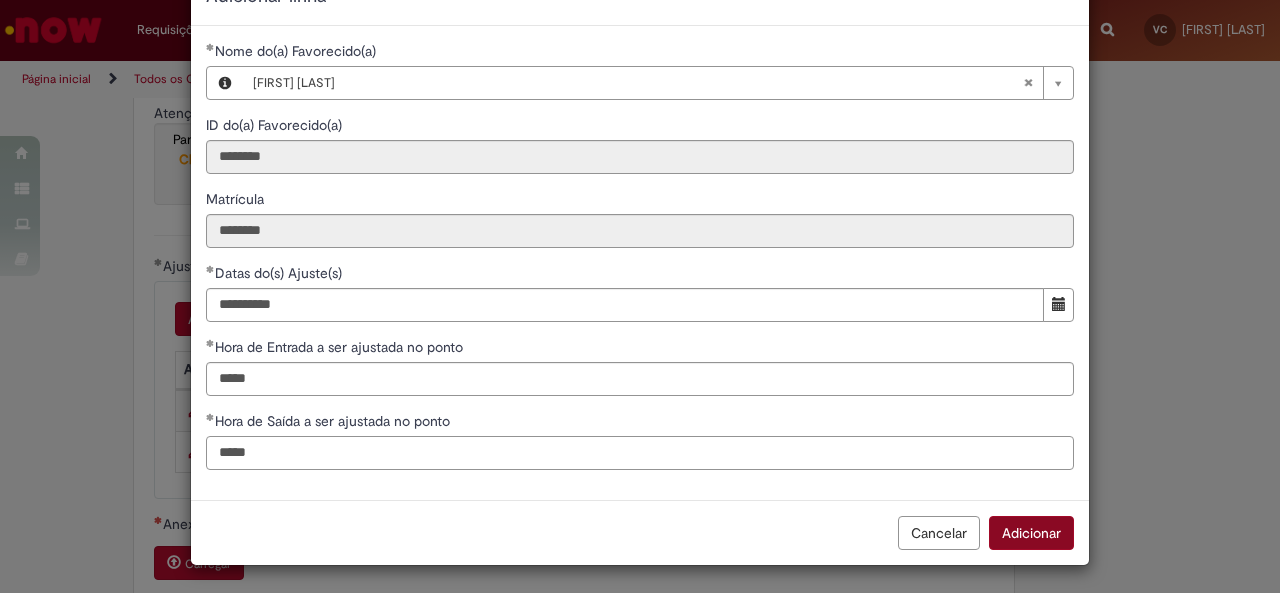 type on "*****" 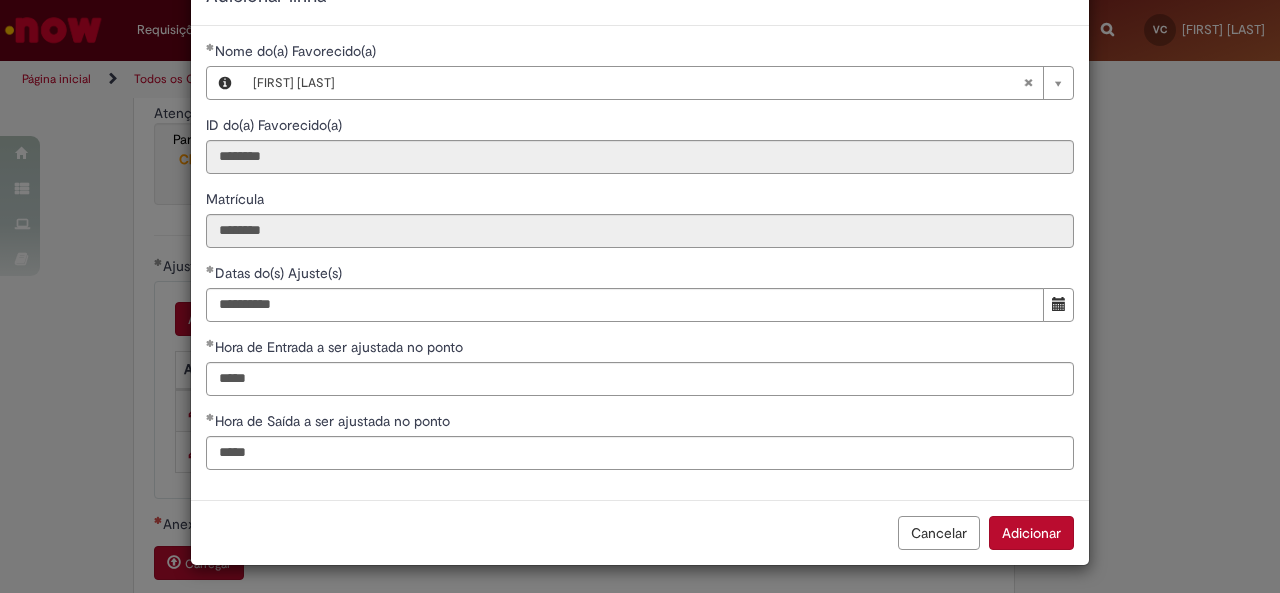 click on "Adicionar" at bounding box center (1031, 533) 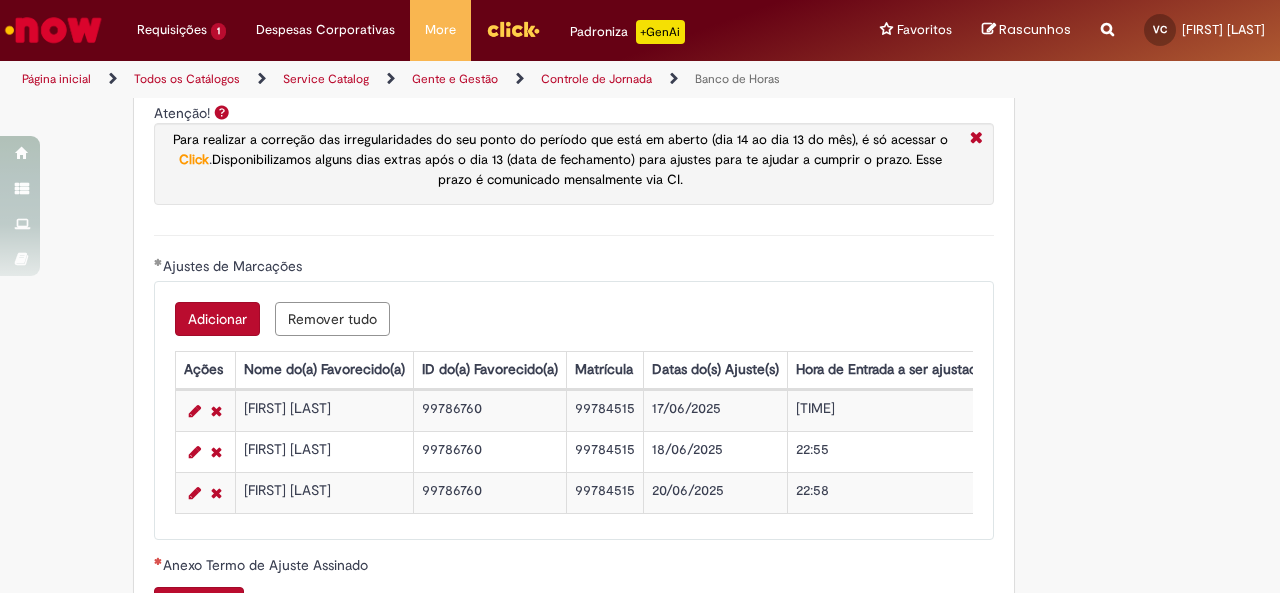 click on "Adicionar" at bounding box center [217, 319] 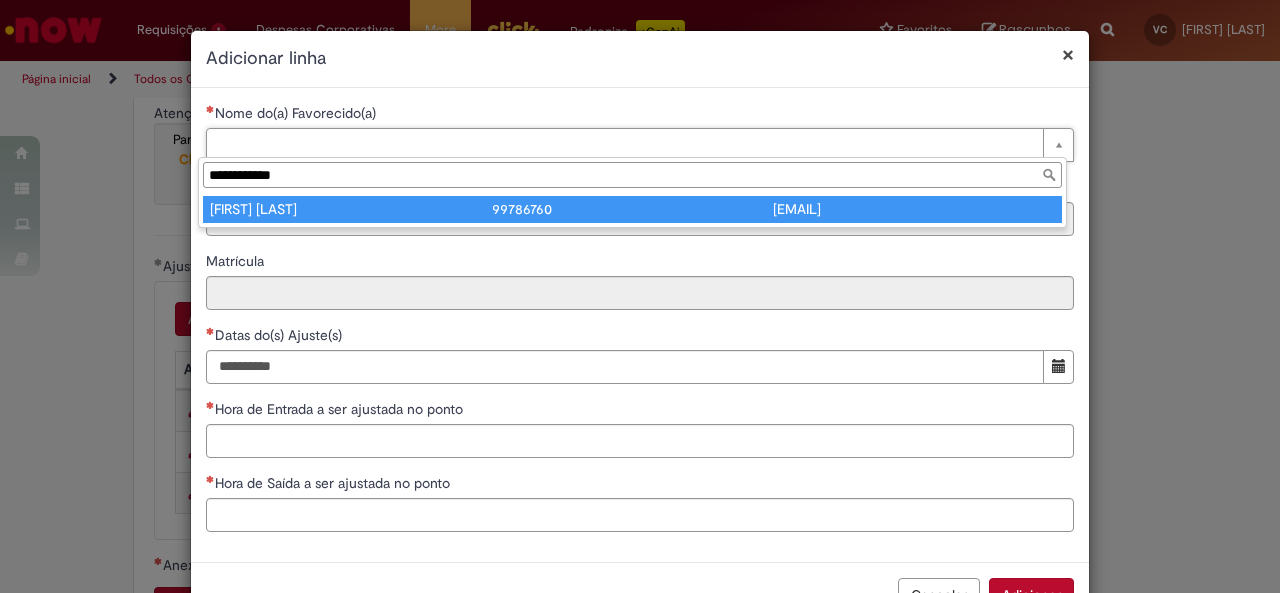 type on "**********" 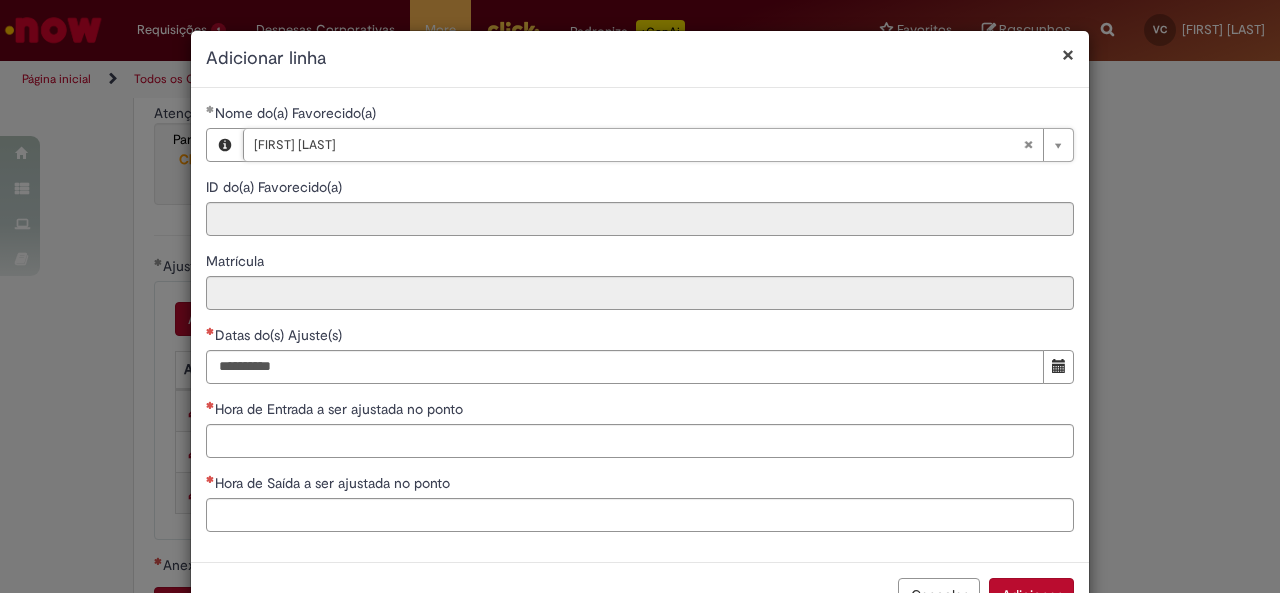 type on "********" 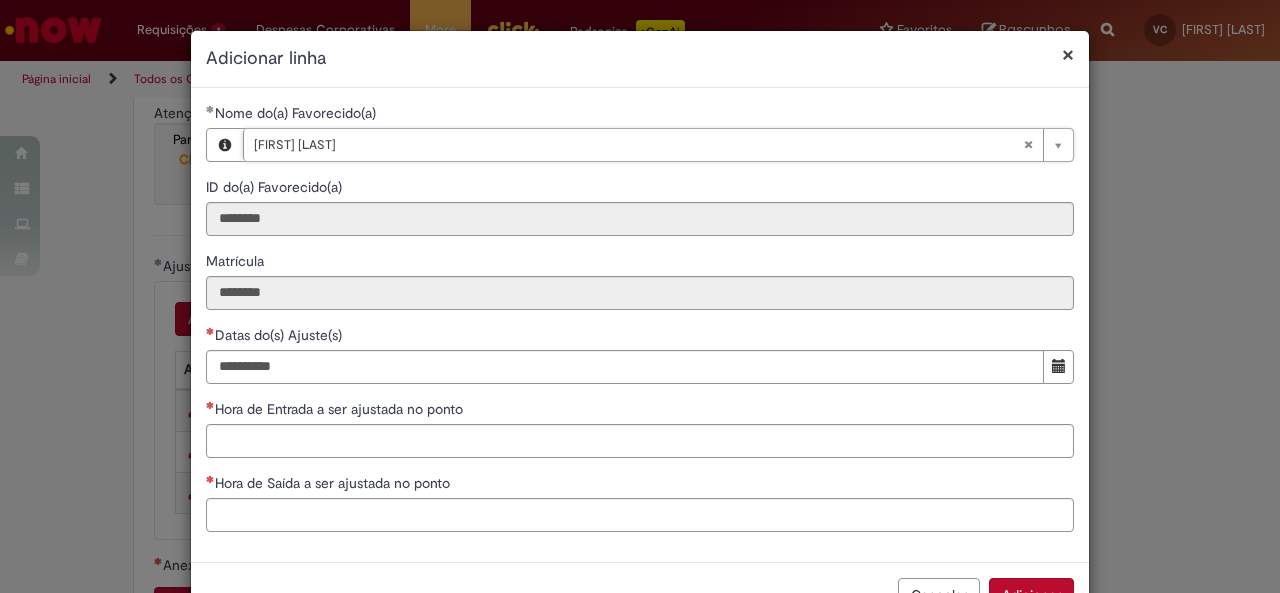 scroll, scrollTop: 62, scrollLeft: 0, axis: vertical 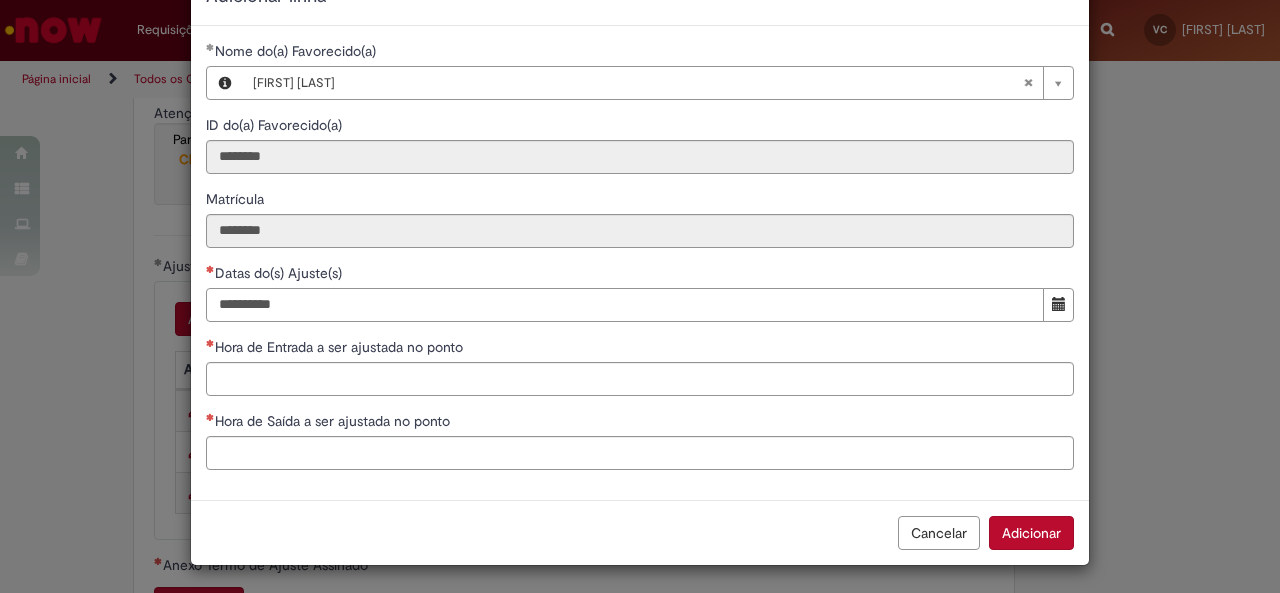 click on "Datas do(s) Ajuste(s)" at bounding box center [625, 305] 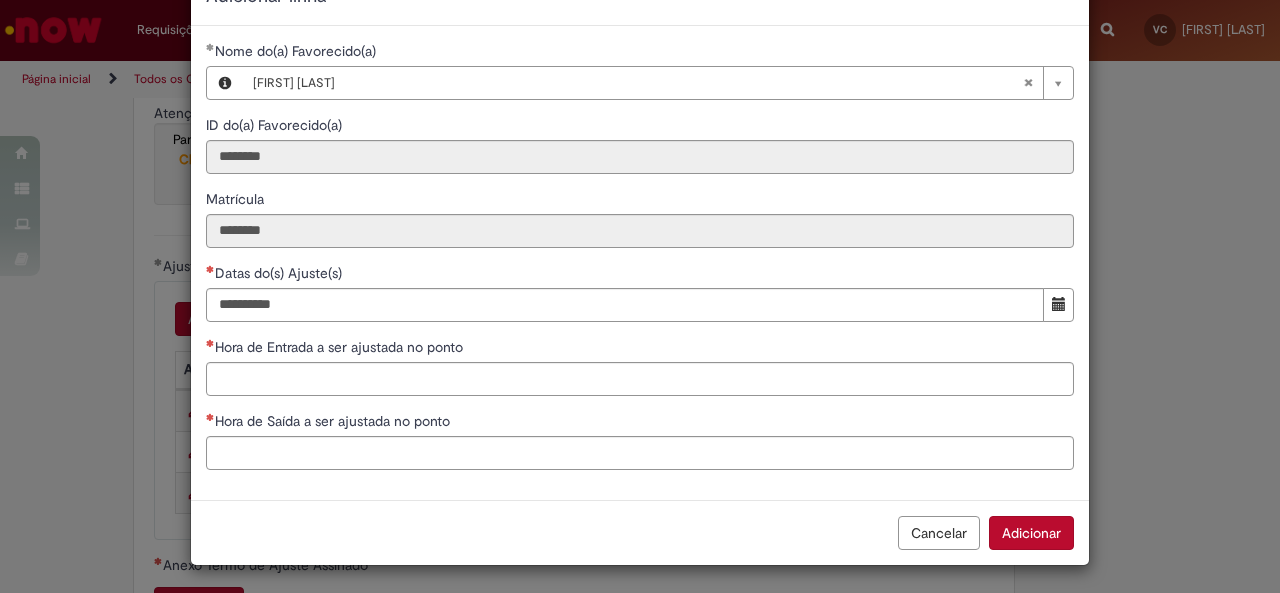 type 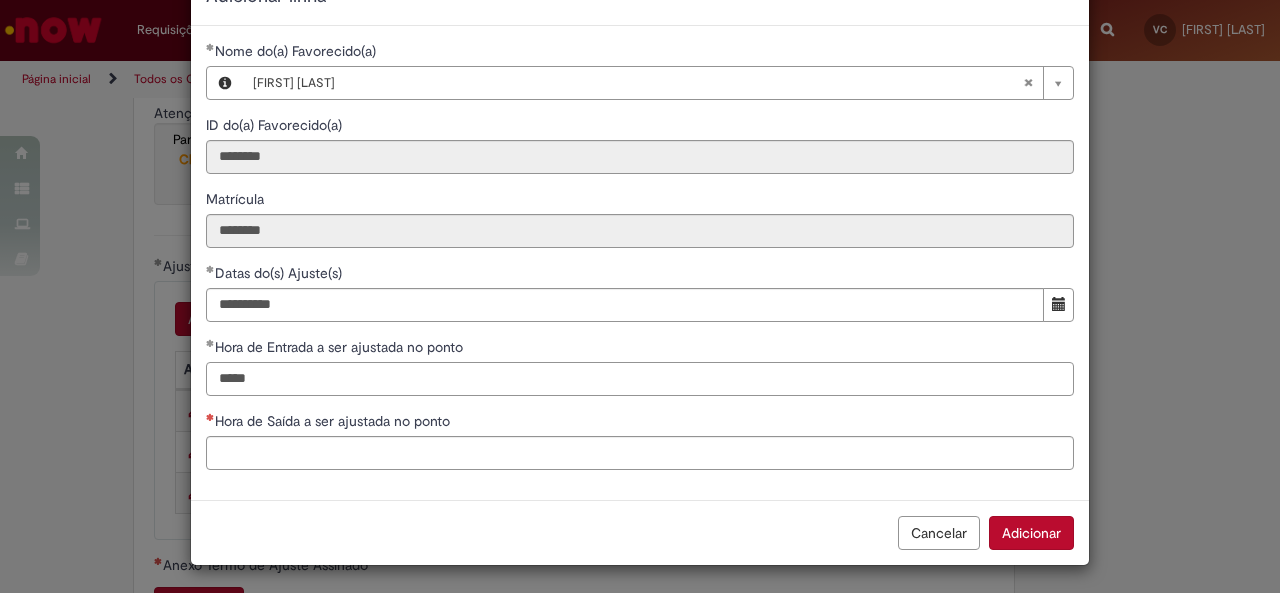 type on "*****" 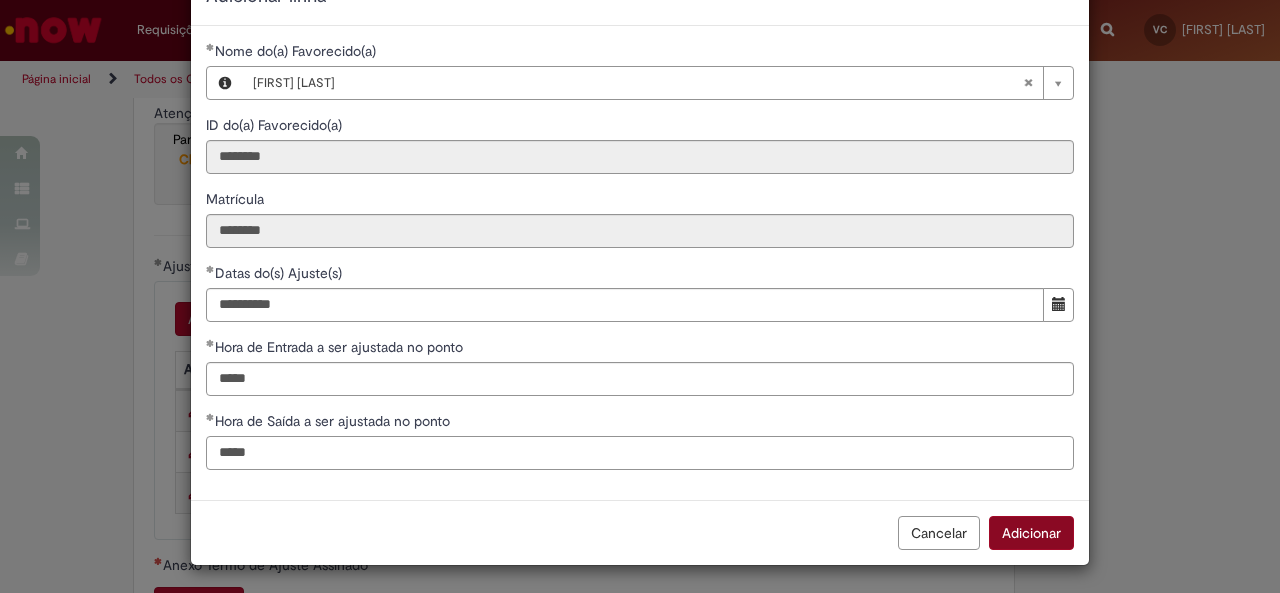 type on "*****" 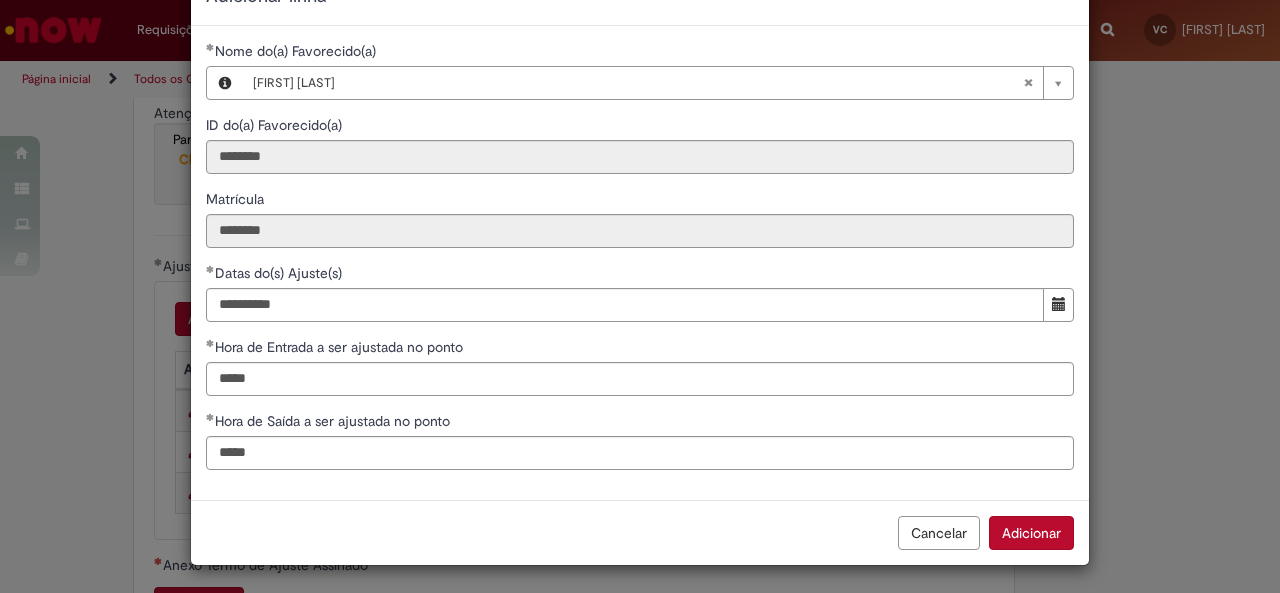 click on "Adicionar" at bounding box center [1031, 533] 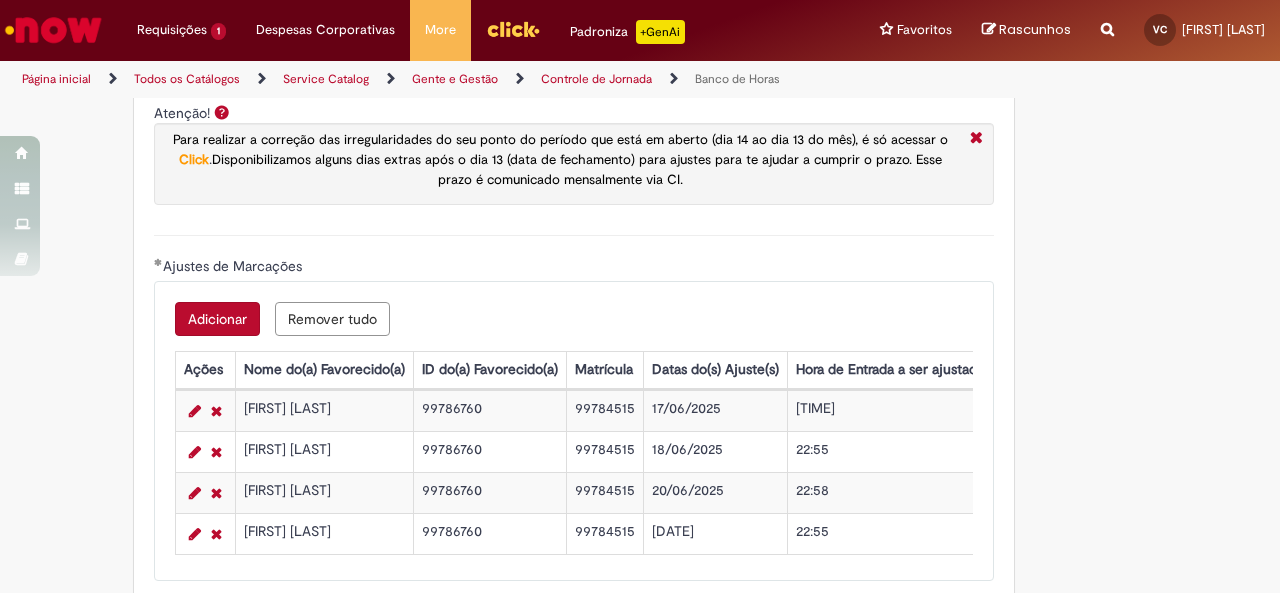 click on "Adicionar" at bounding box center (217, 319) 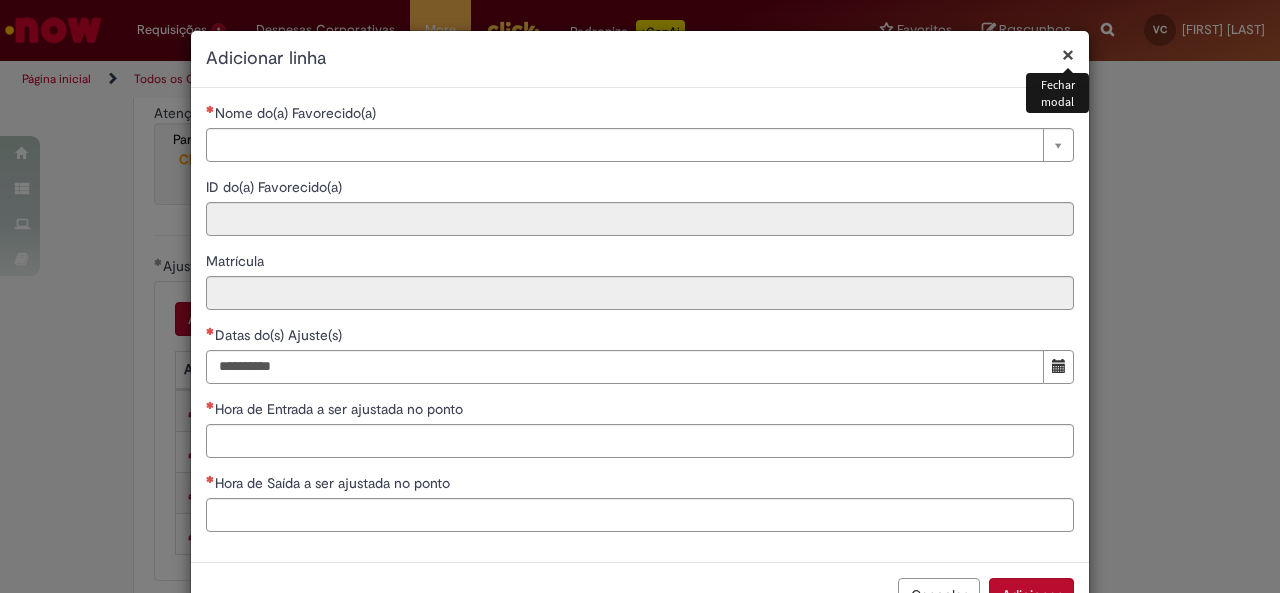 type 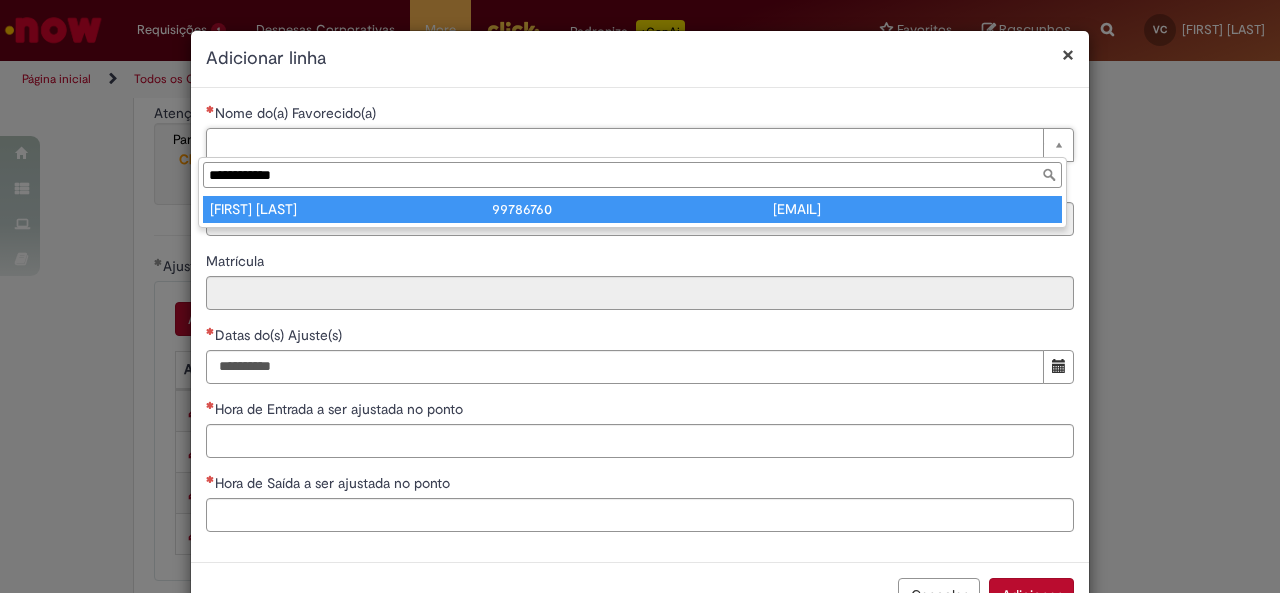 type on "**********" 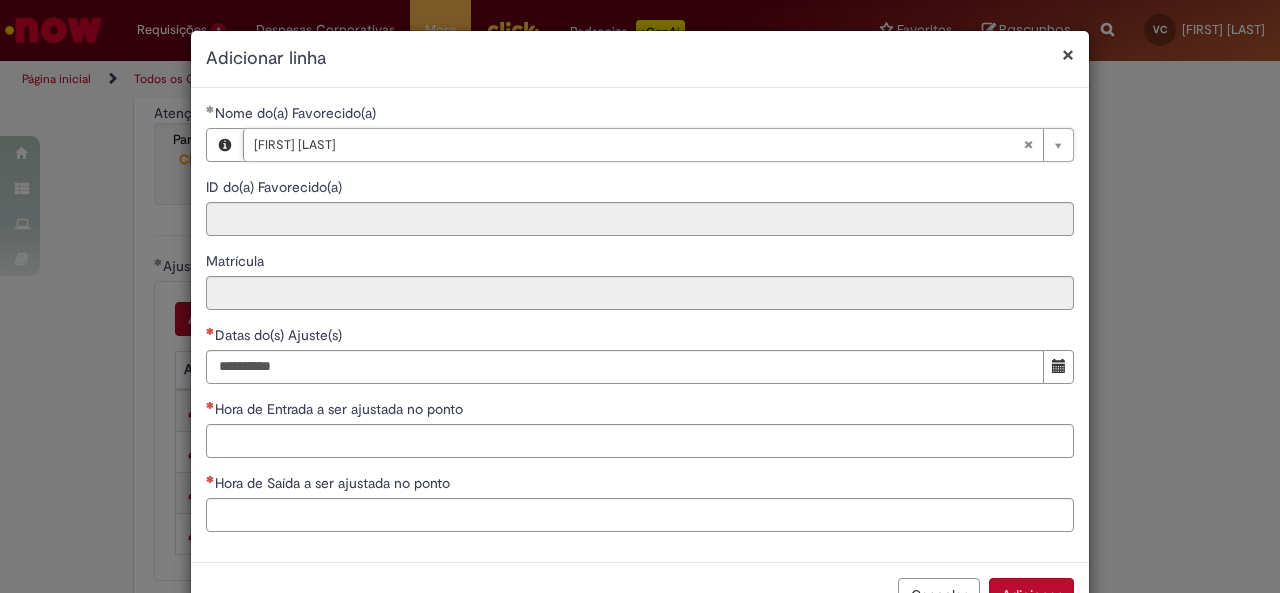 type on "********" 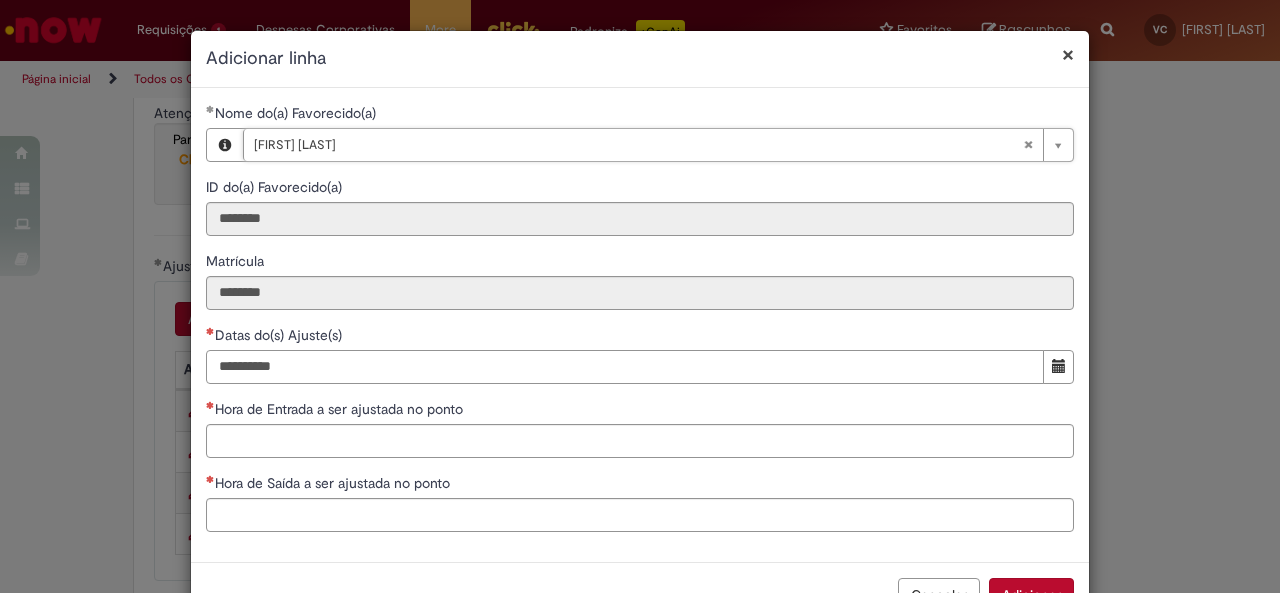 click on "Datas do(s) Ajuste(s)" at bounding box center (625, 367) 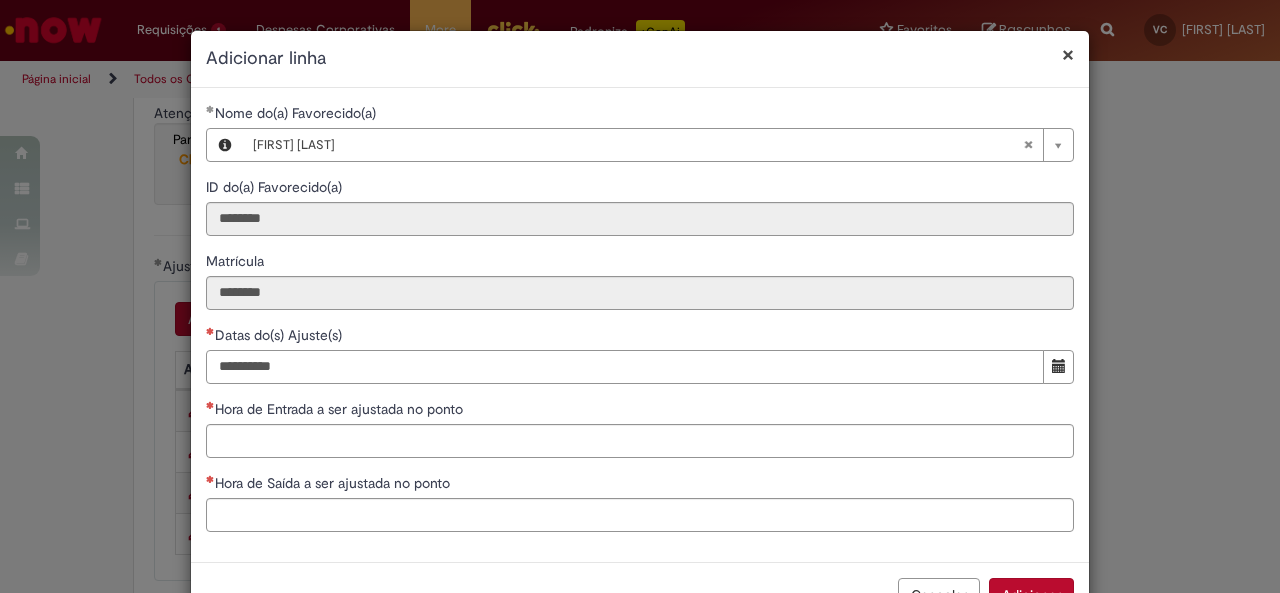 type on "**********" 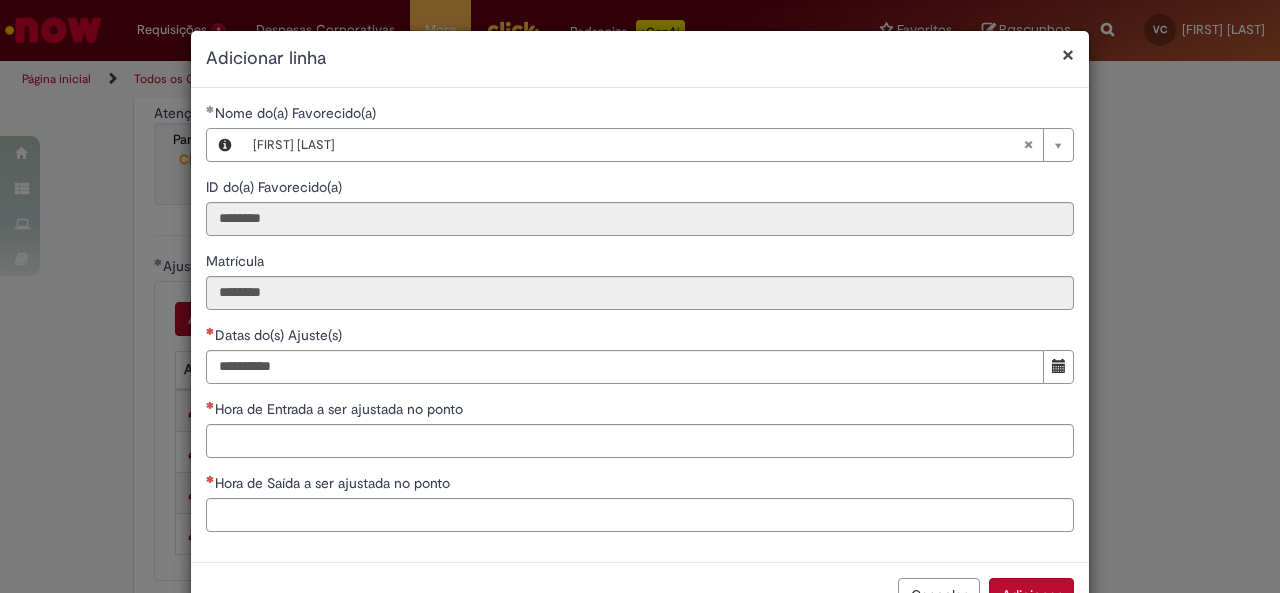 type 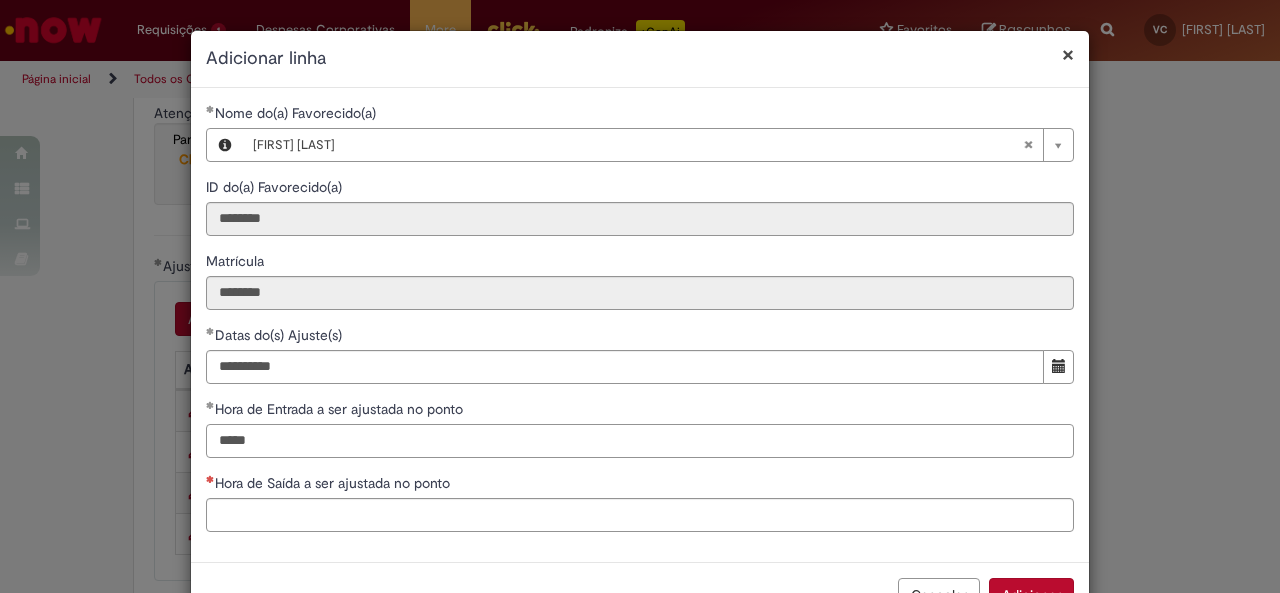type on "*****" 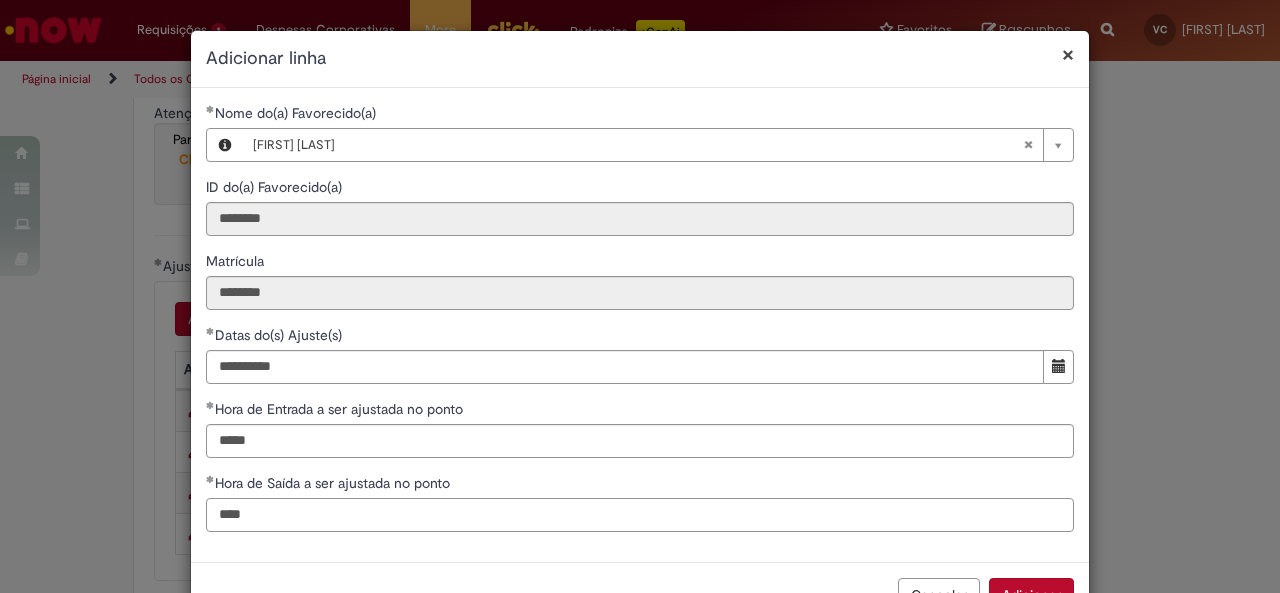 type on "****" 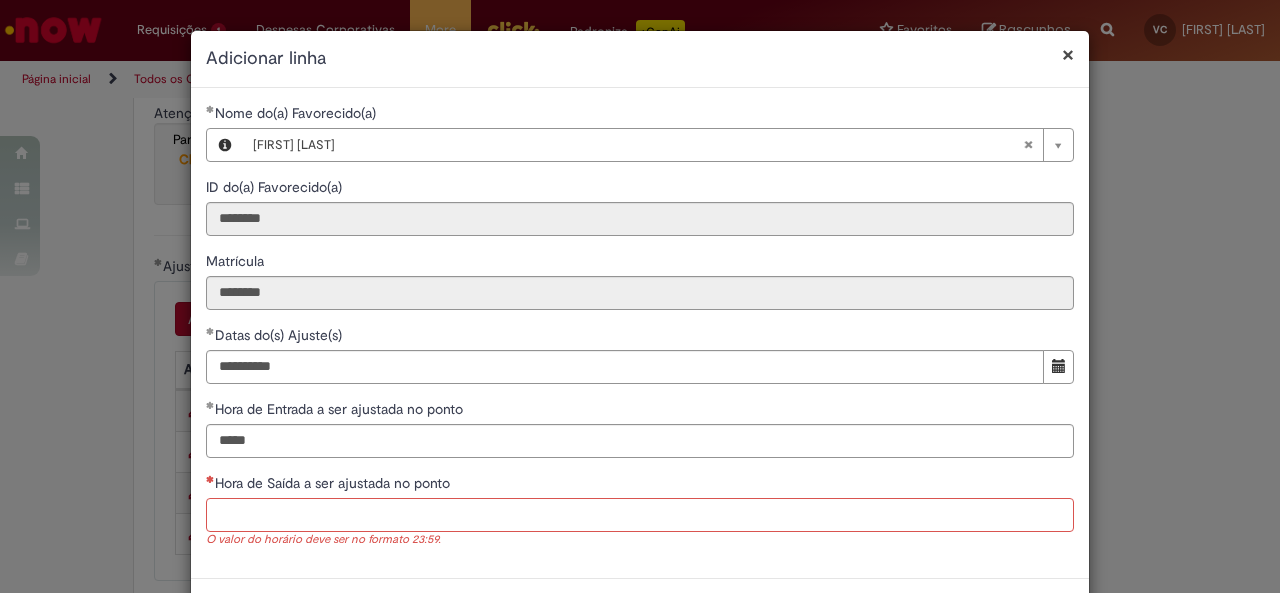 type on "*" 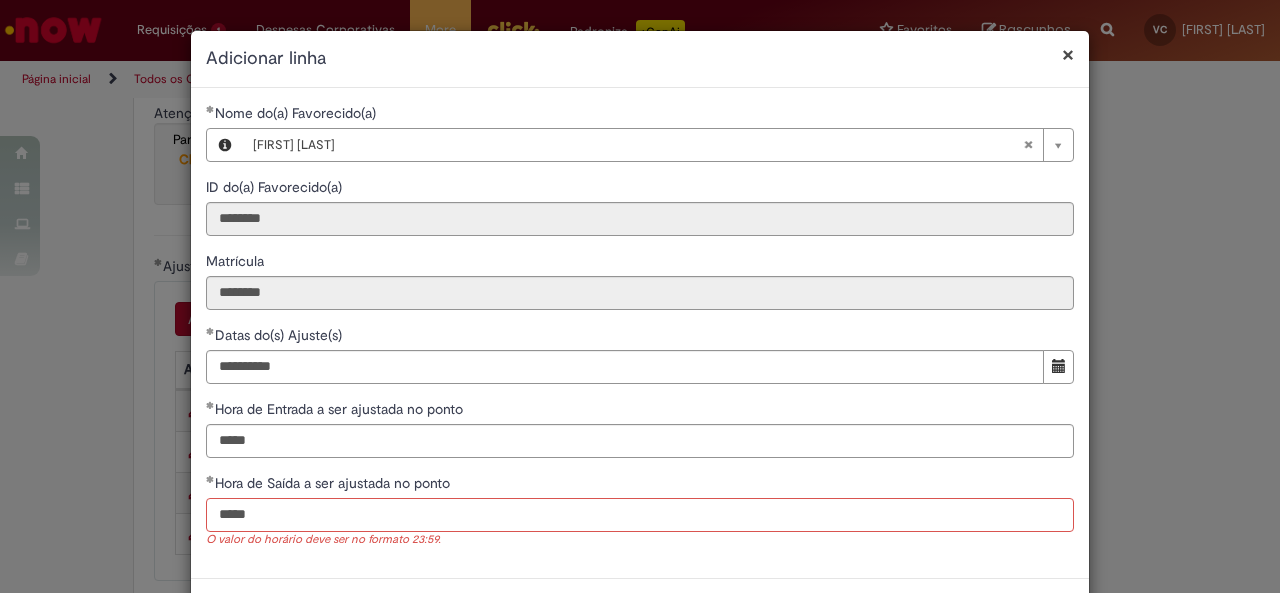 scroll, scrollTop: 79, scrollLeft: 0, axis: vertical 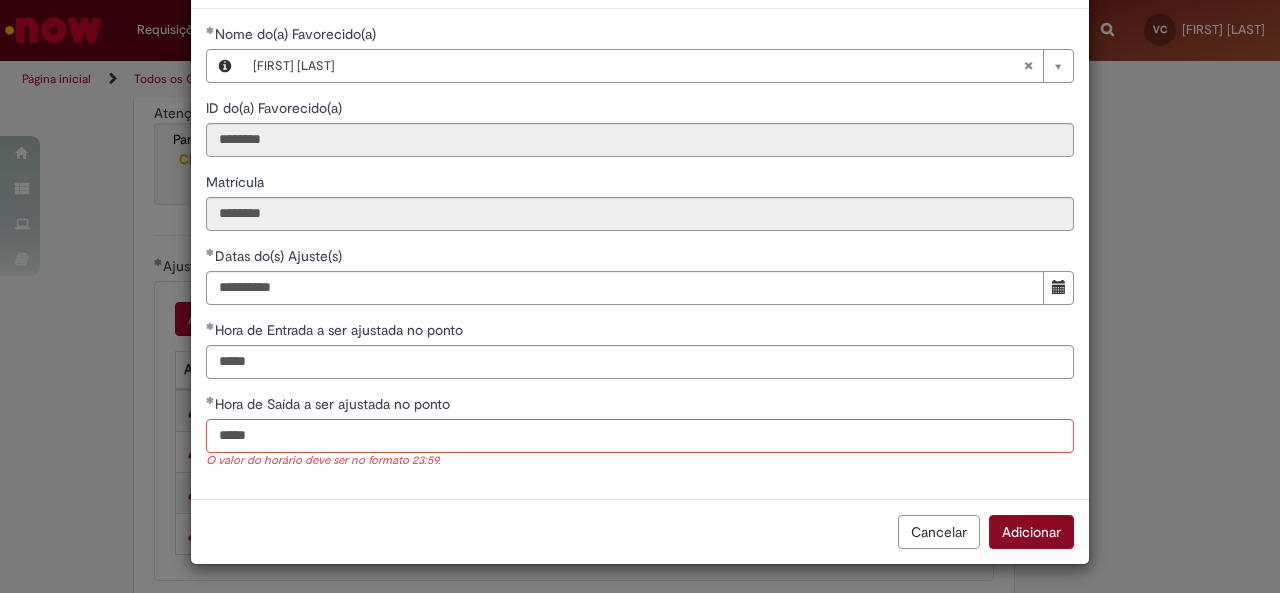 type on "*****" 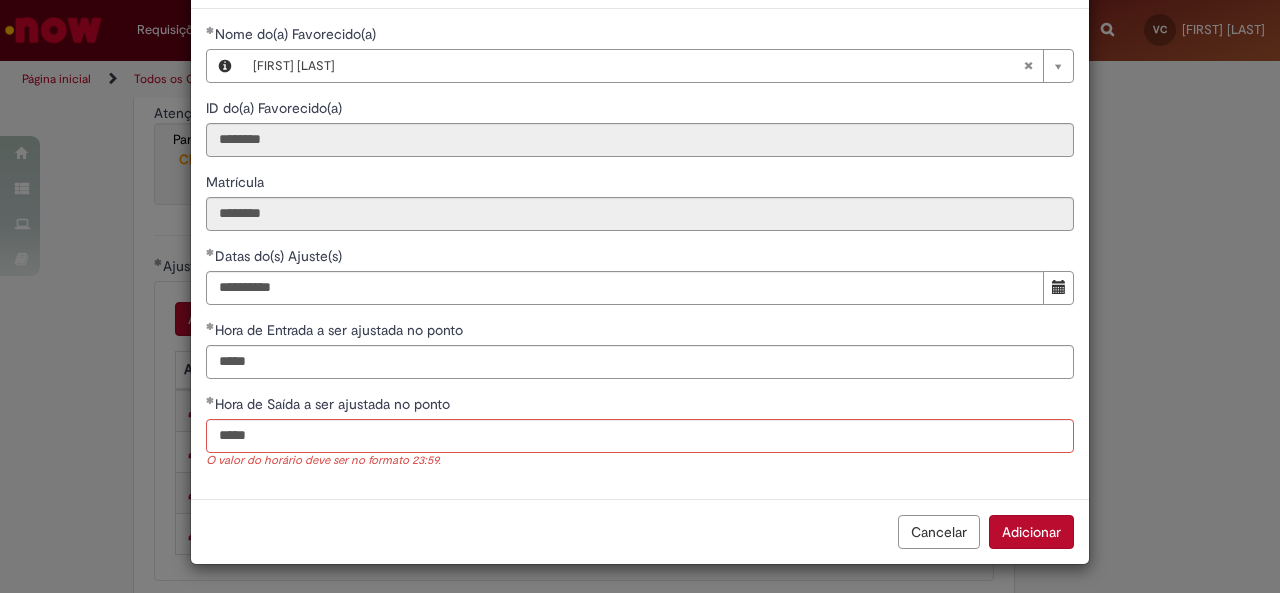 click on "Adicionar" at bounding box center [1031, 532] 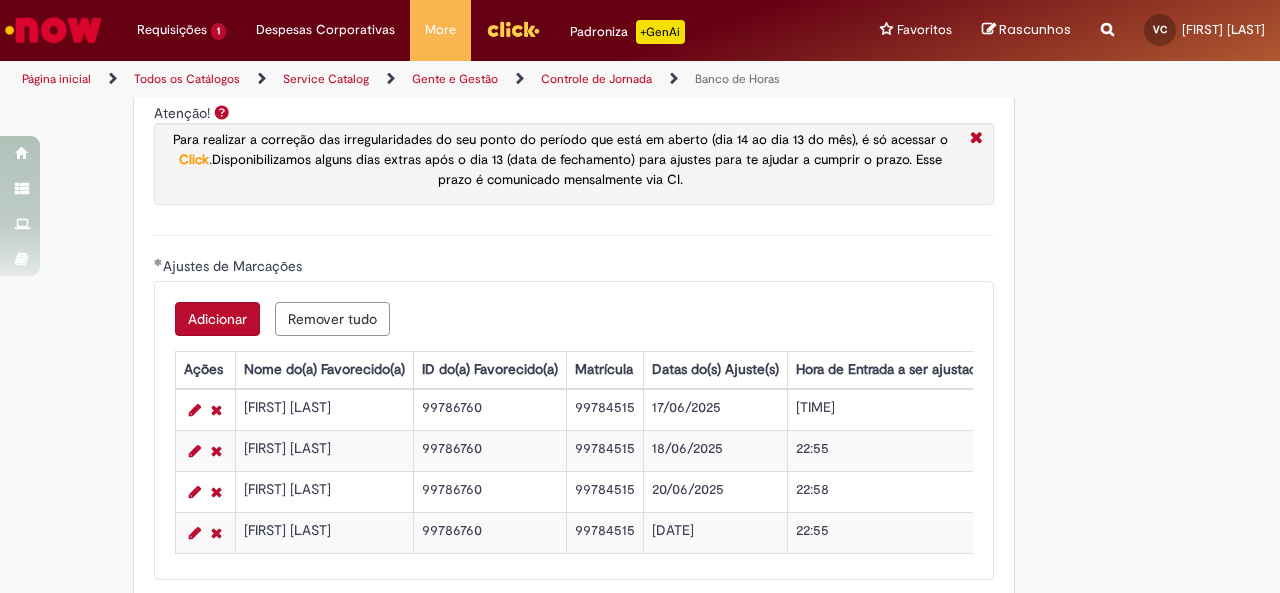 scroll, scrollTop: 62, scrollLeft: 0, axis: vertical 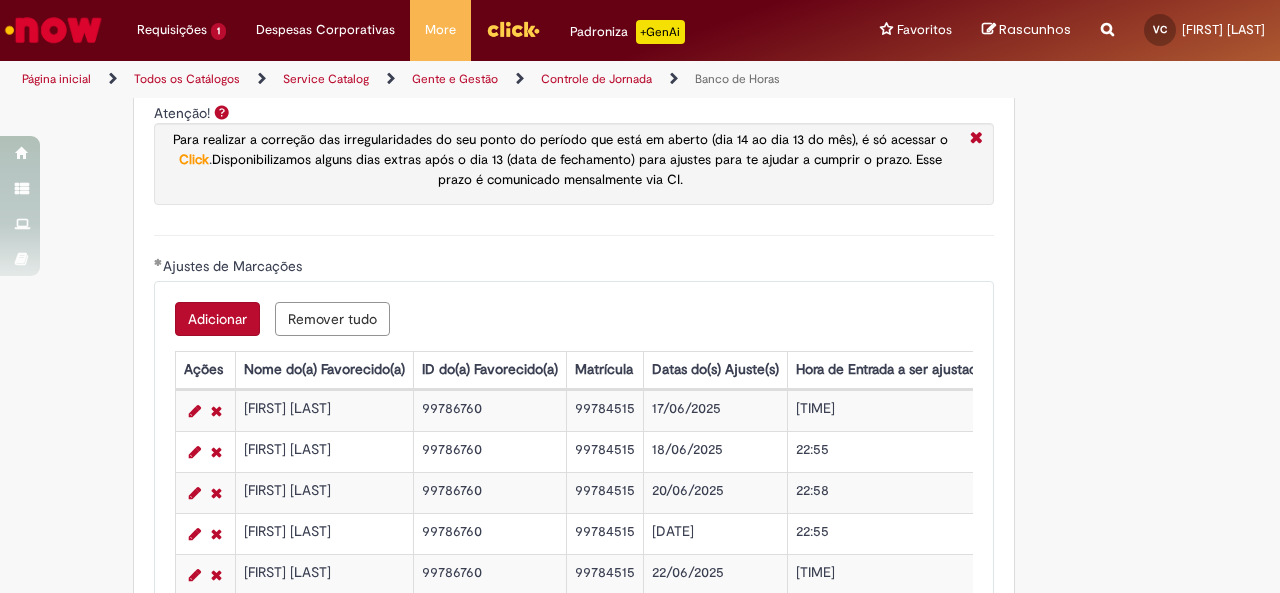 click on "Adicionar" at bounding box center [217, 319] 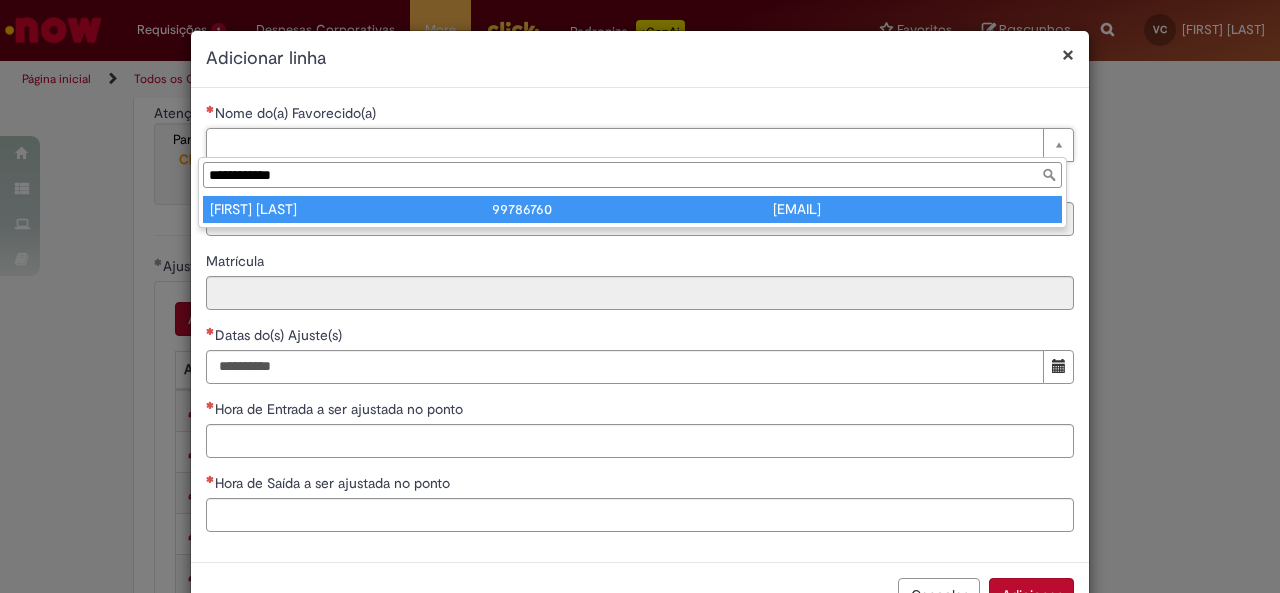 type on "**********" 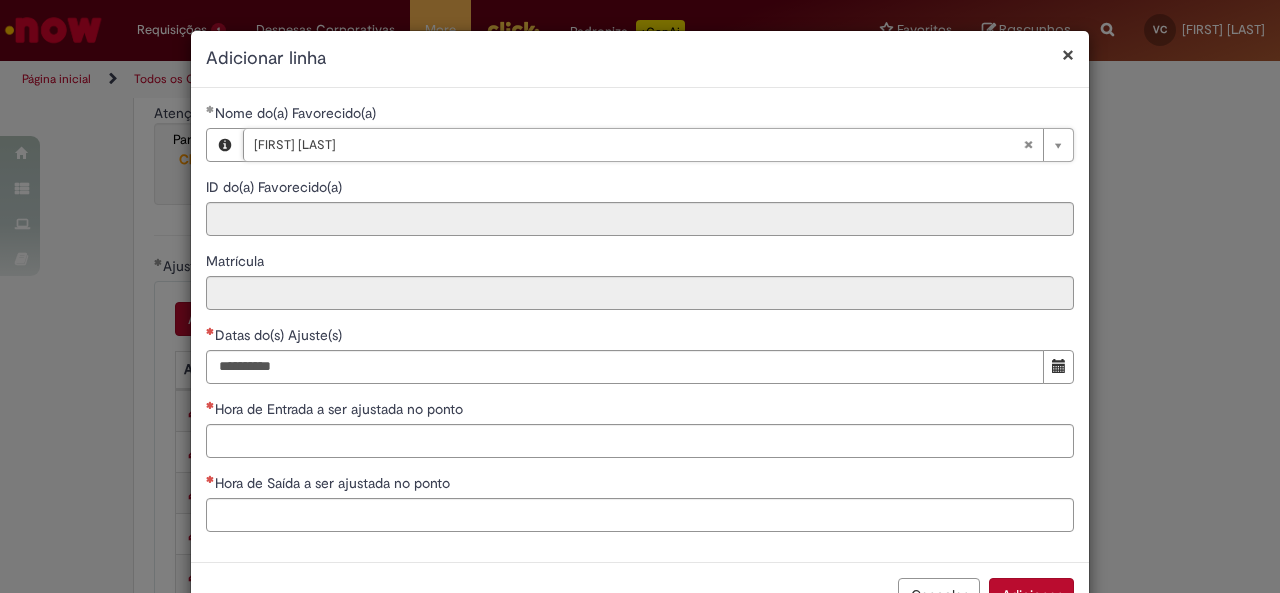 type on "********" 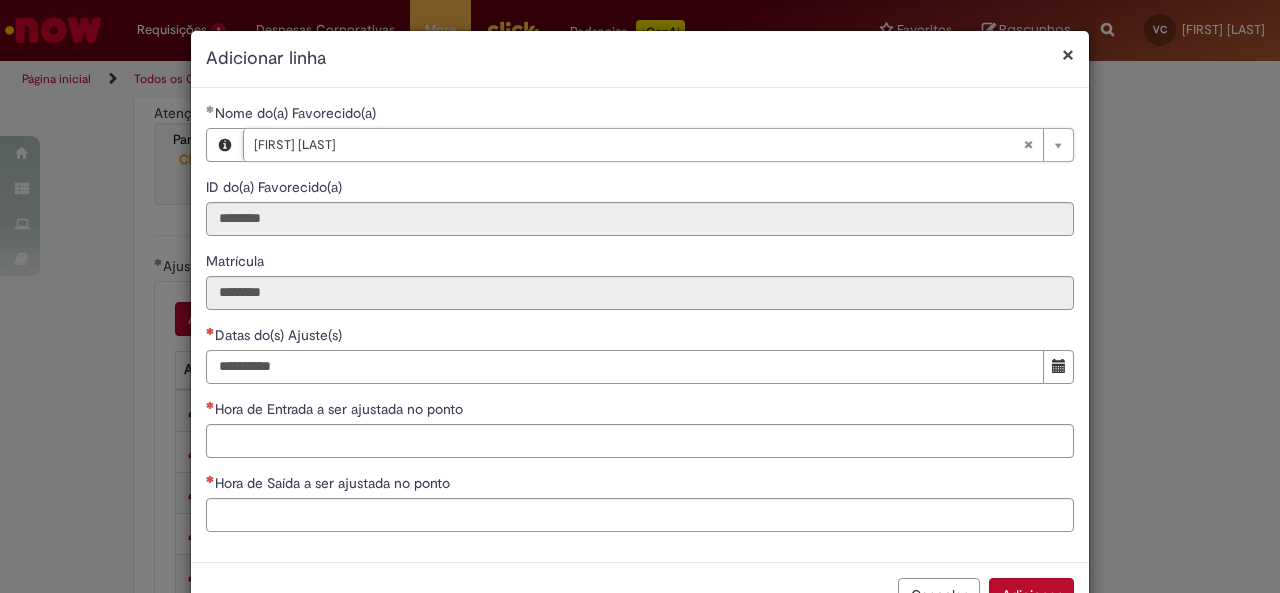 click on "Datas do(s) Ajuste(s)" at bounding box center (625, 367) 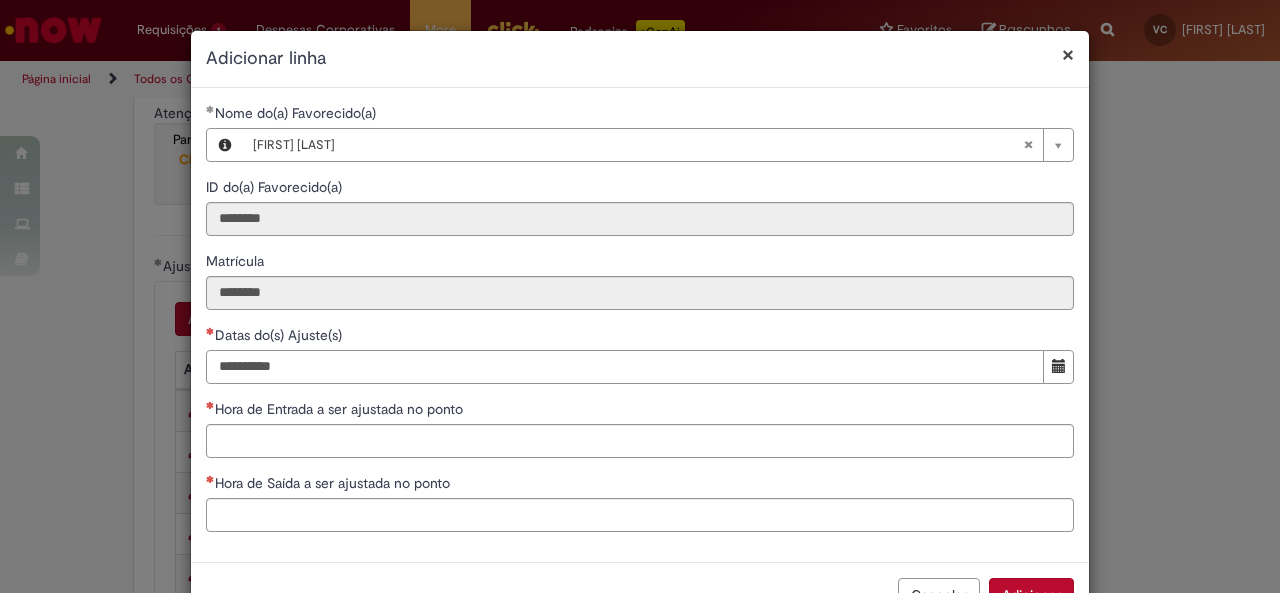 type on "**********" 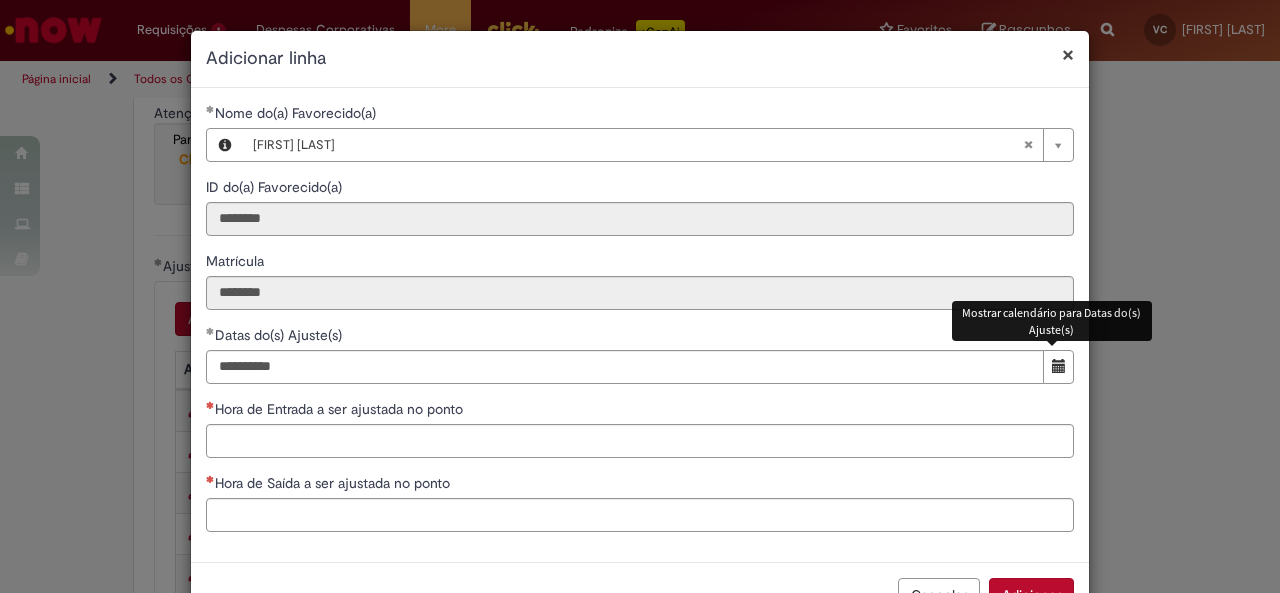 type 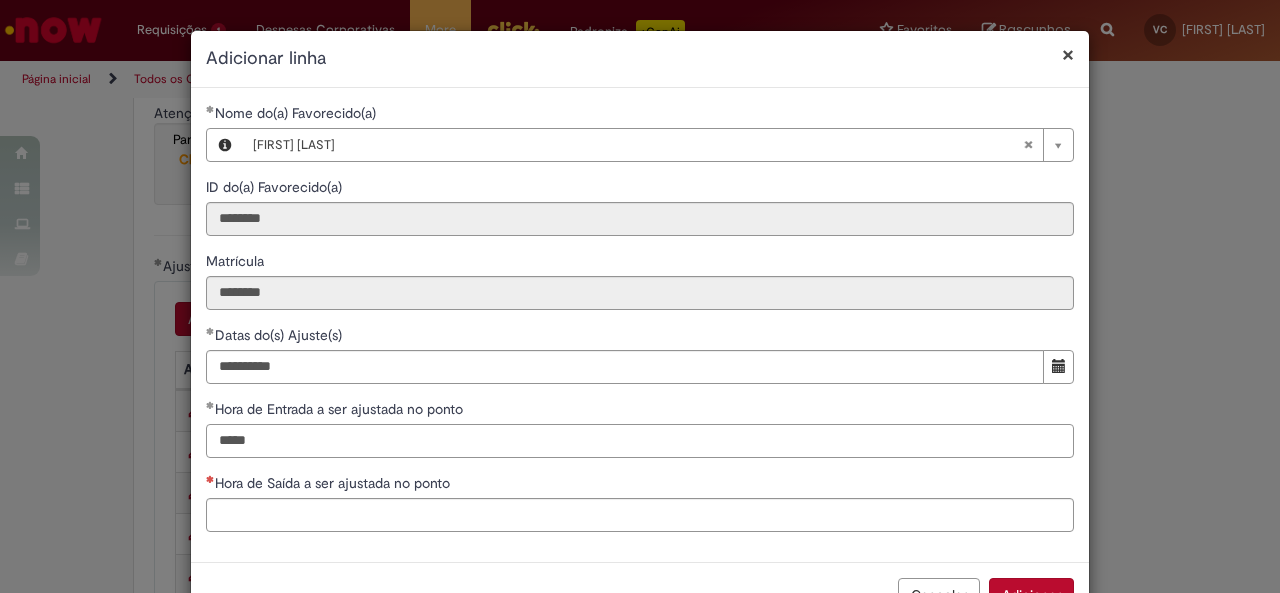 type on "*****" 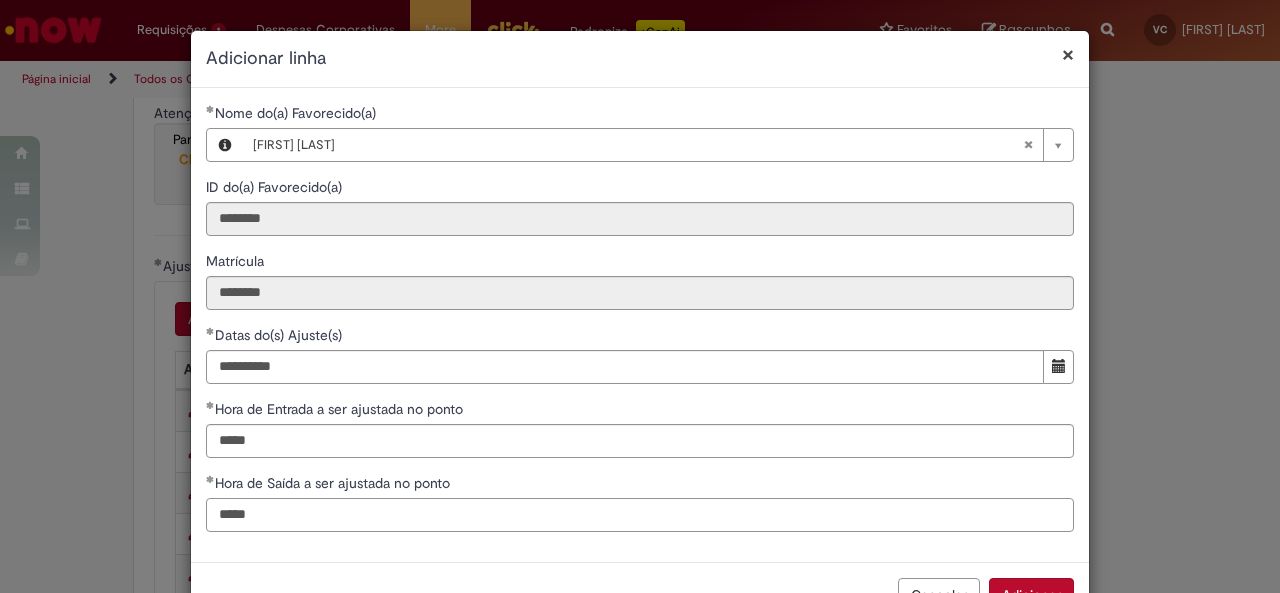 scroll, scrollTop: 62, scrollLeft: 0, axis: vertical 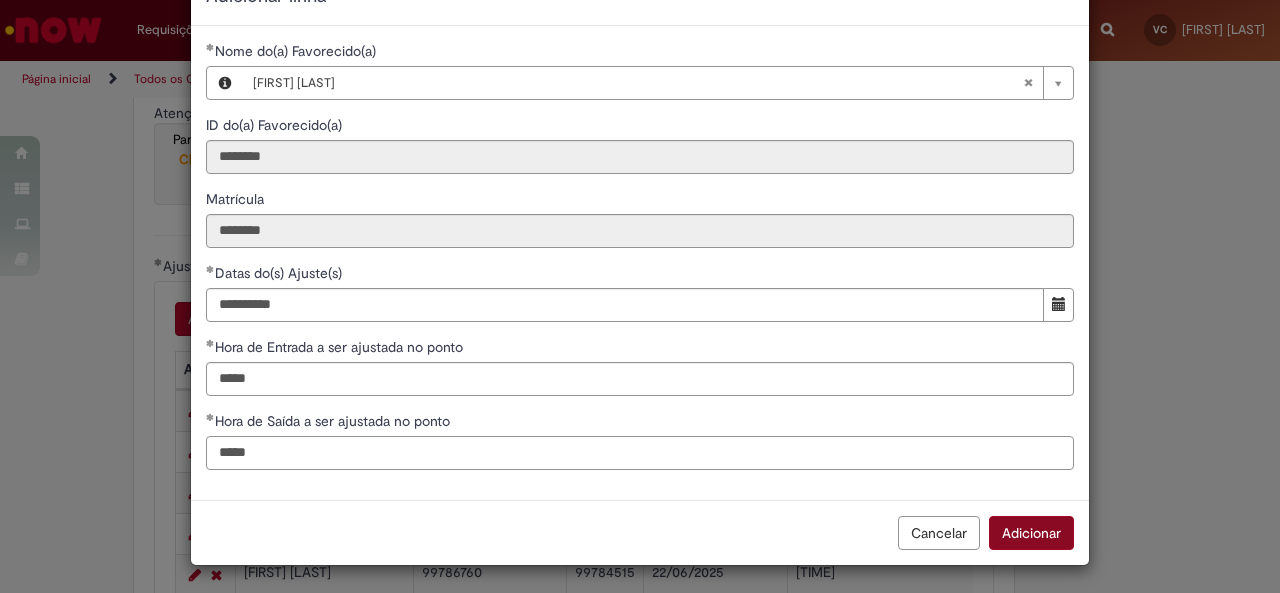 type on "*****" 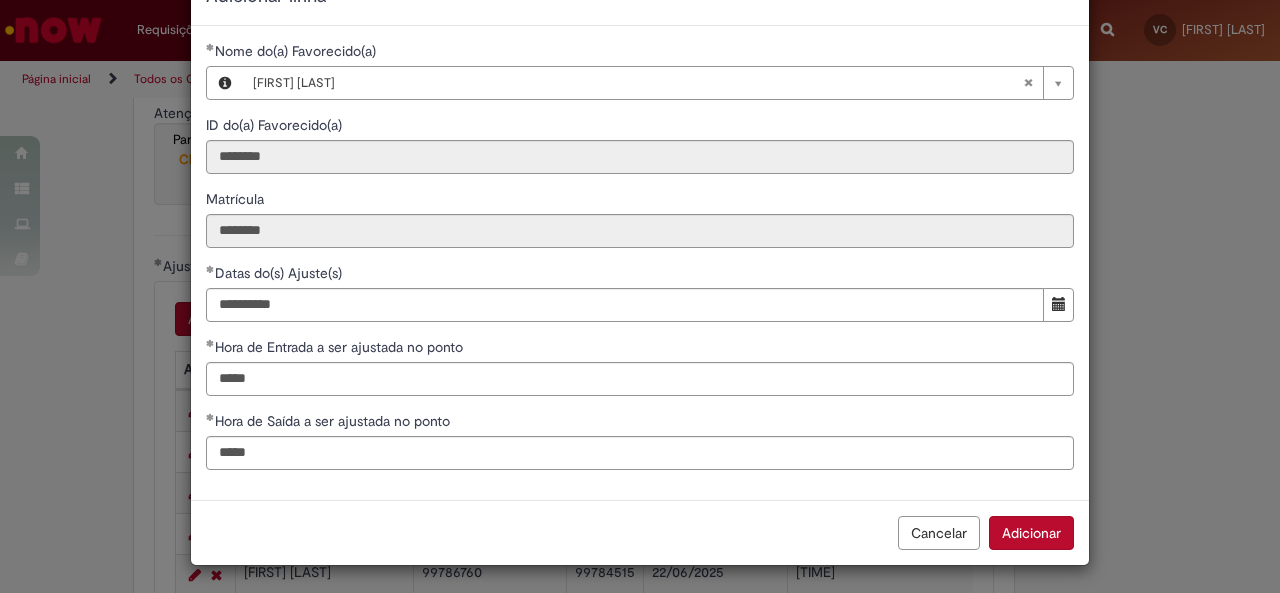 click on "Adicionar" at bounding box center [1031, 533] 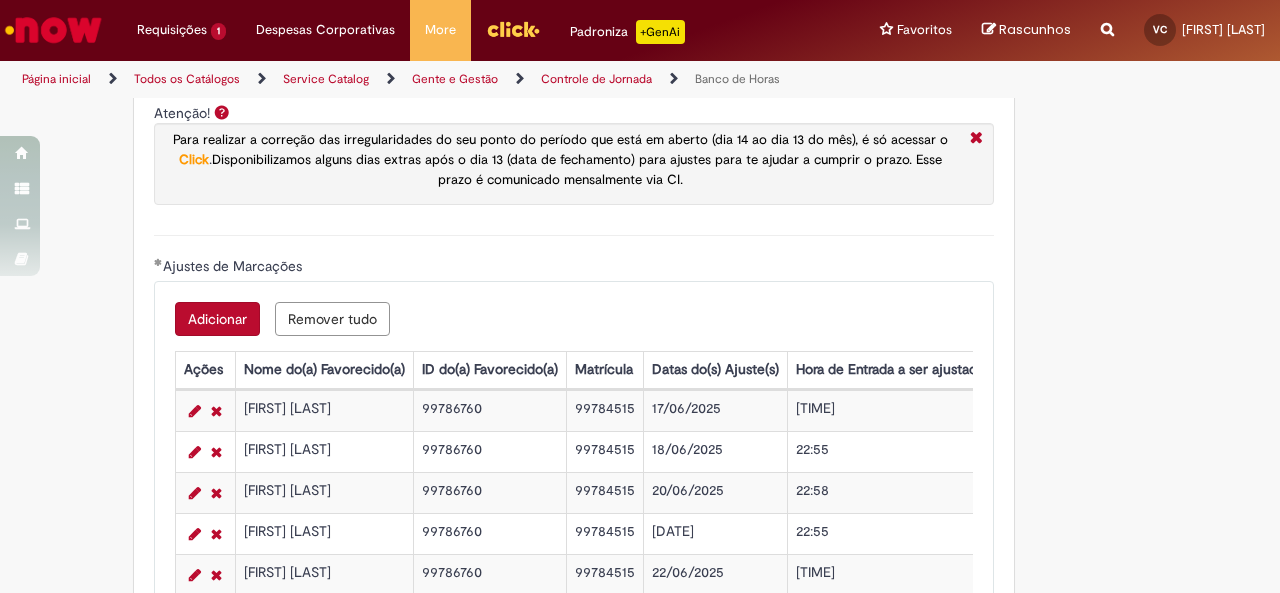 click on "Adicionar" at bounding box center [217, 319] 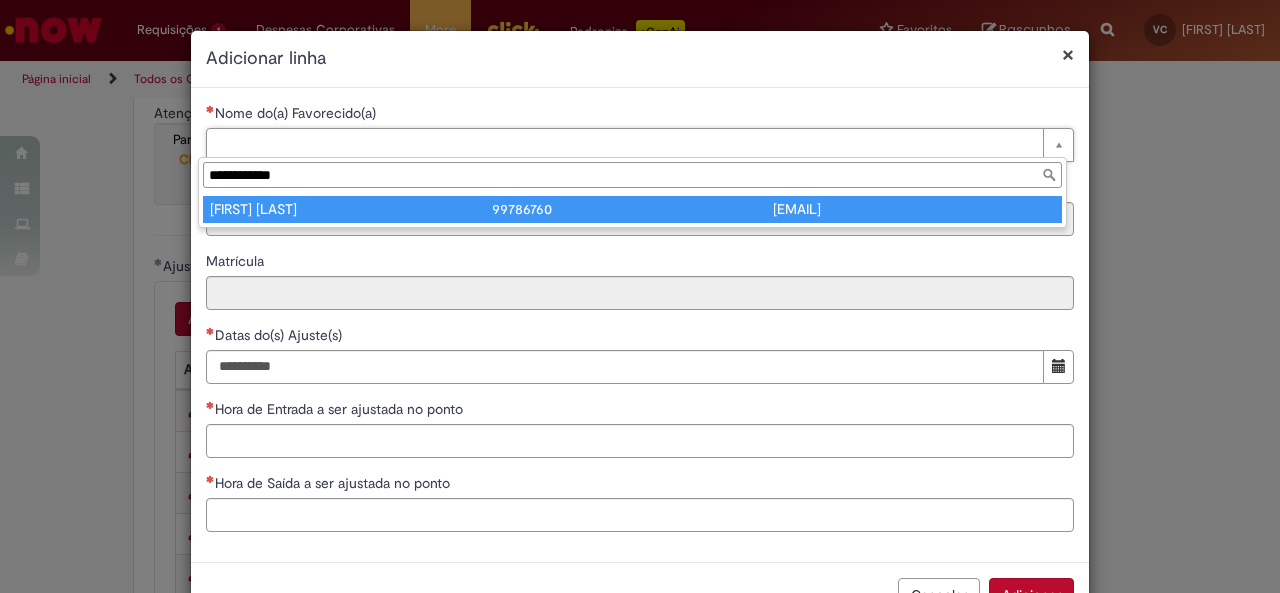 type on "**********" 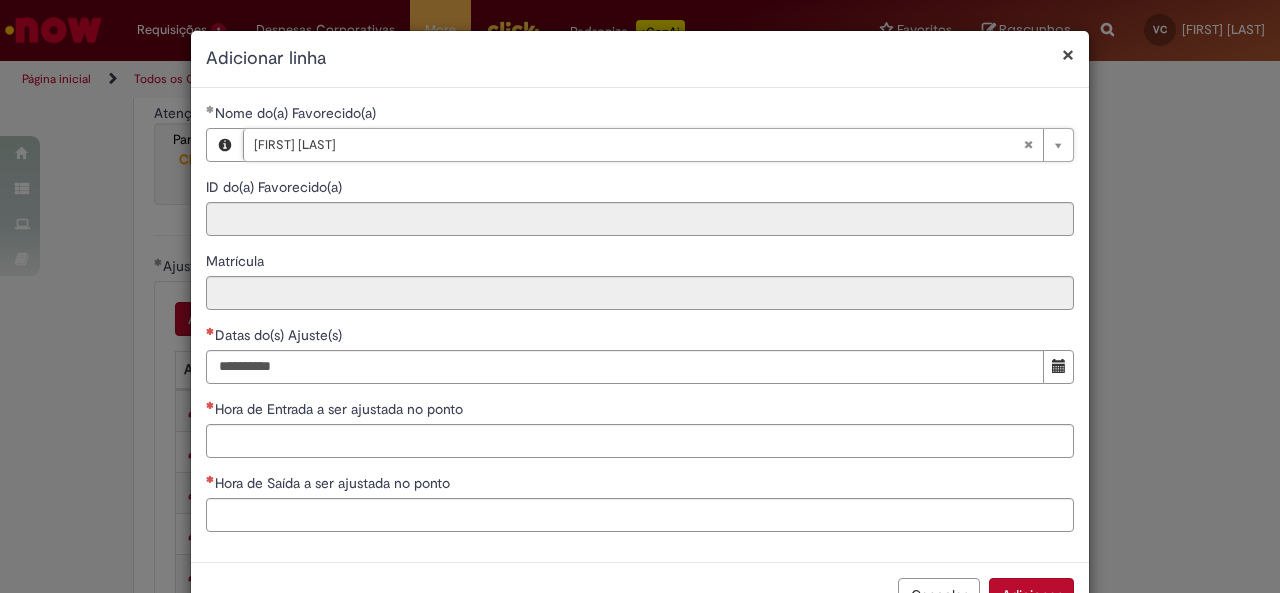 type on "********" 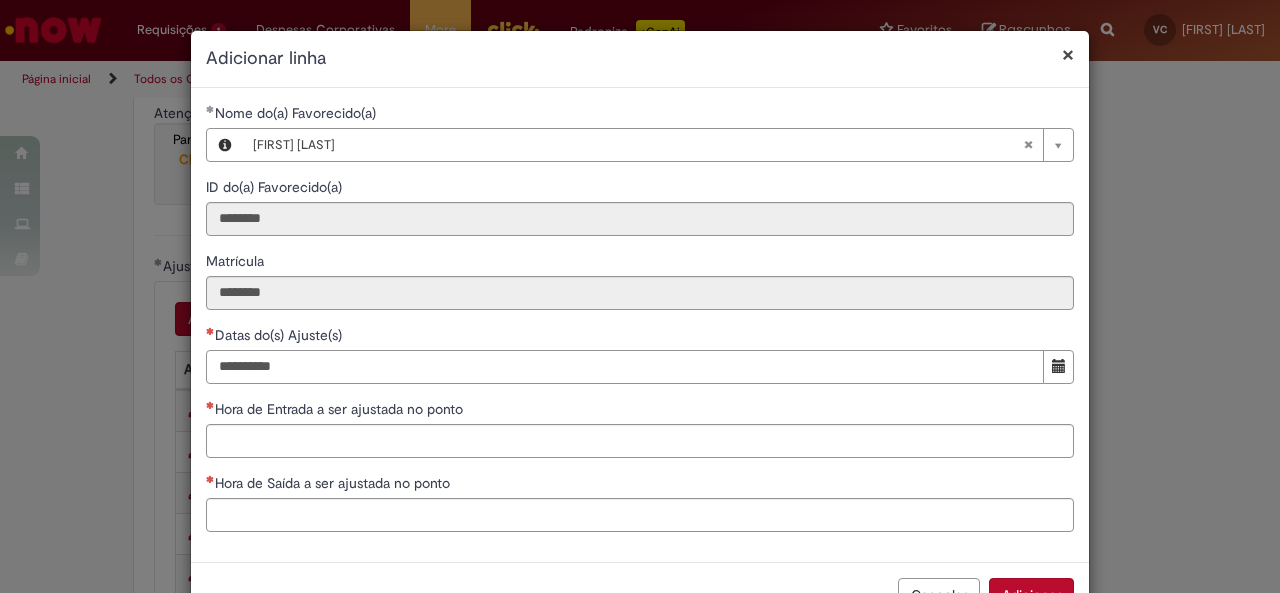 click on "Datas do(s) Ajuste(s)" at bounding box center [625, 367] 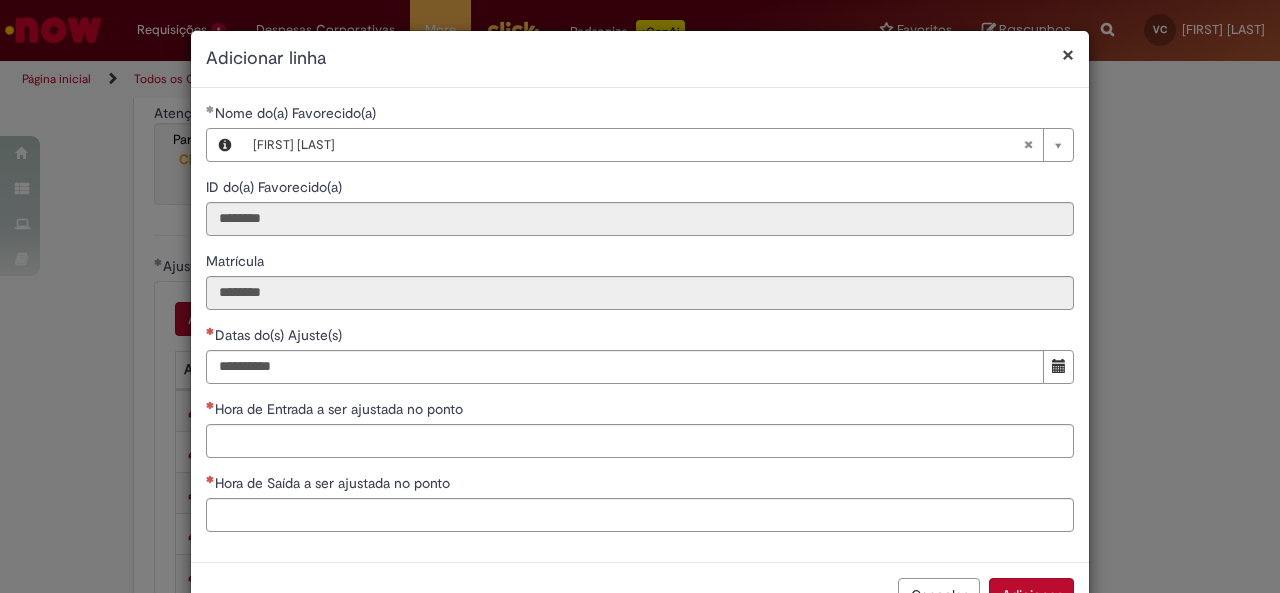 type 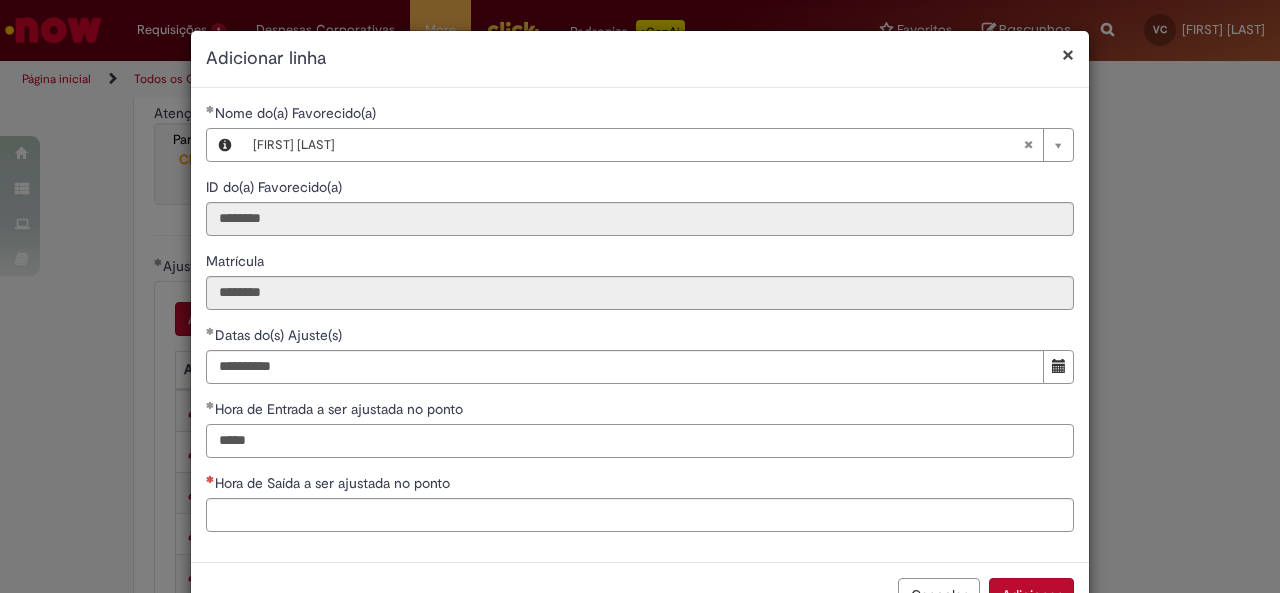 type on "*****" 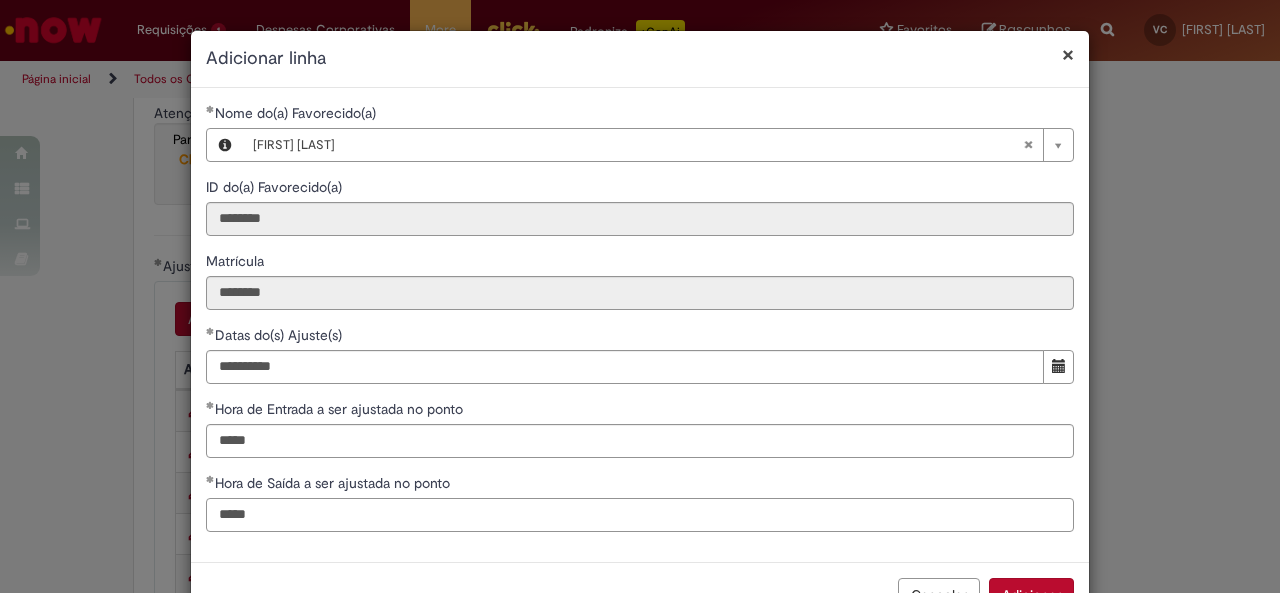 scroll, scrollTop: 53, scrollLeft: 0, axis: vertical 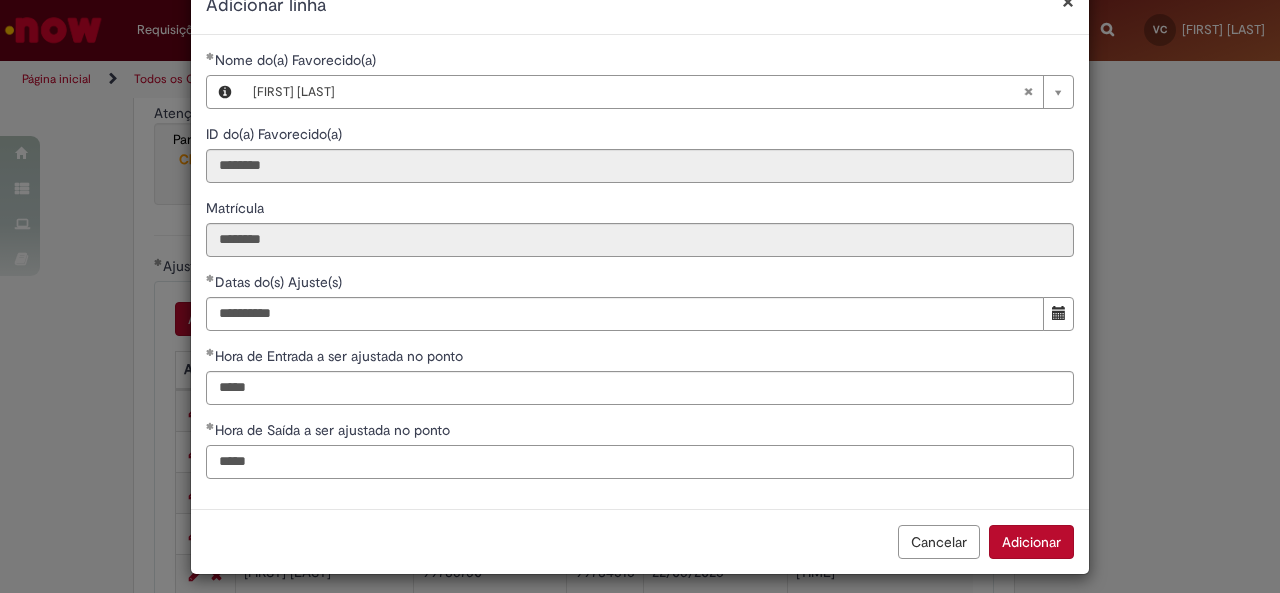 type on "*****" 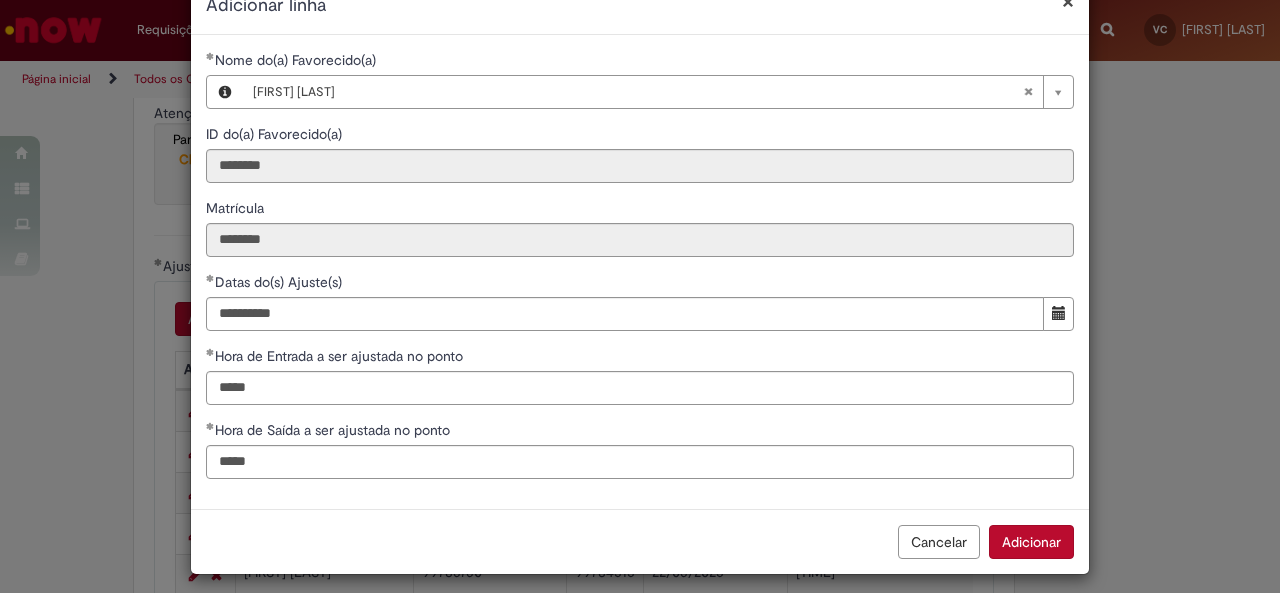 click on "Adicionar" at bounding box center (1031, 542) 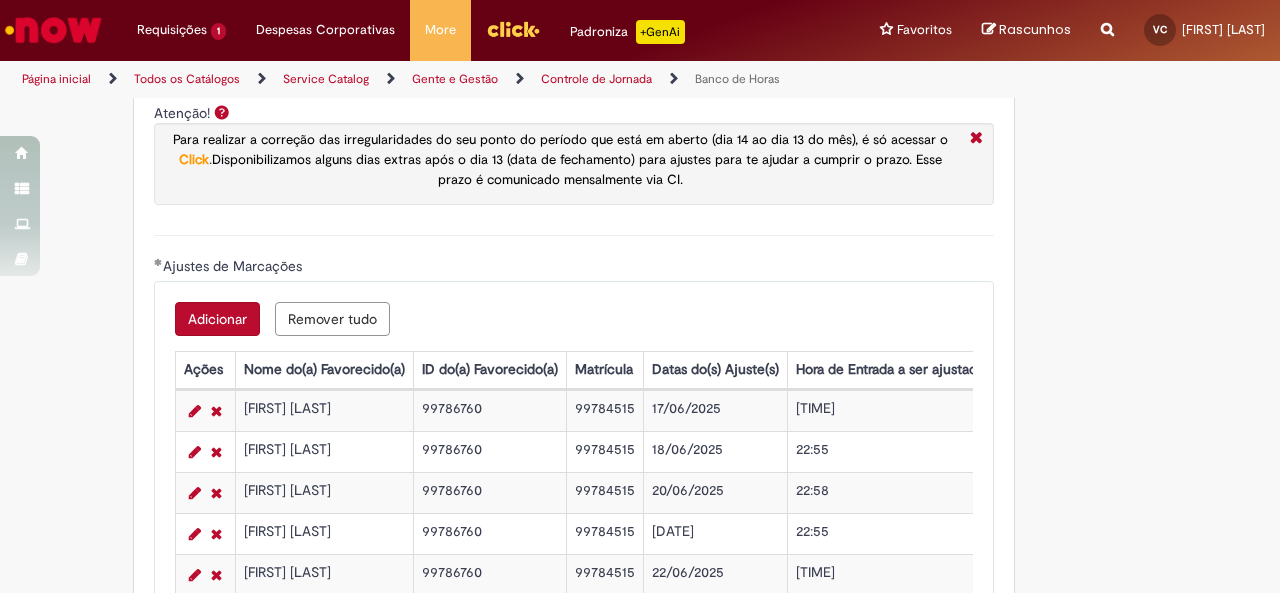 click on "Adicionar" at bounding box center [217, 319] 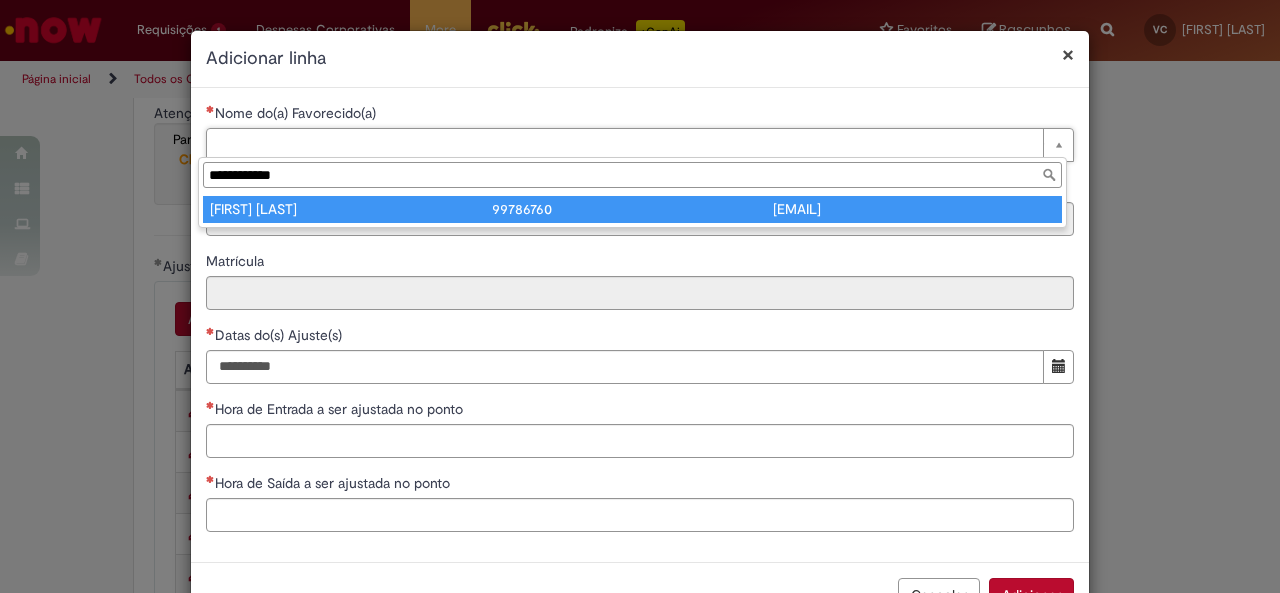 type on "**********" 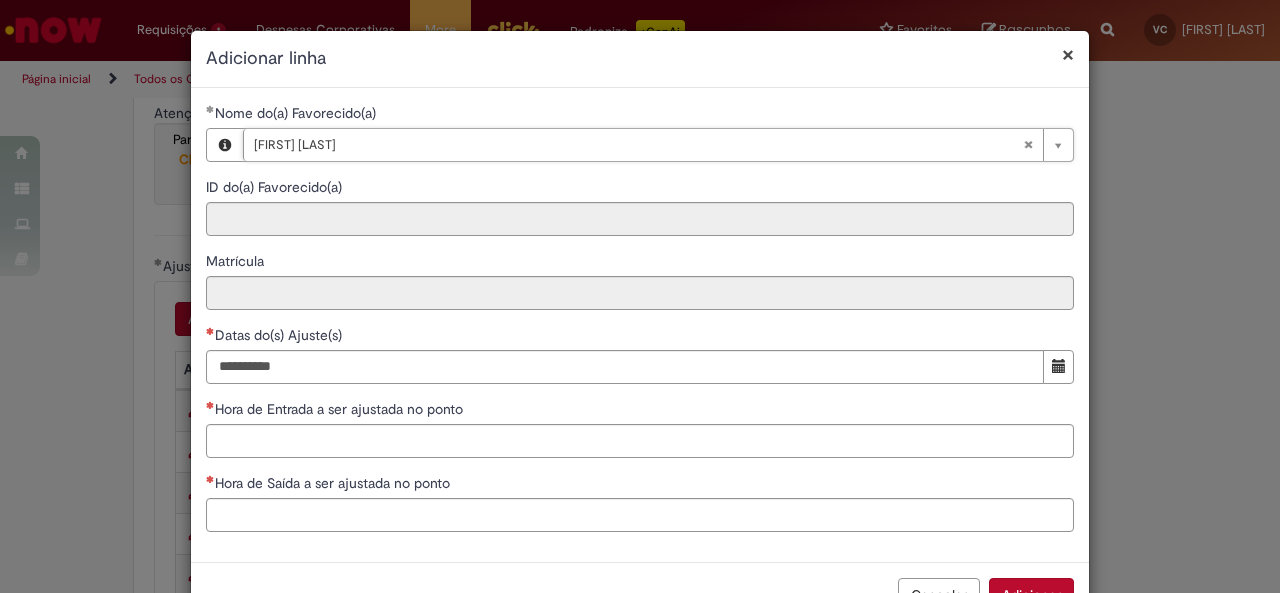 type on "********" 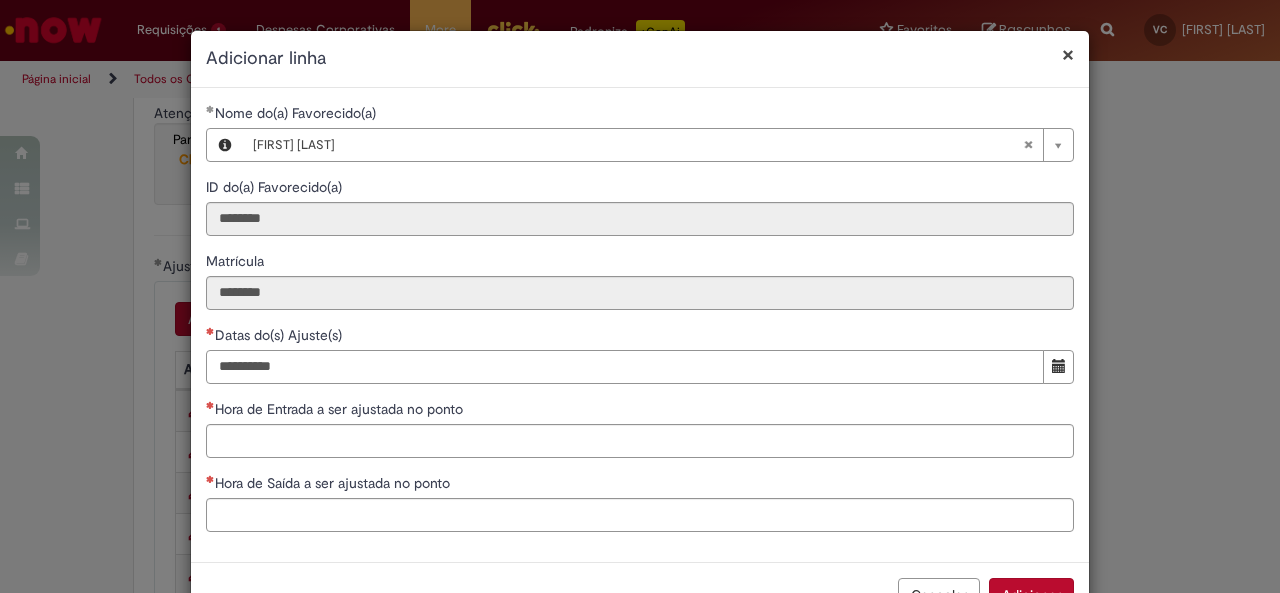 click on "Datas do(s) Ajuste(s)" at bounding box center (625, 367) 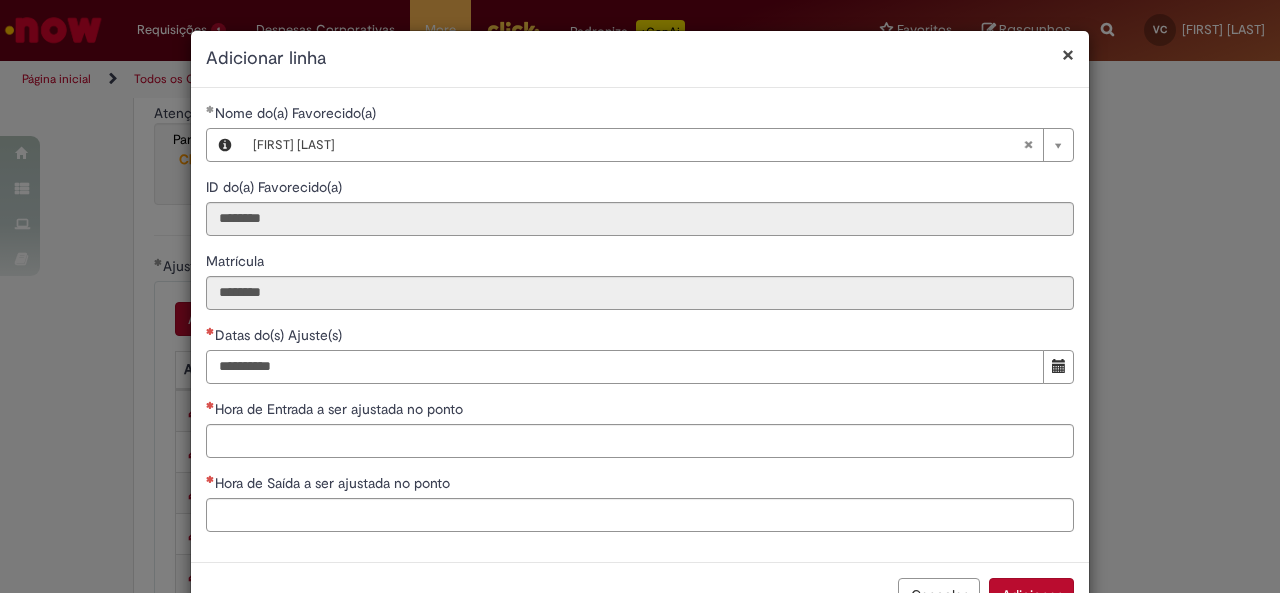 type on "**********" 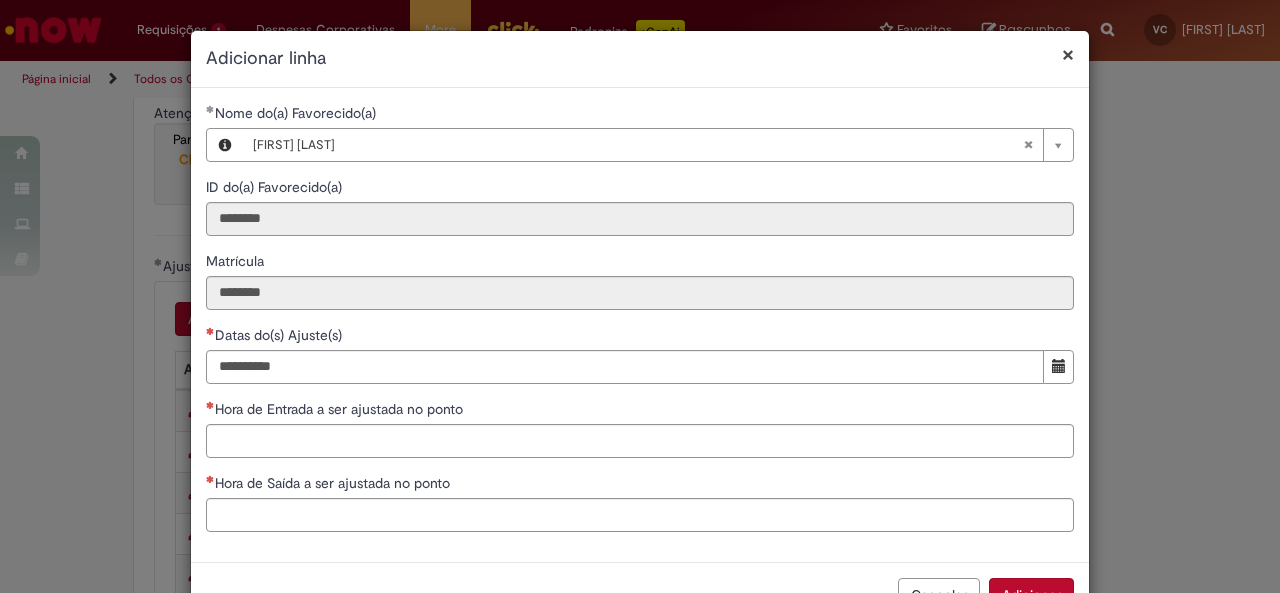 type 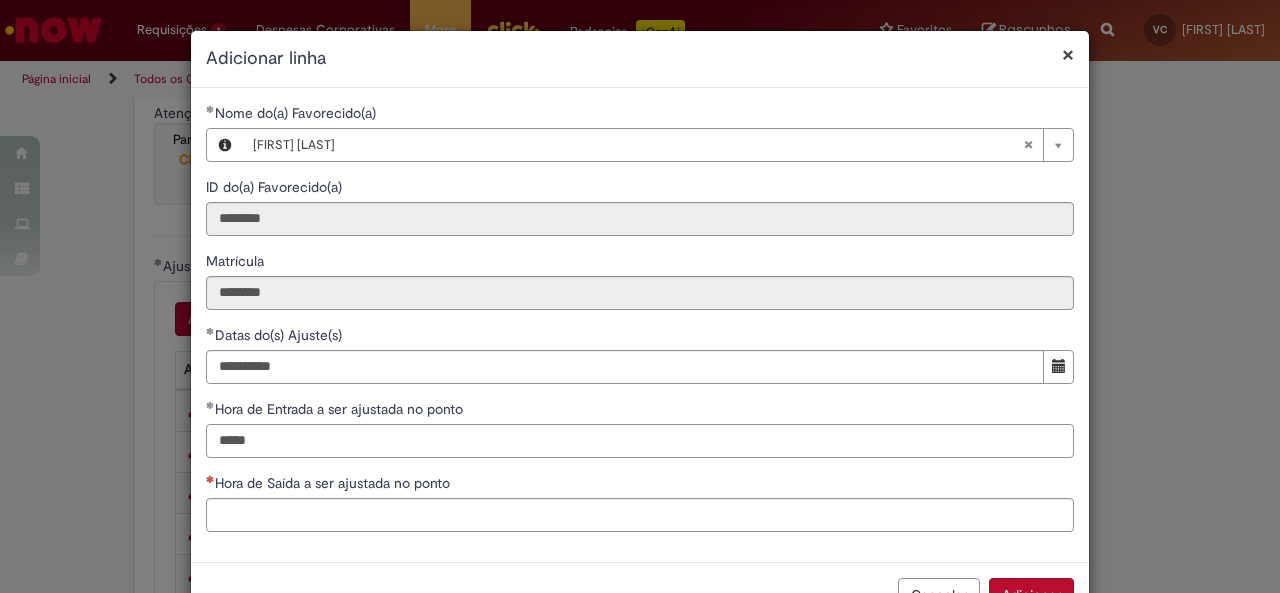 type on "*****" 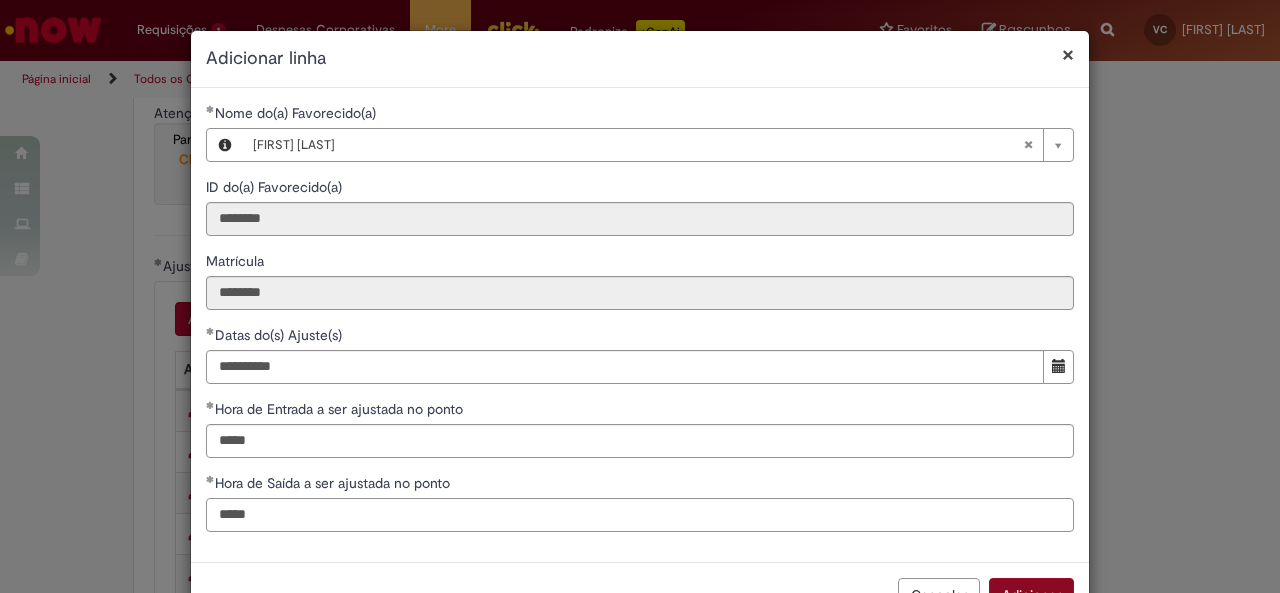 type on "*****" 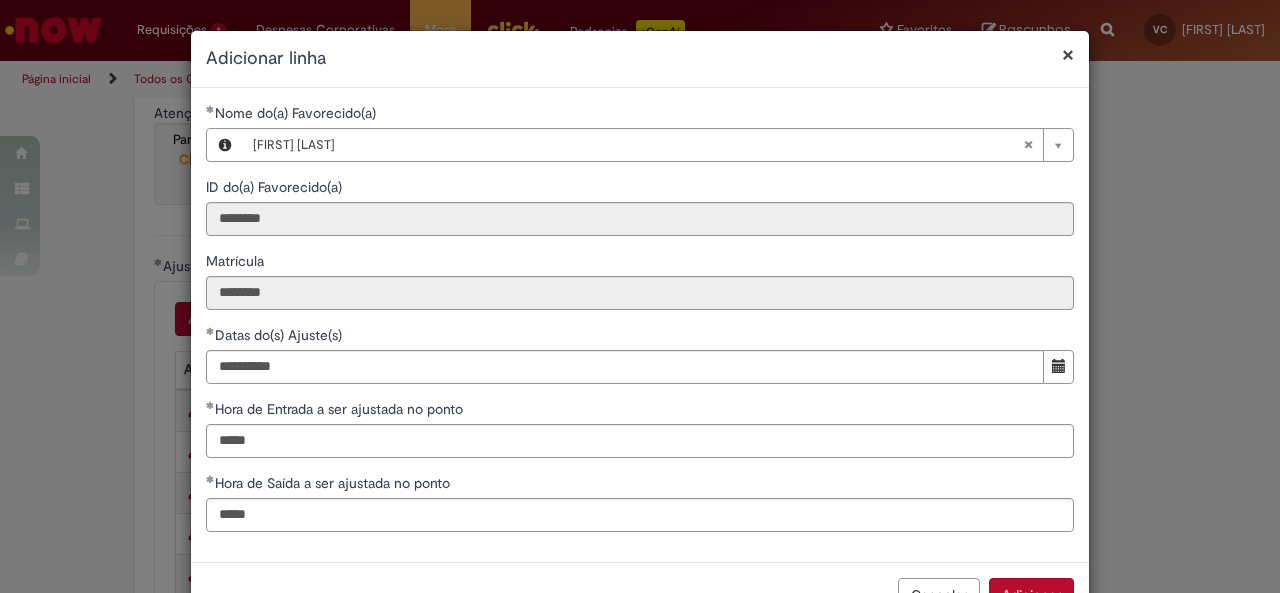 click on "Adicionar" at bounding box center (1031, 595) 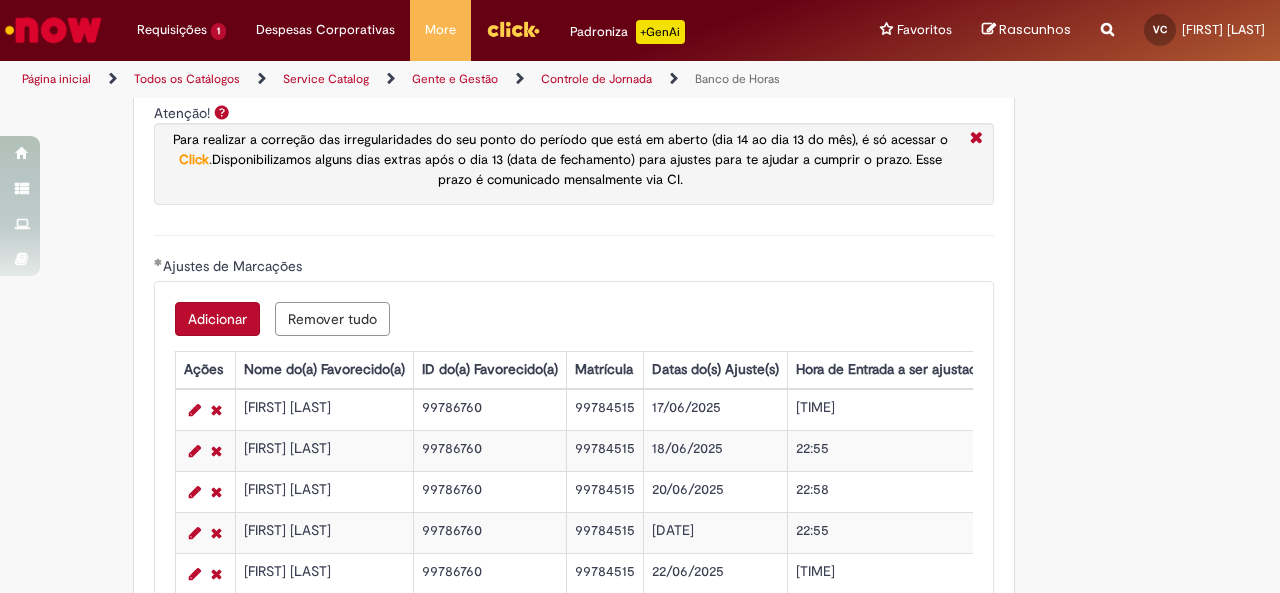 scroll, scrollTop: 16, scrollLeft: 0, axis: vertical 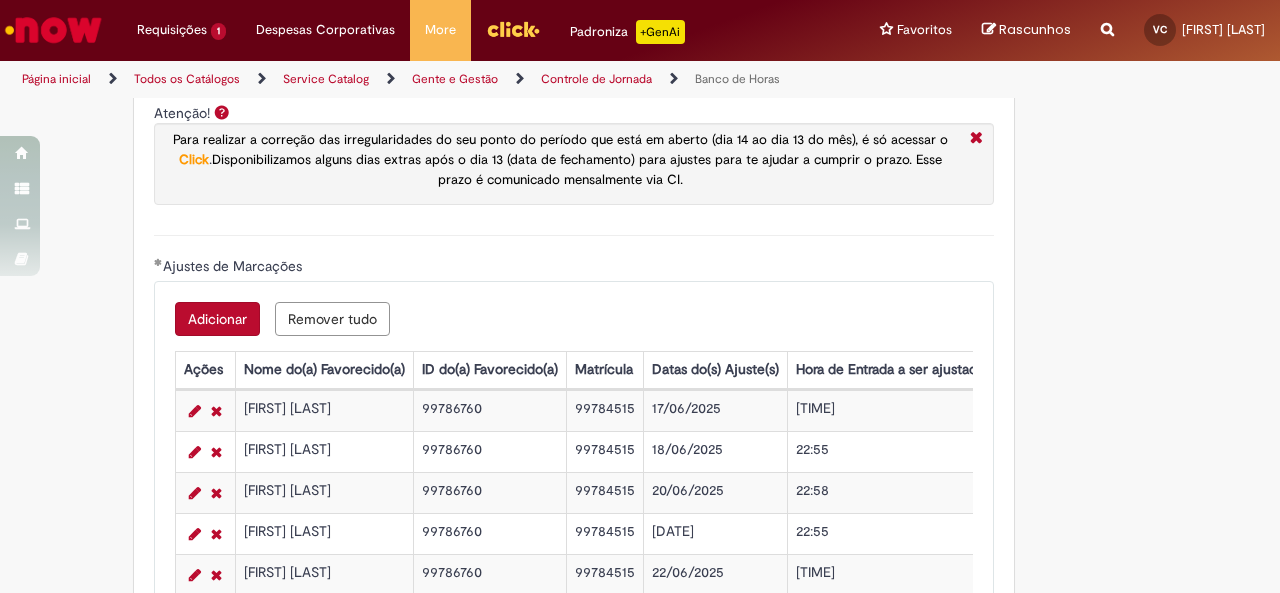 click on "Adicionar" at bounding box center [217, 319] 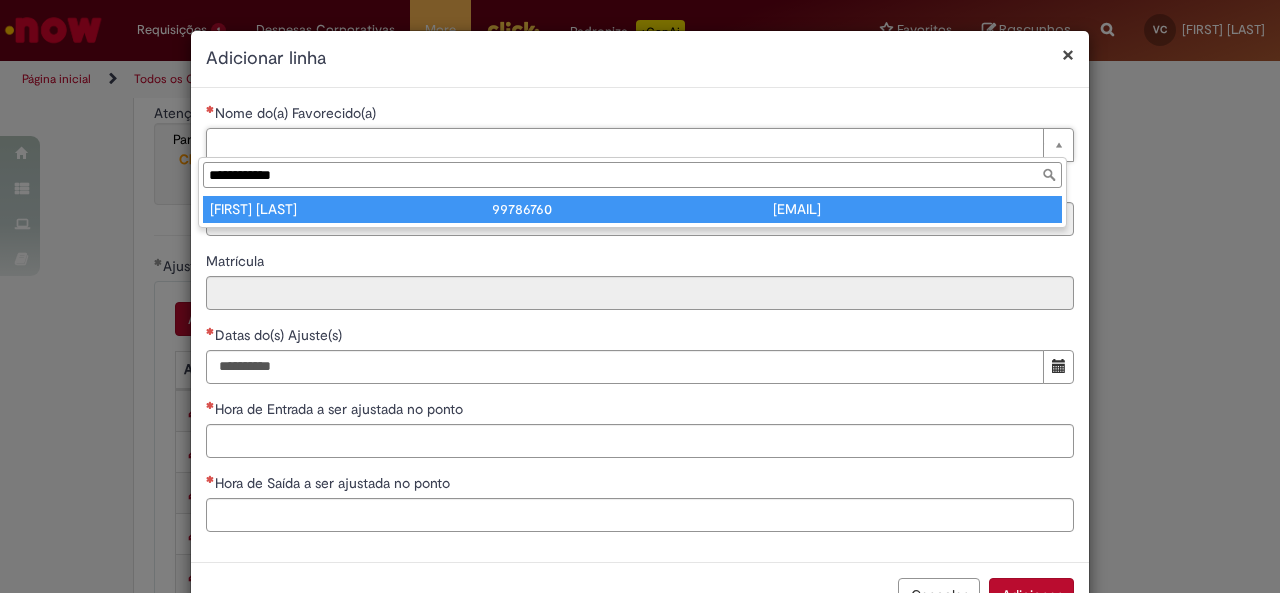 type on "**********" 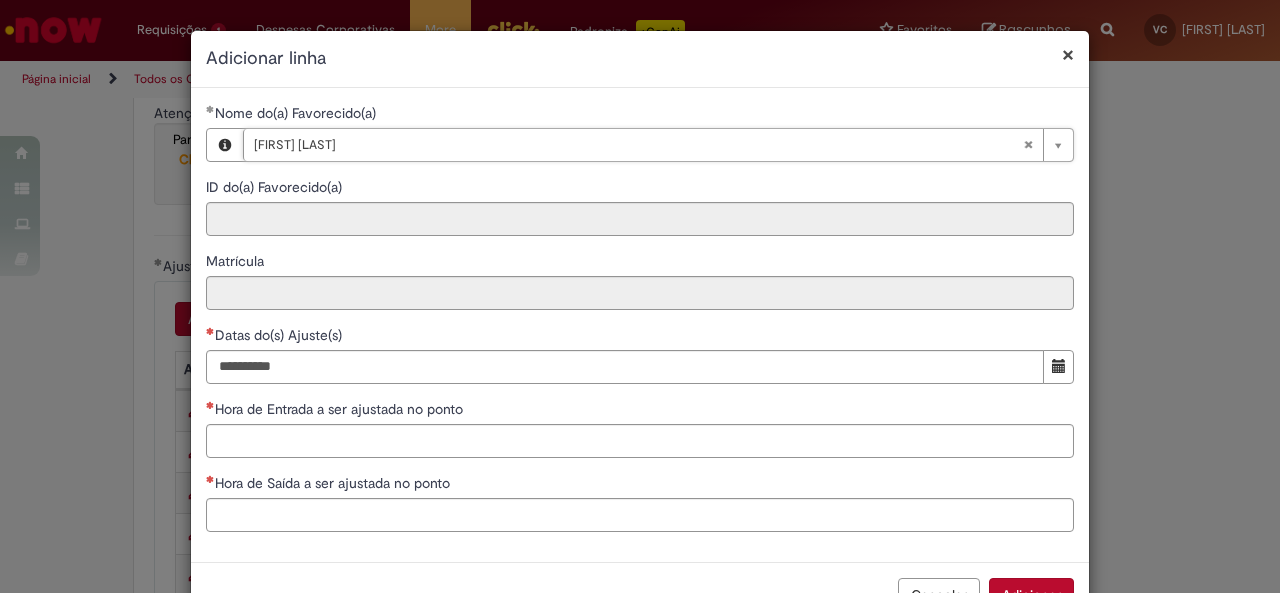 type on "********" 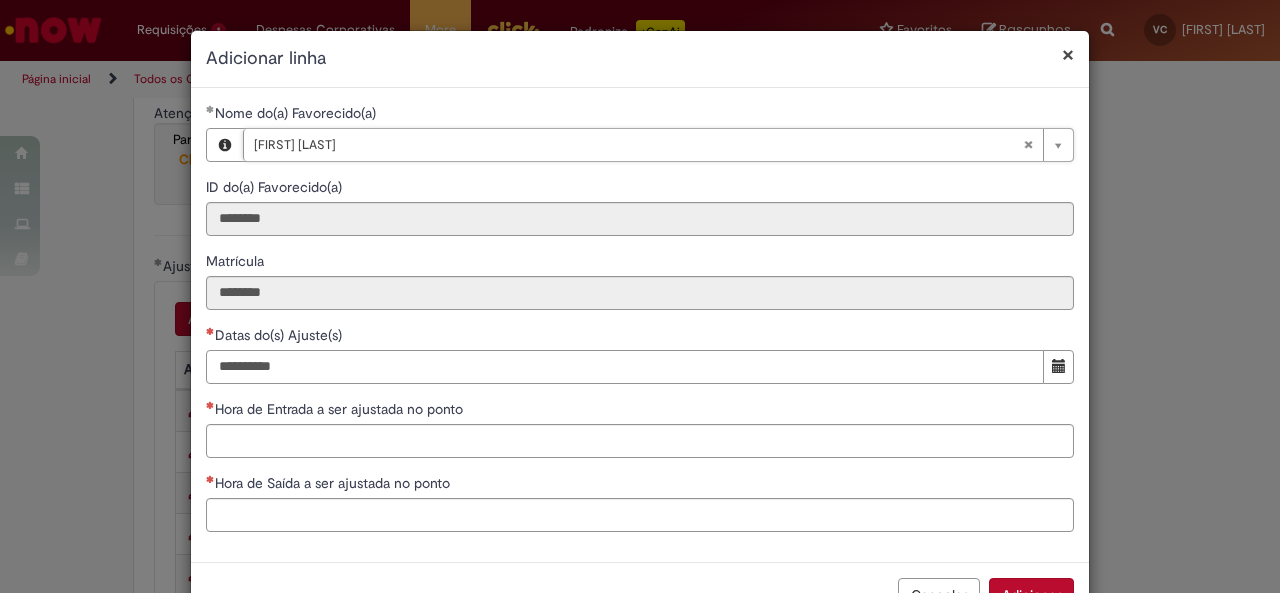 click on "Datas do(s) Ajuste(s)" at bounding box center [625, 367] 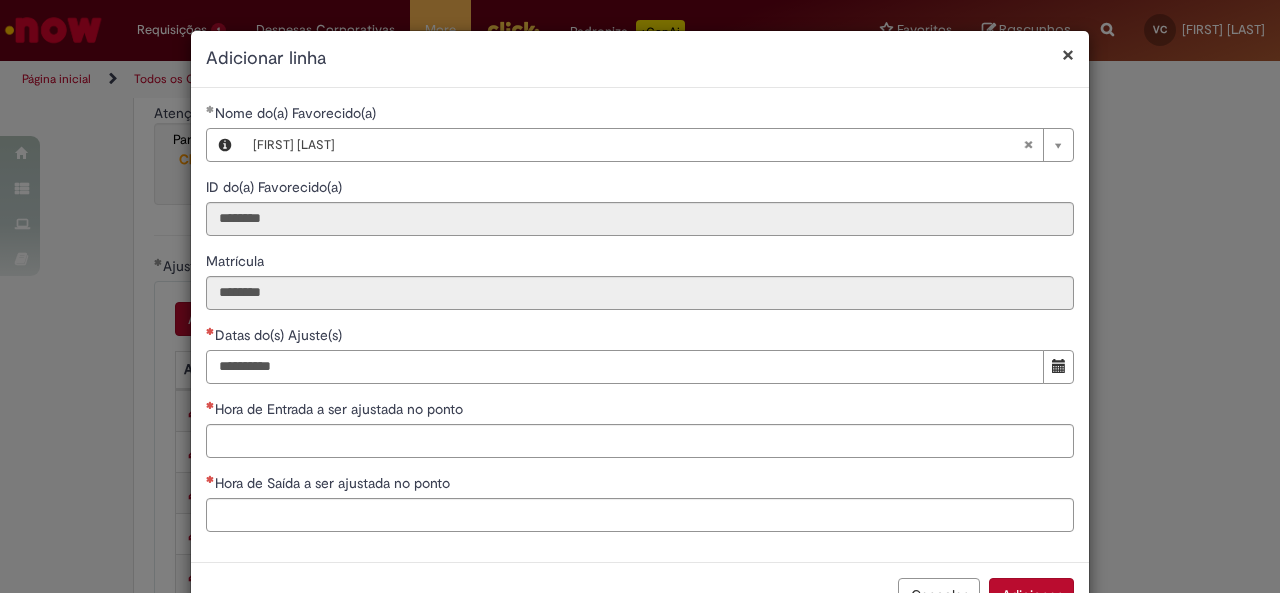 type on "**********" 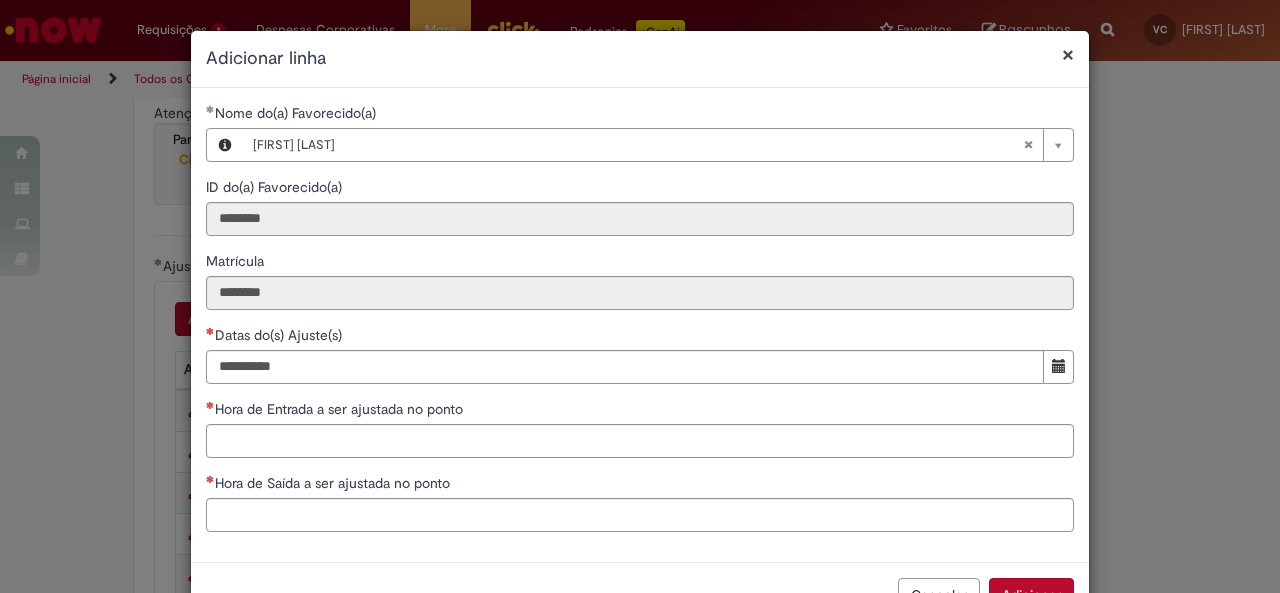type 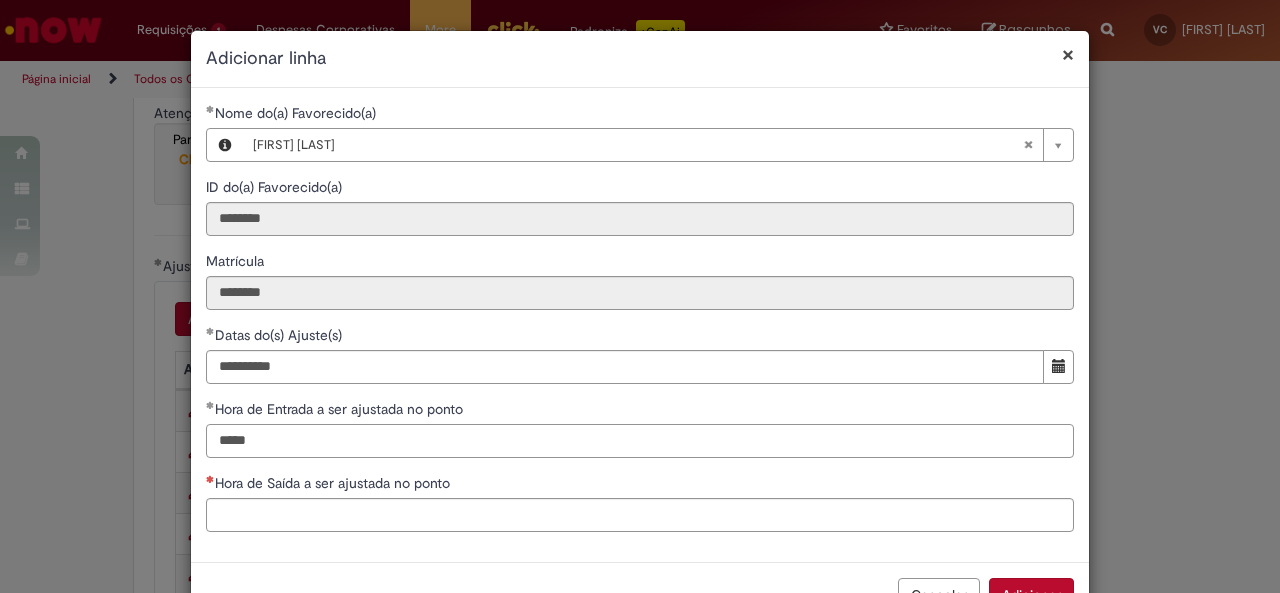 type on "*****" 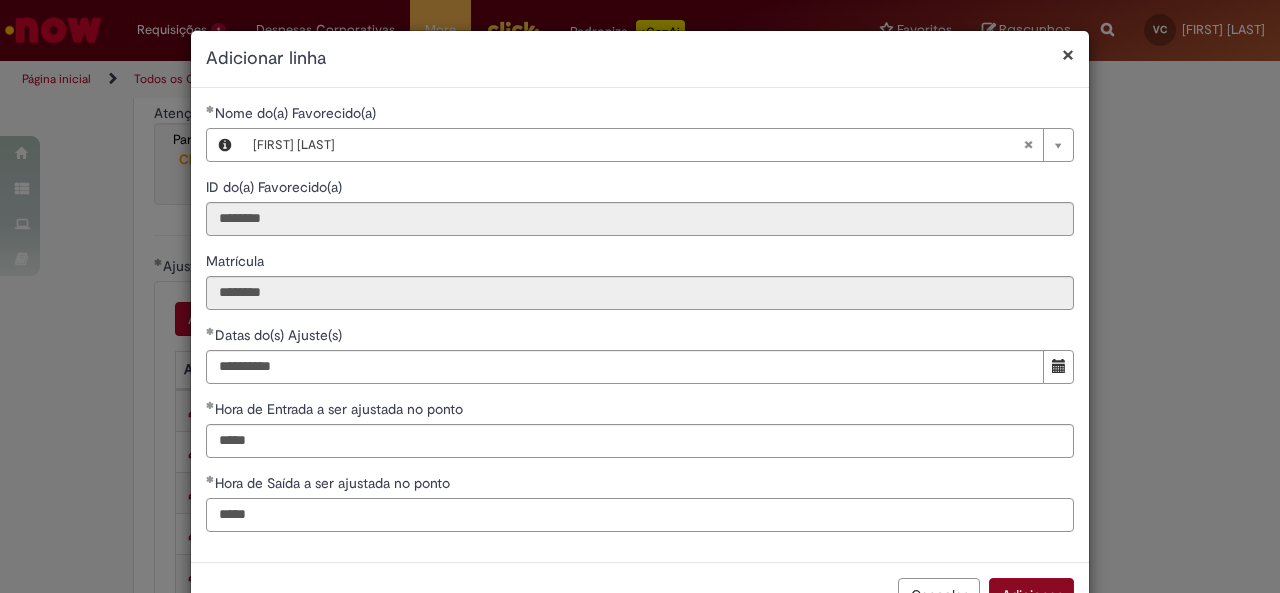 type on "*****" 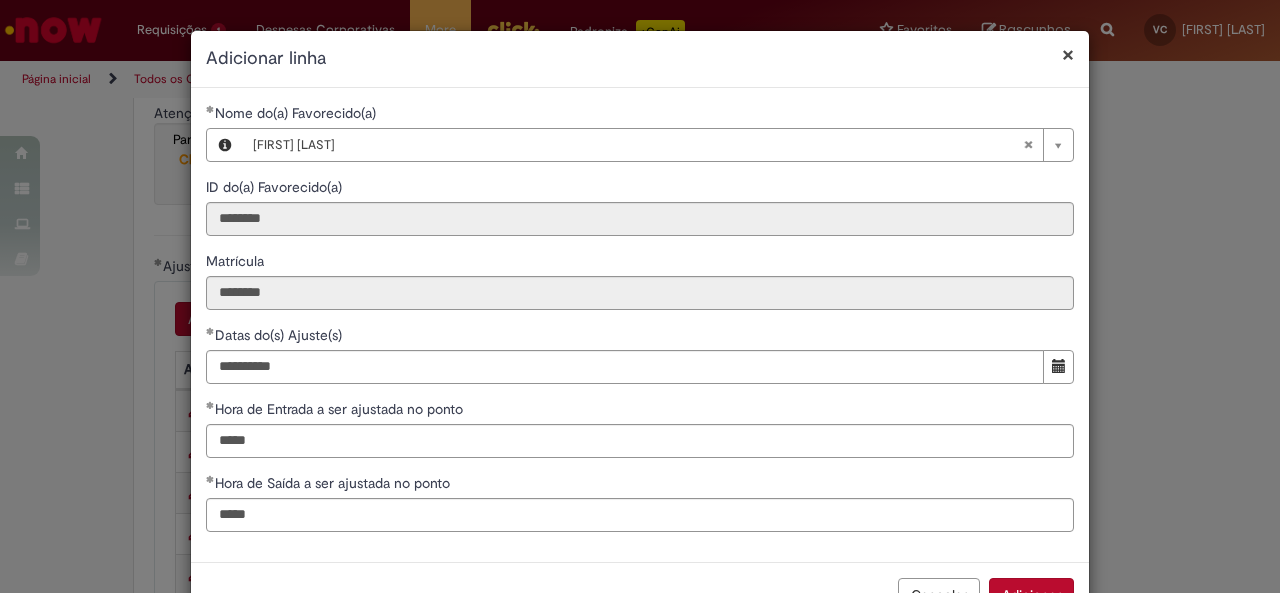 click on "Adicionar" at bounding box center (1031, 595) 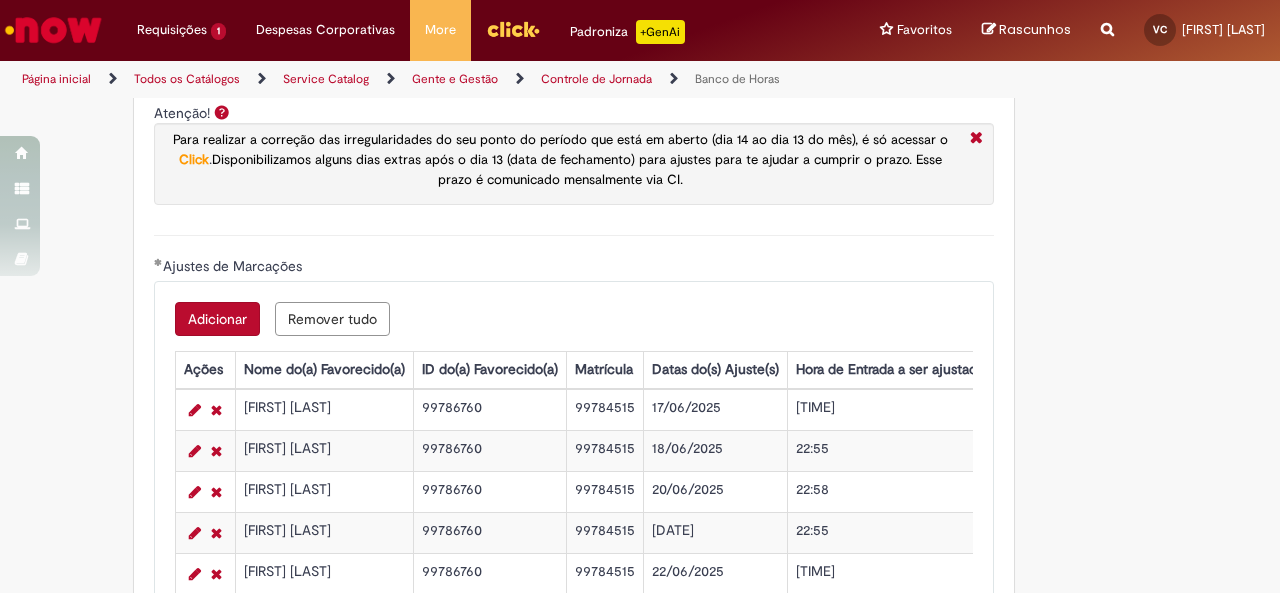 scroll, scrollTop: 16, scrollLeft: 0, axis: vertical 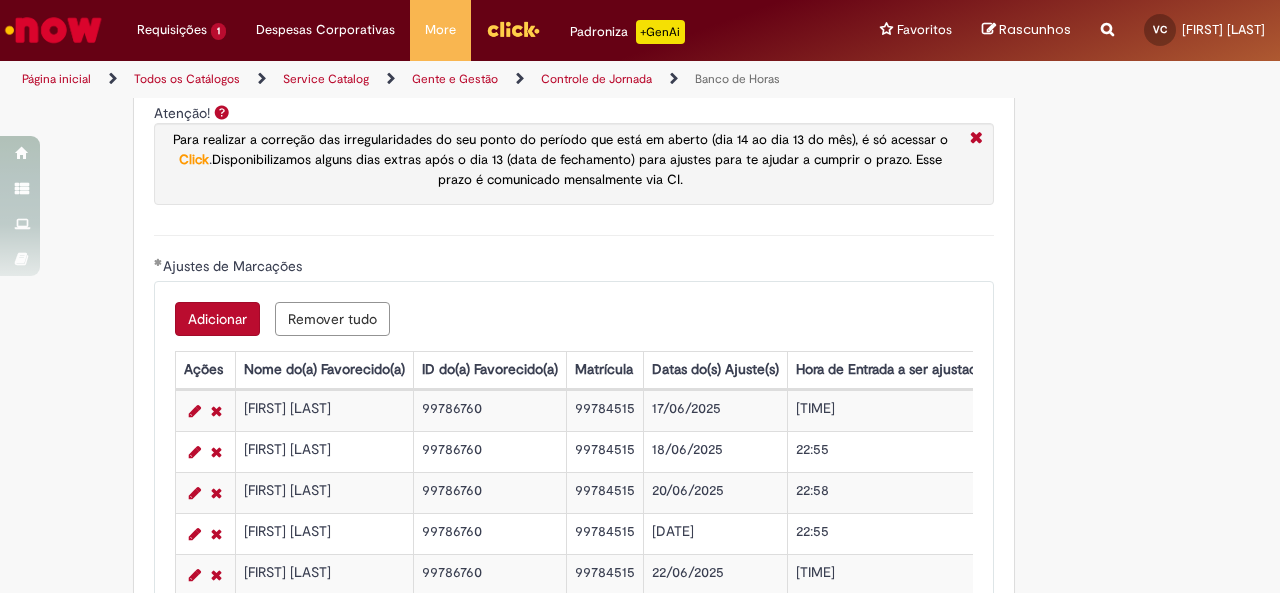 click on "Adicionar" at bounding box center (217, 319) 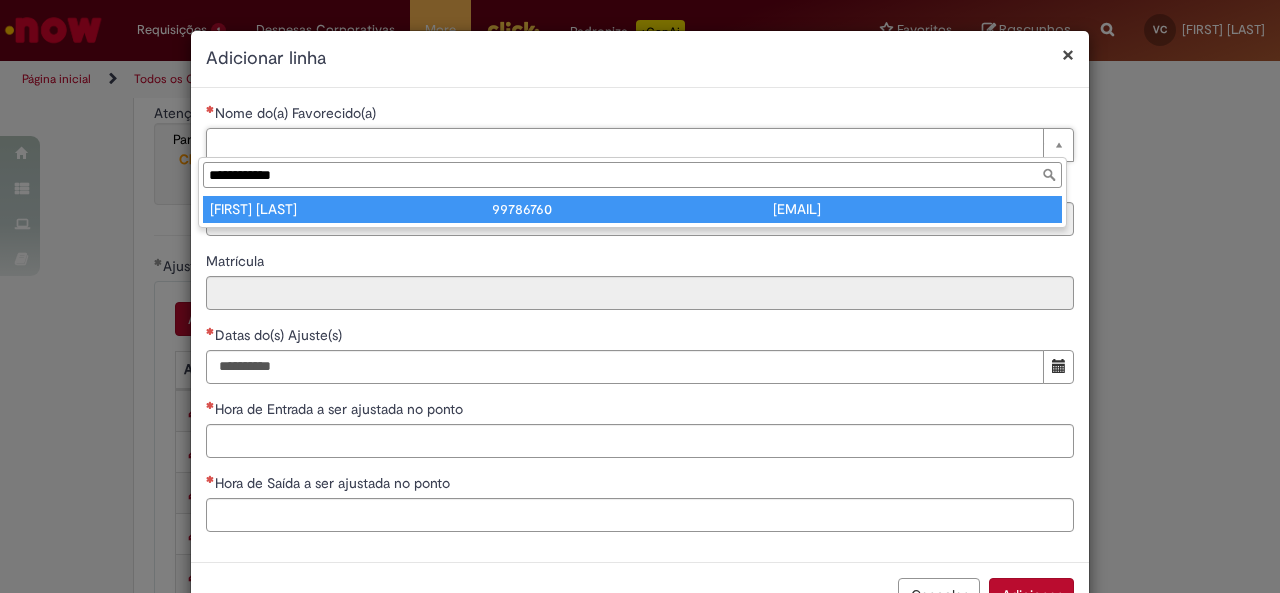 type on "**********" 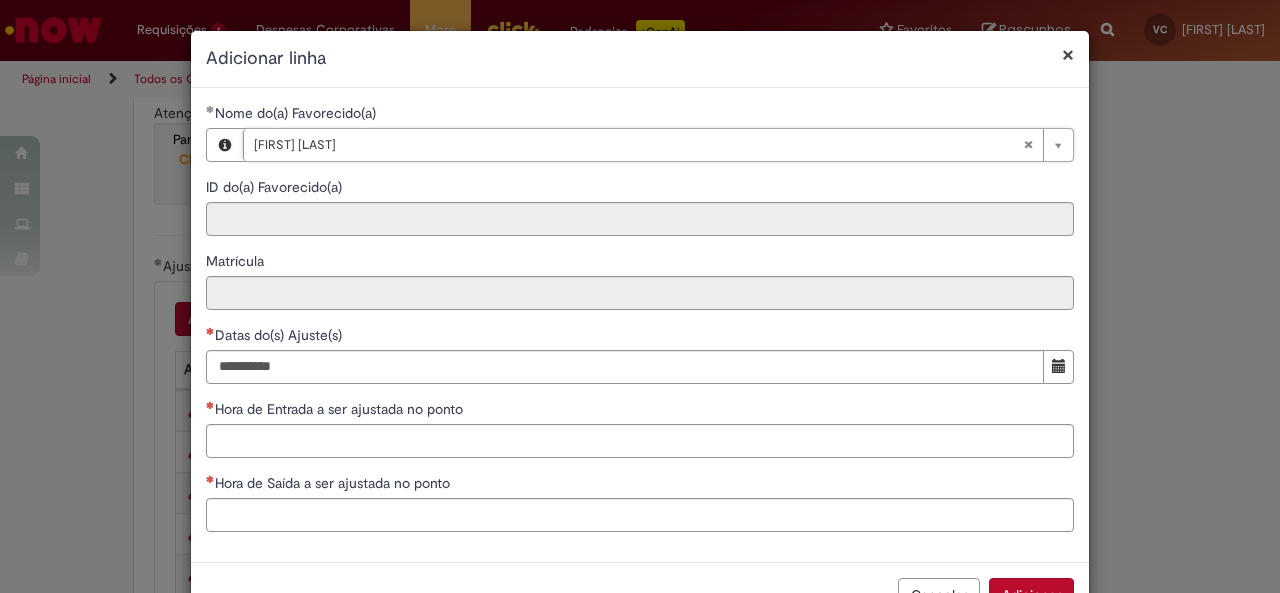 type on "********" 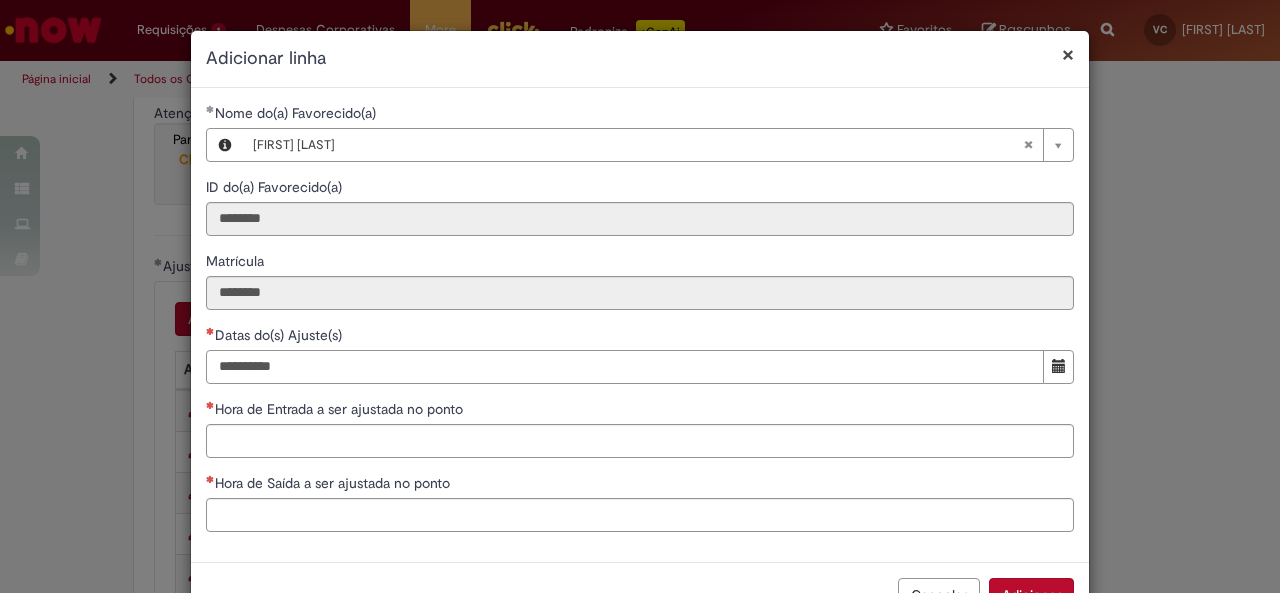 click on "Datas do(s) Ajuste(s)" at bounding box center [625, 367] 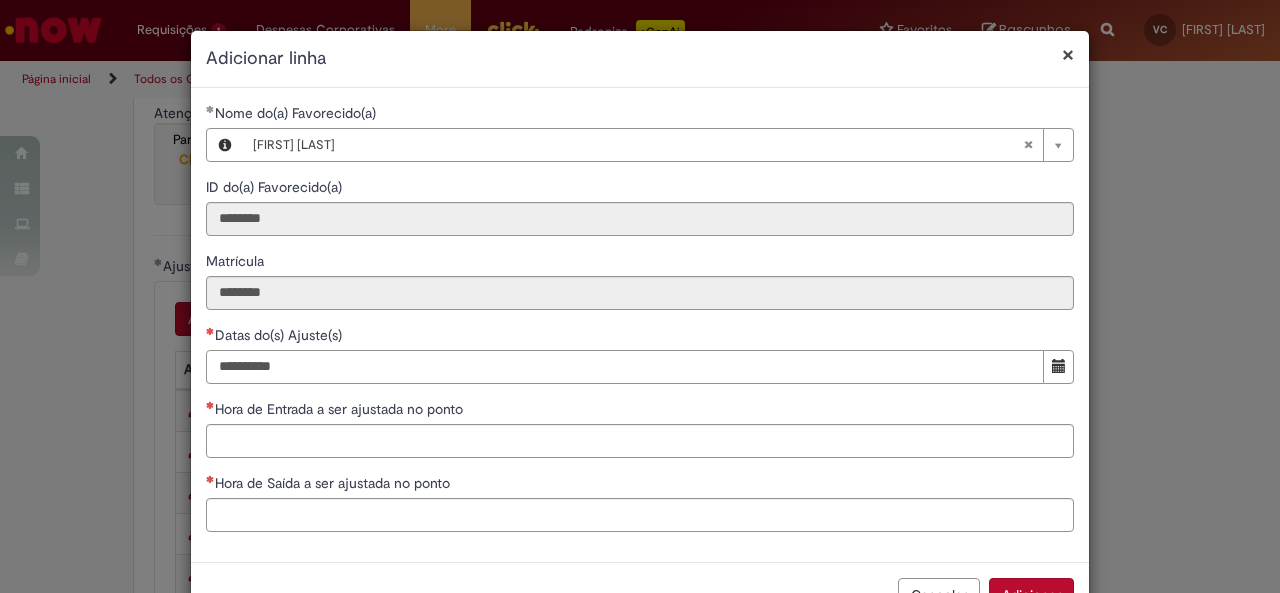 type on "**********" 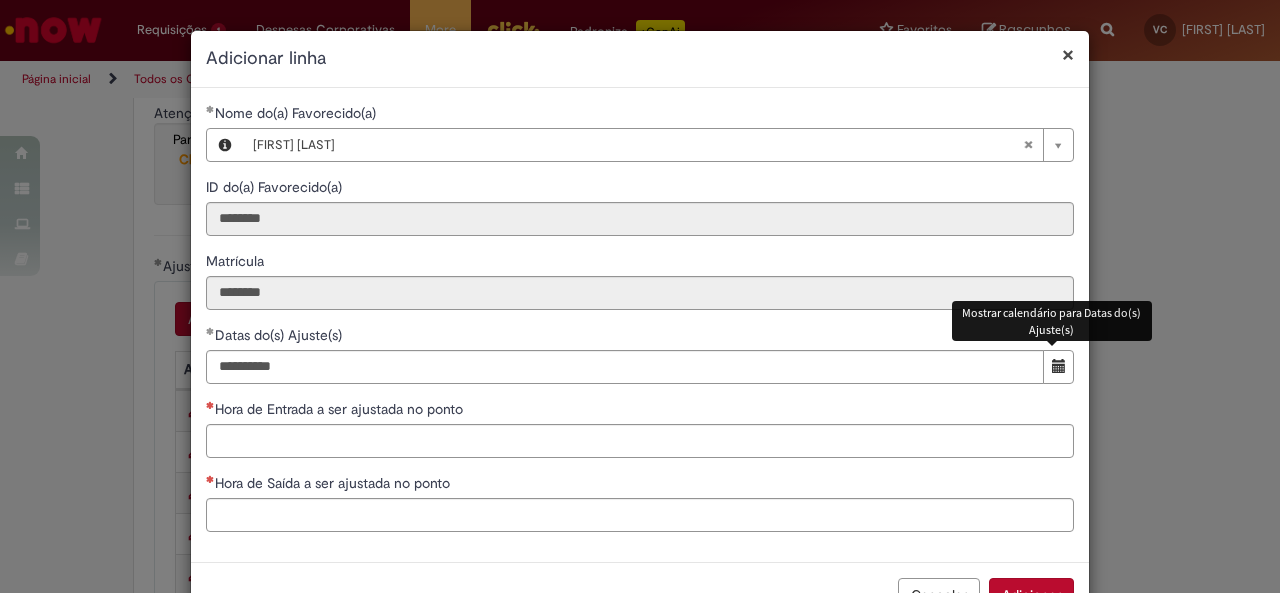 type 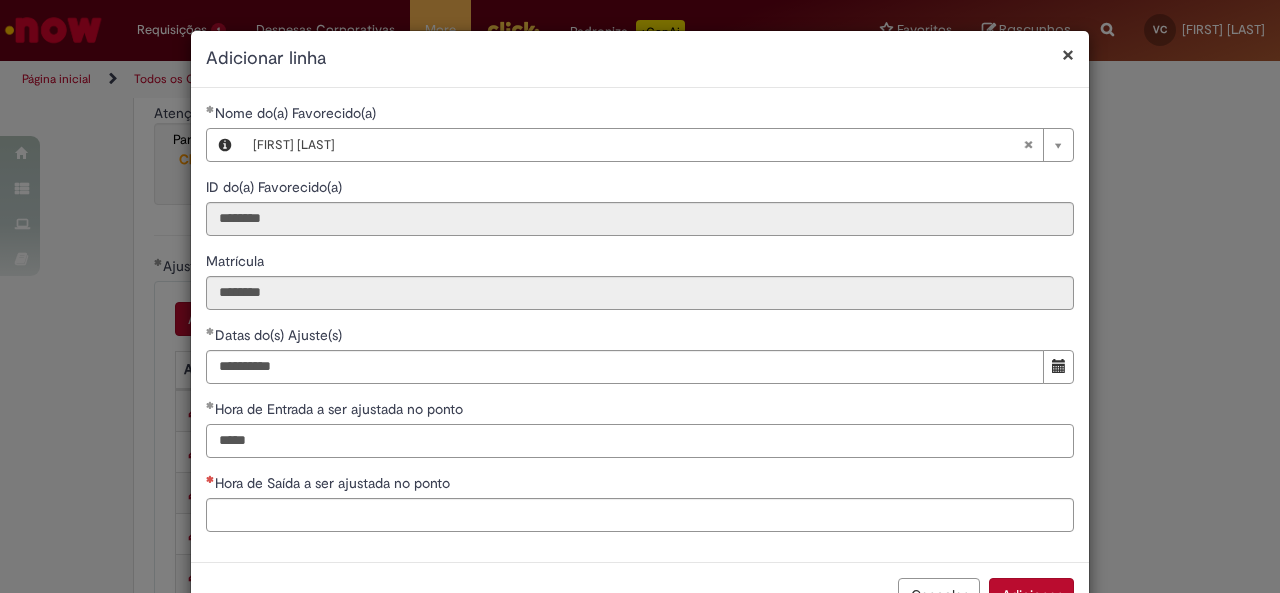 type on "*****" 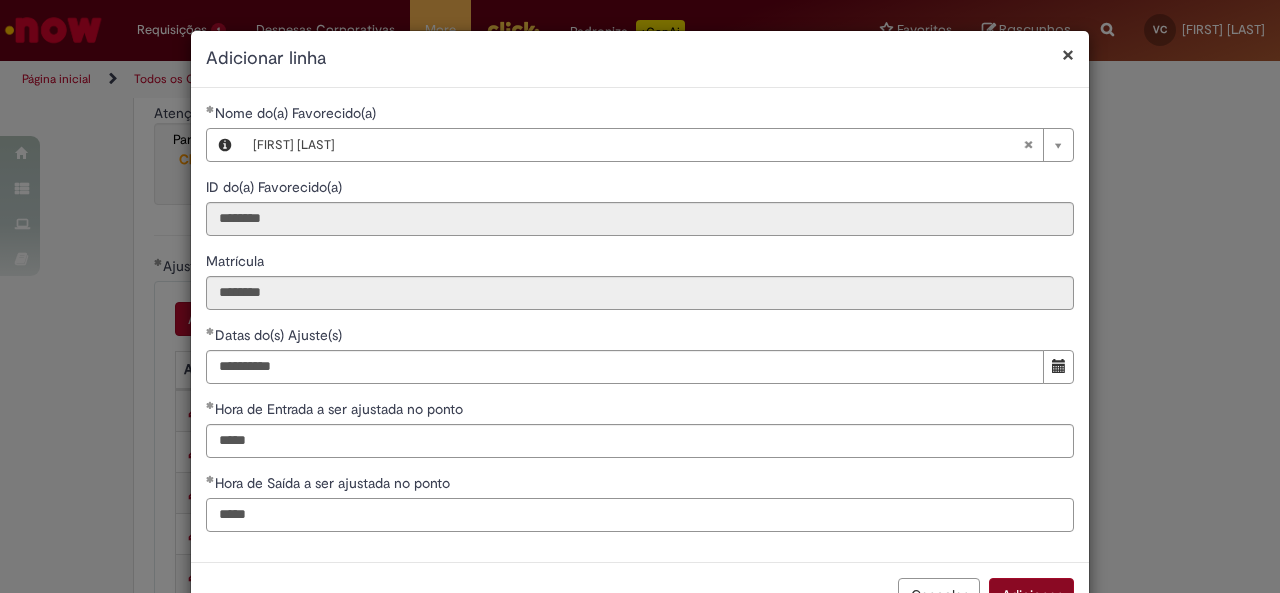 type on "*****" 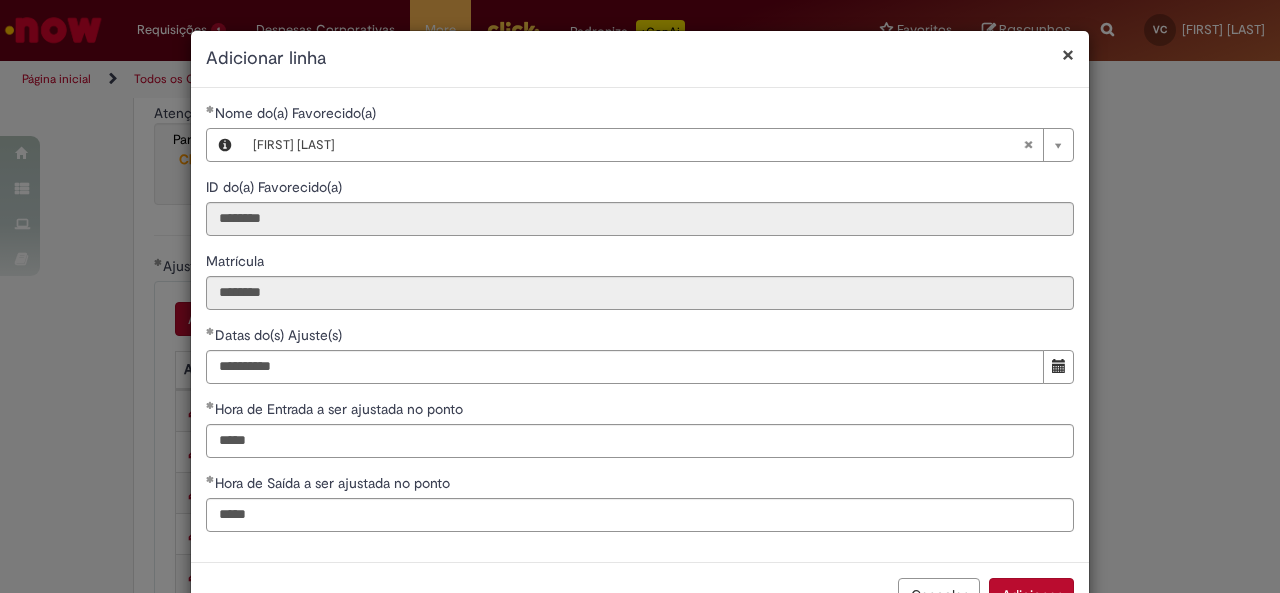 click on "Adicionar" at bounding box center [1031, 595] 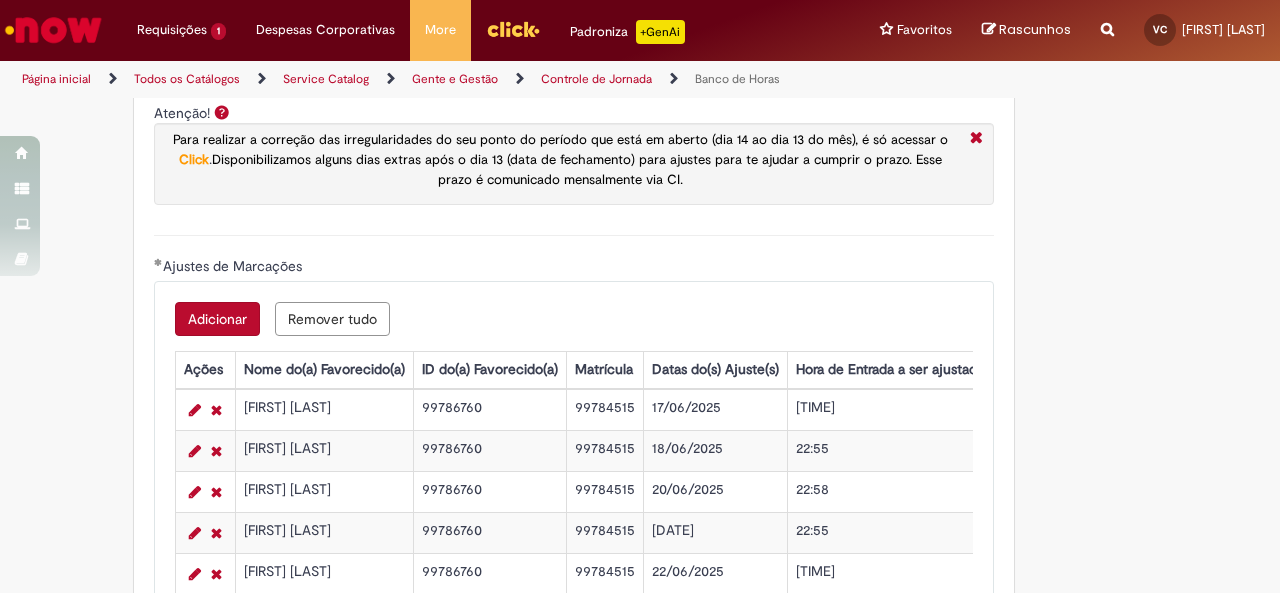 scroll, scrollTop: 16, scrollLeft: 0, axis: vertical 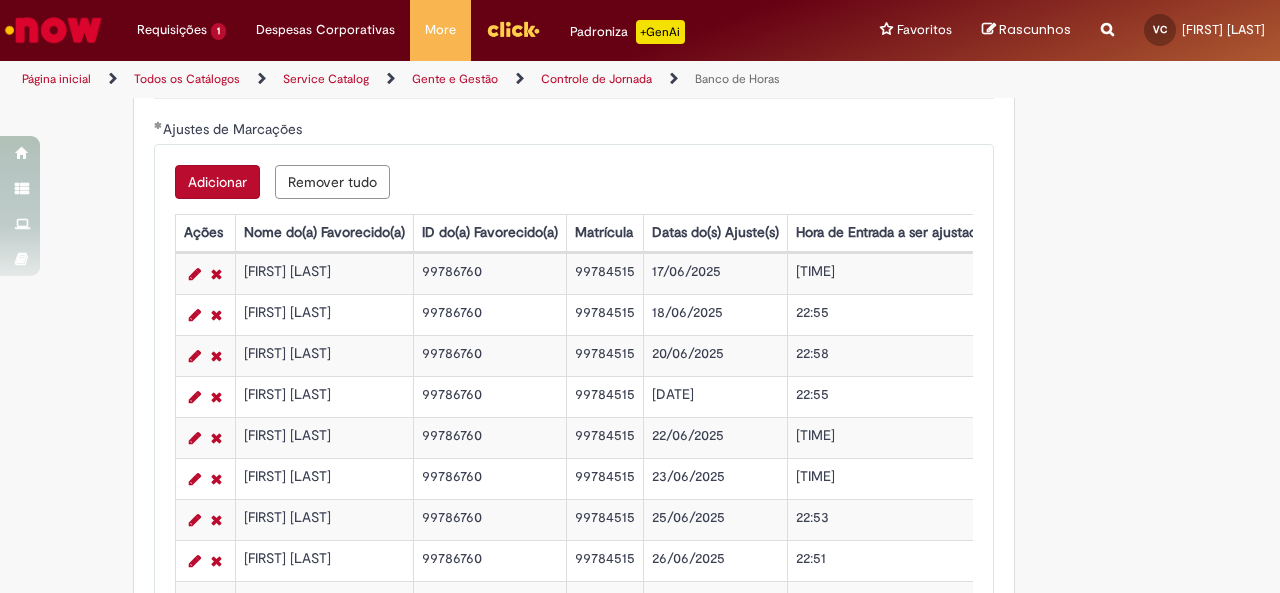 click on "Adicionar" at bounding box center [217, 182] 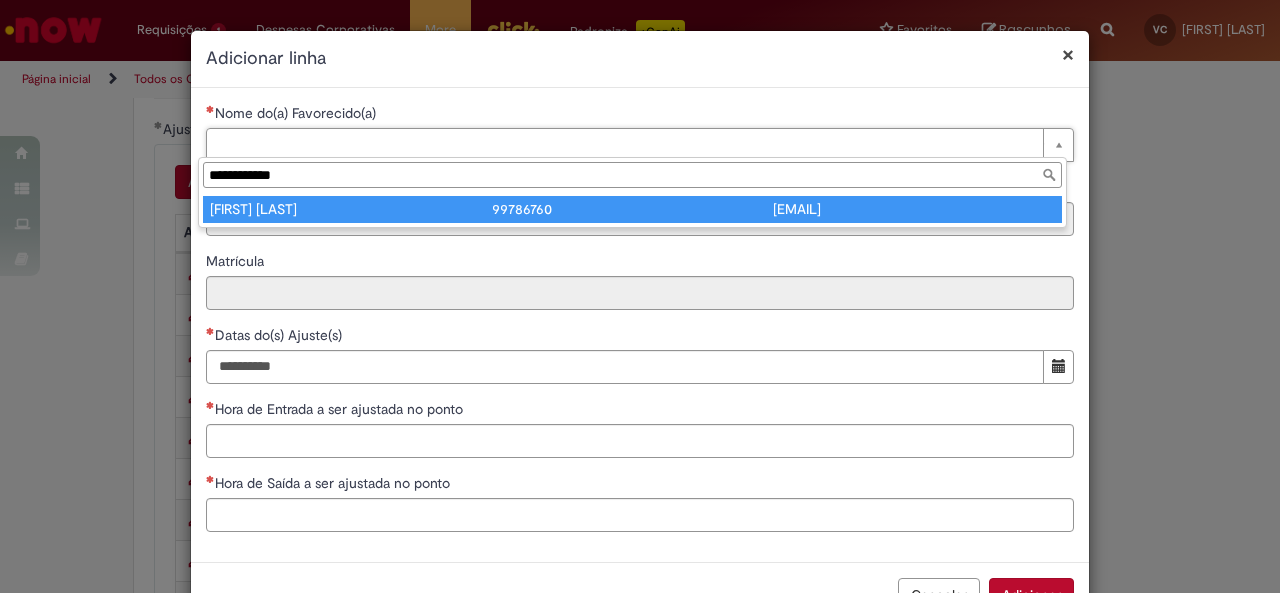 type on "**********" 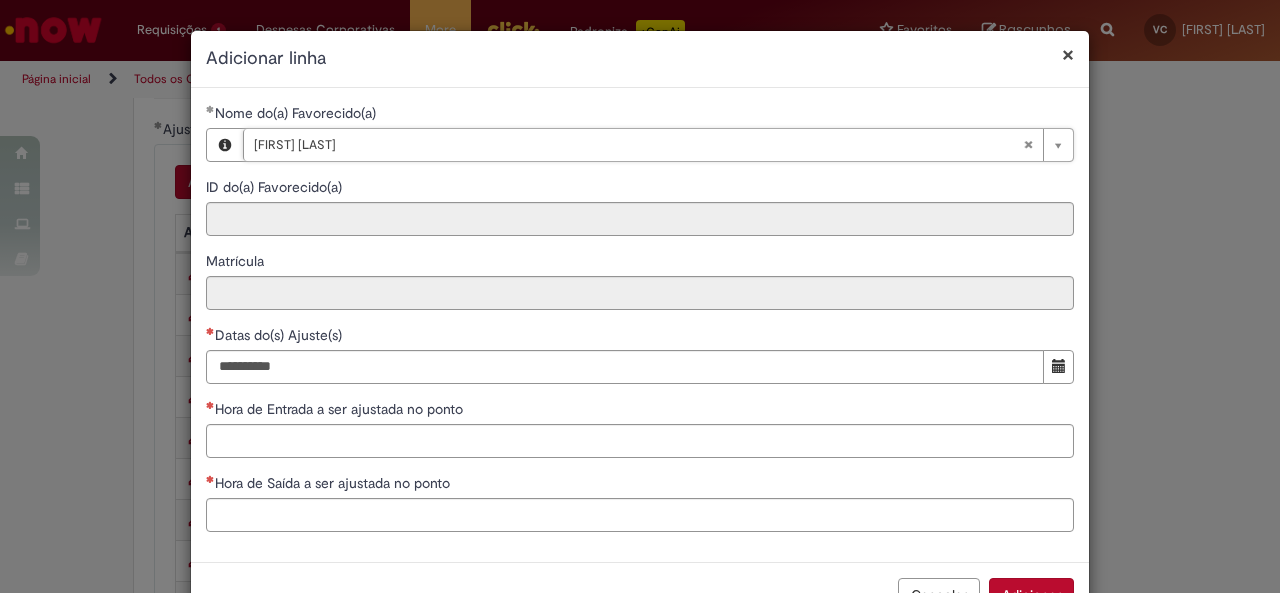 type on "********" 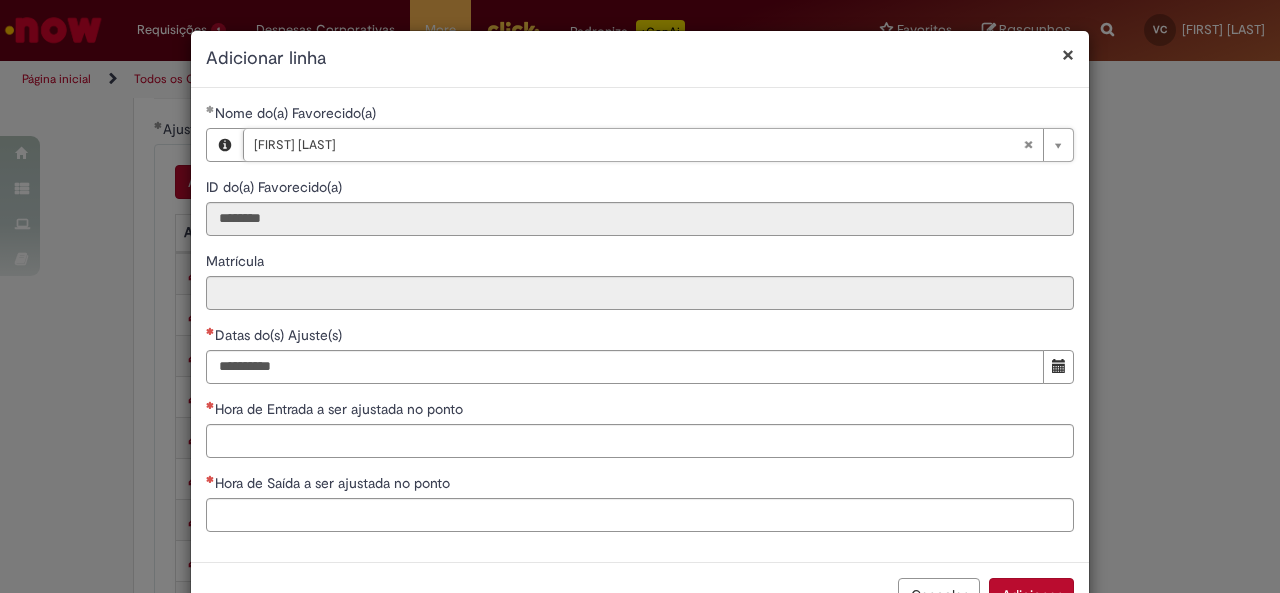 type on "********" 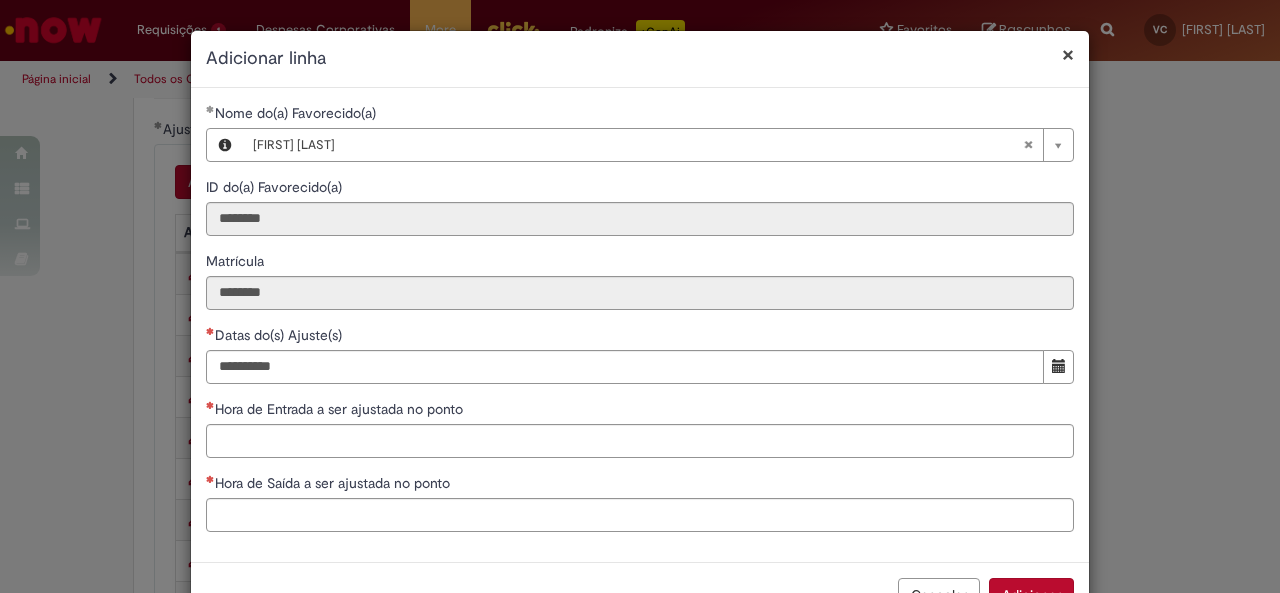 click on "Datas do(s) Ajuste(s)" at bounding box center (625, 367) 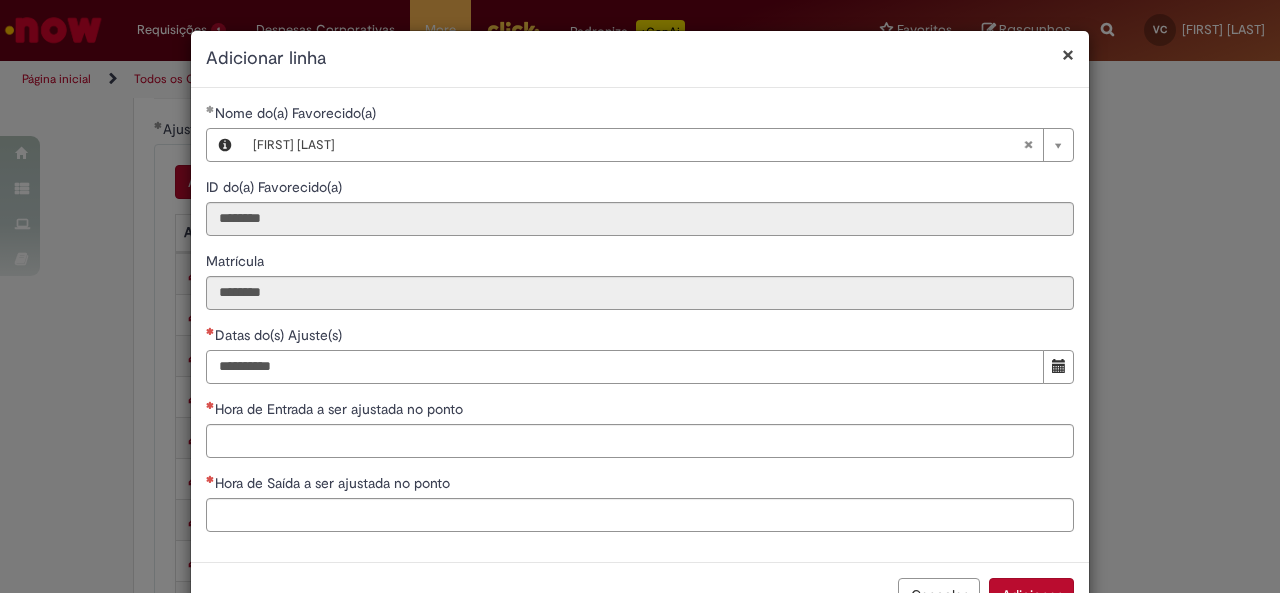 type on "**********" 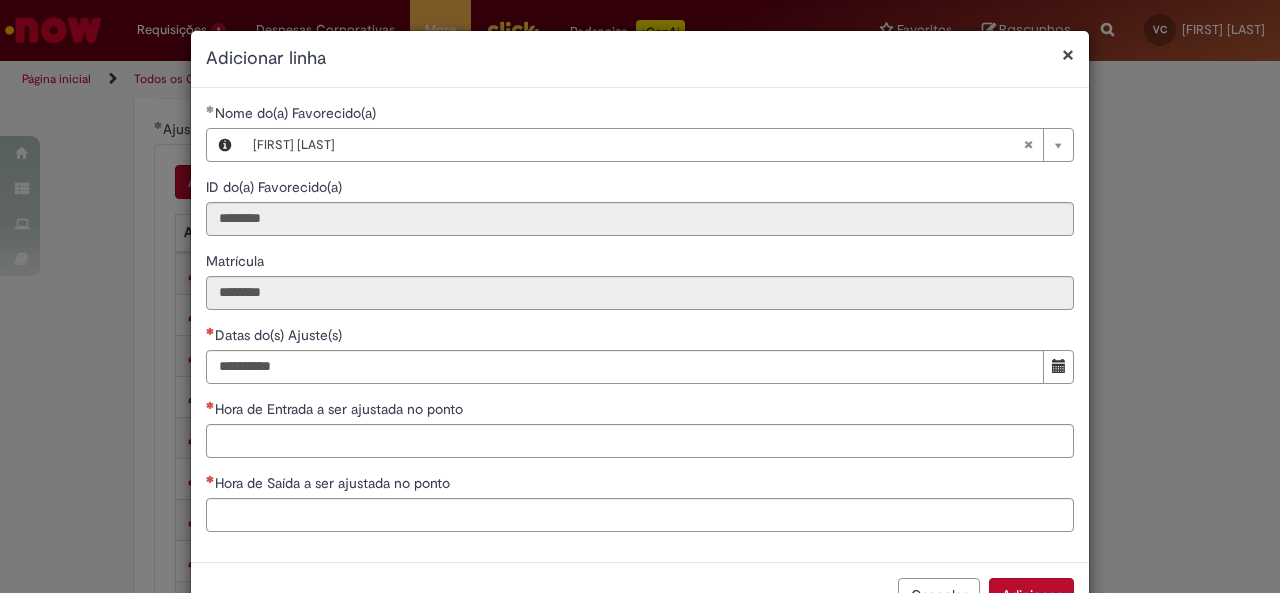 type 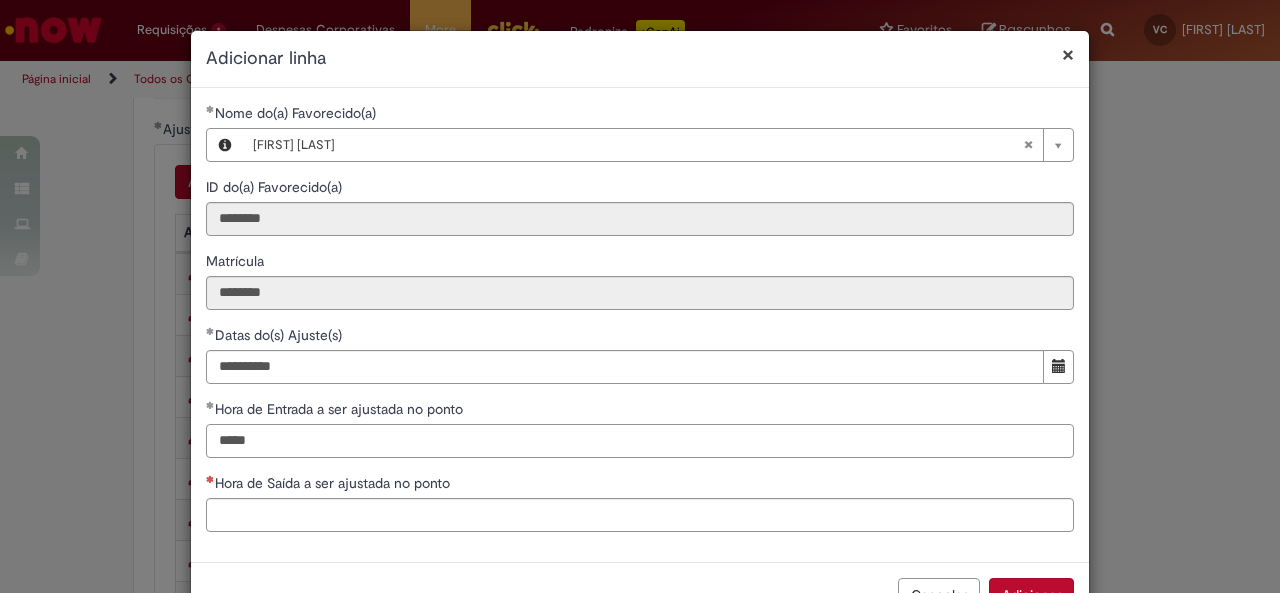 type on "*****" 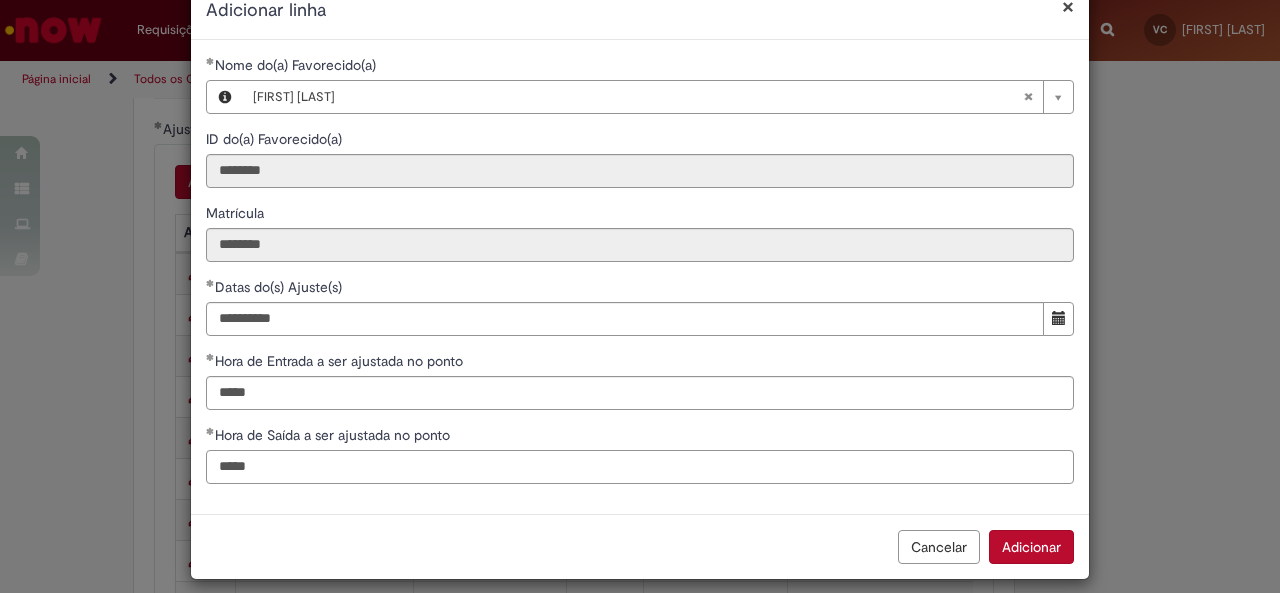 scroll, scrollTop: 49, scrollLeft: 0, axis: vertical 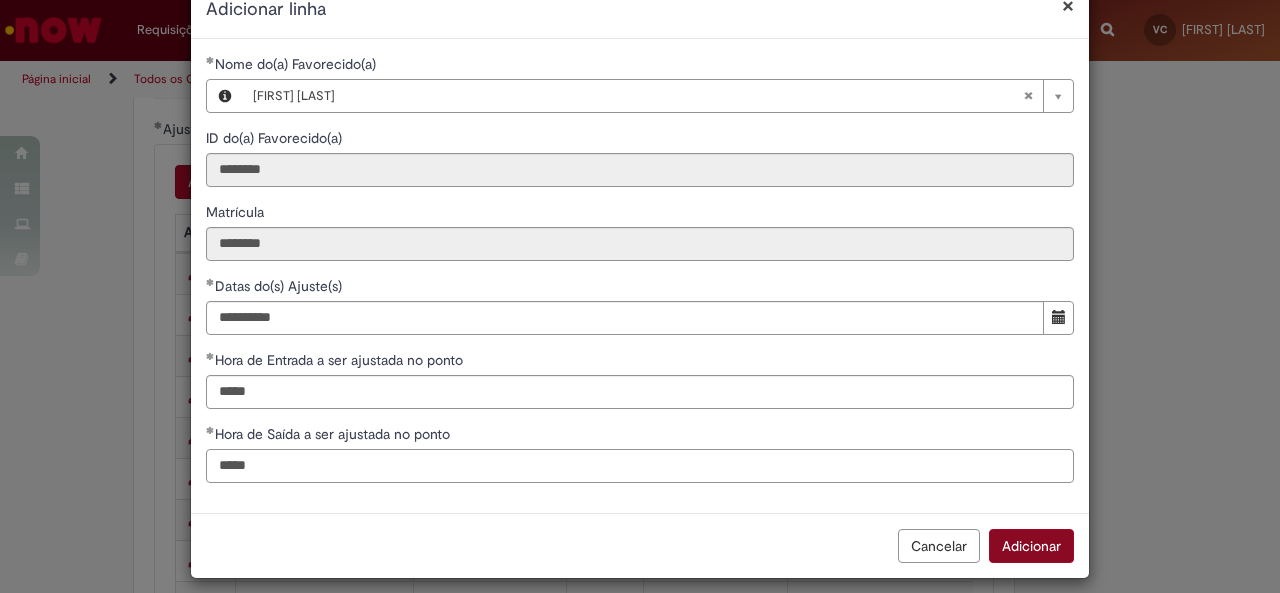type on "*****" 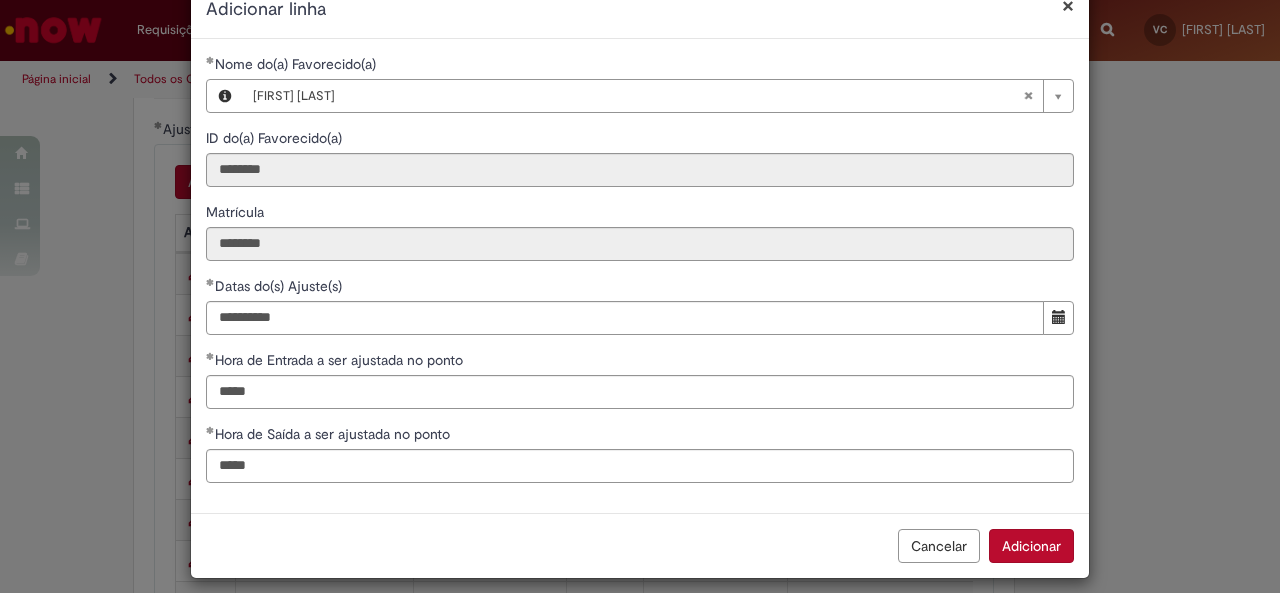 click on "Adicionar" at bounding box center [1031, 546] 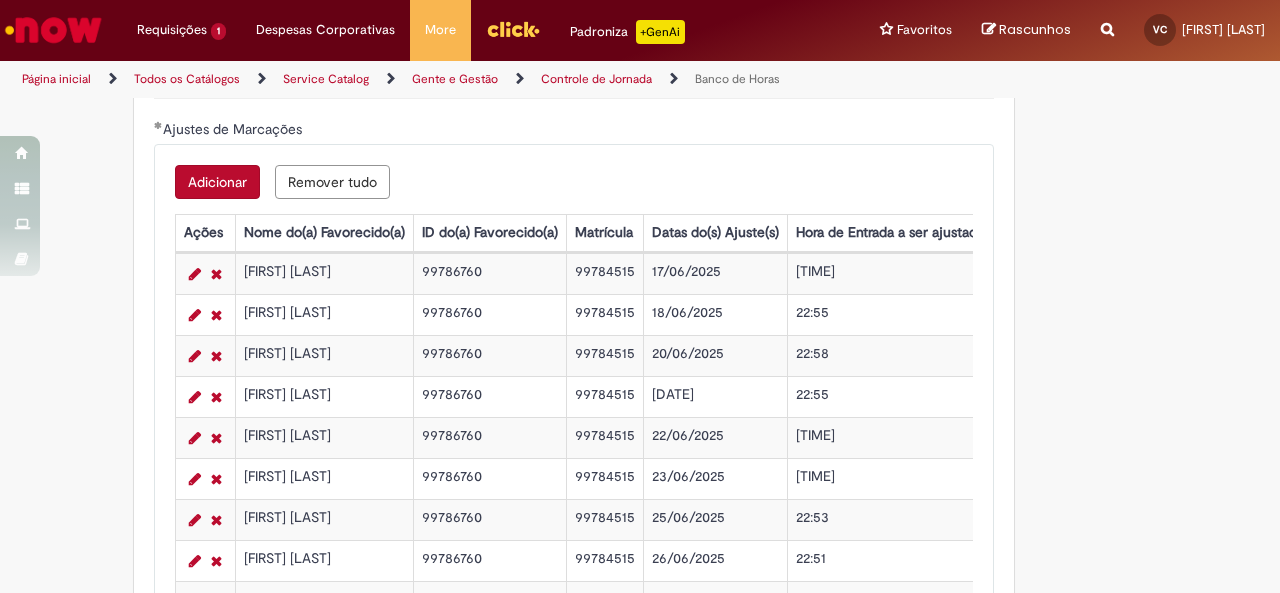 click on "Adicionar Remover tudo Ajustes de Marcações Ações Nome do(a) Favorecido(a) ID do(a) Favorecido(a) Matrícula Datas do(s) Ajuste(s) Hora de Entrada a ser ajustada no ponto Hora de Saída a ser ajustada no ponto [FIRST] [LAST] [PHONE] [PHONE] [DATE] [TIME] [TIME] [FIRST] [LAST] [PHONE] [PHONE] [DATE] [TIME] [TIME] [FIRST] [LAST] [PHONE] [PHONE] [DATE] [TIME] [TIME] [FIRST] [LAST] [PHONE] [PHONE] [DATE] [TIME] [TIME] [FIRST] [LAST] [PHONE] [PHONE] [DATE] [TIME] [TIME] [FIRST] [LAST] [PHONE] [PHONE] [DATE] [TIME] [TIME] [FIRST] [LAST] [PHONE] [PHONE] [DATE] [TIME] [TIME] [FIRST] [LAST] [PHONE] [PHONE] [DATE] [TIME] [TIME] [FIRST] [LAST] [PHONE] [PHONE] [DATE] [TIME] [TIME] [FIRST] [LAST] [PHONE] [PHONE] [DATE] [TIME] [TIME]" at bounding box center [574, 437] 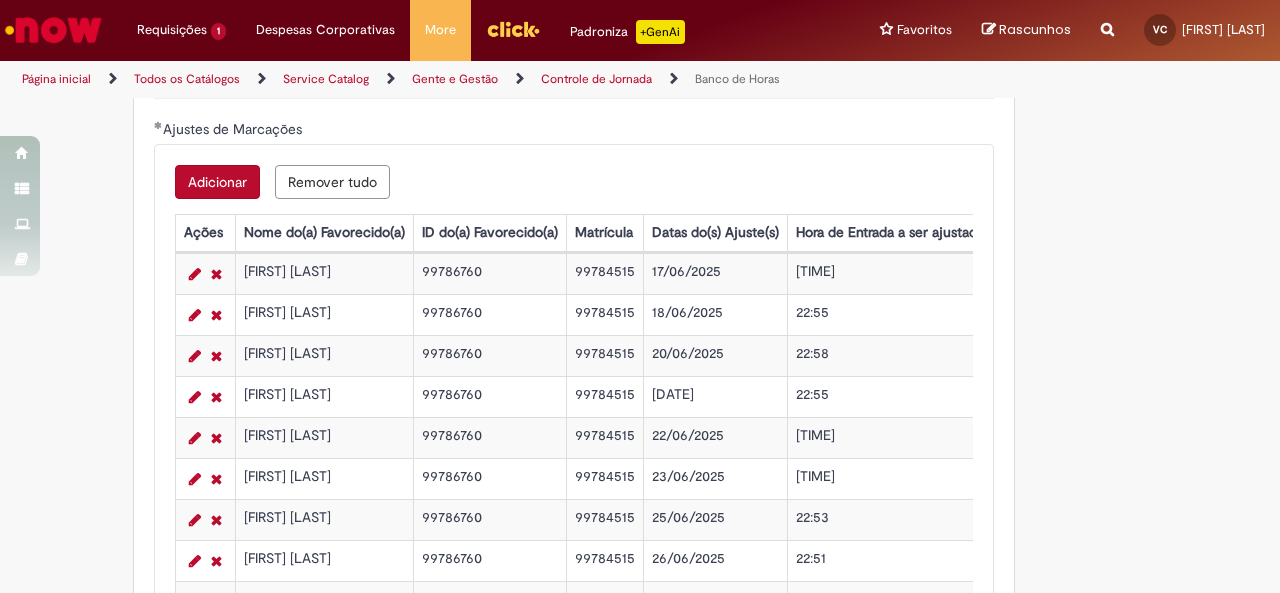 click on "Adicionar" at bounding box center (217, 182) 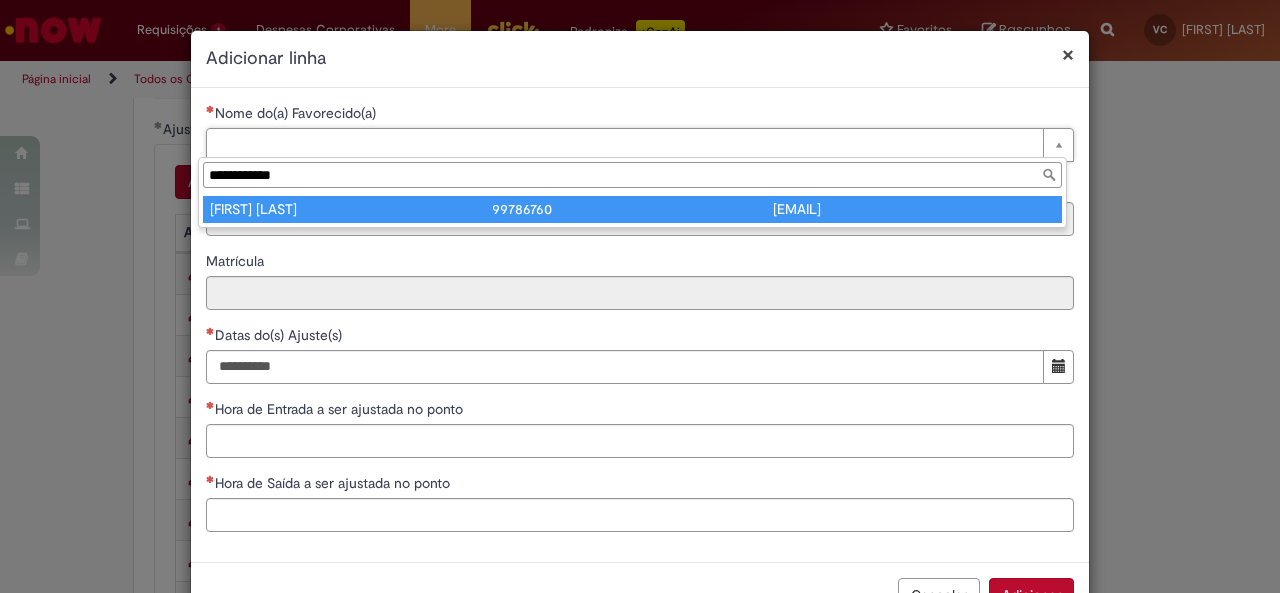 type on "**********" 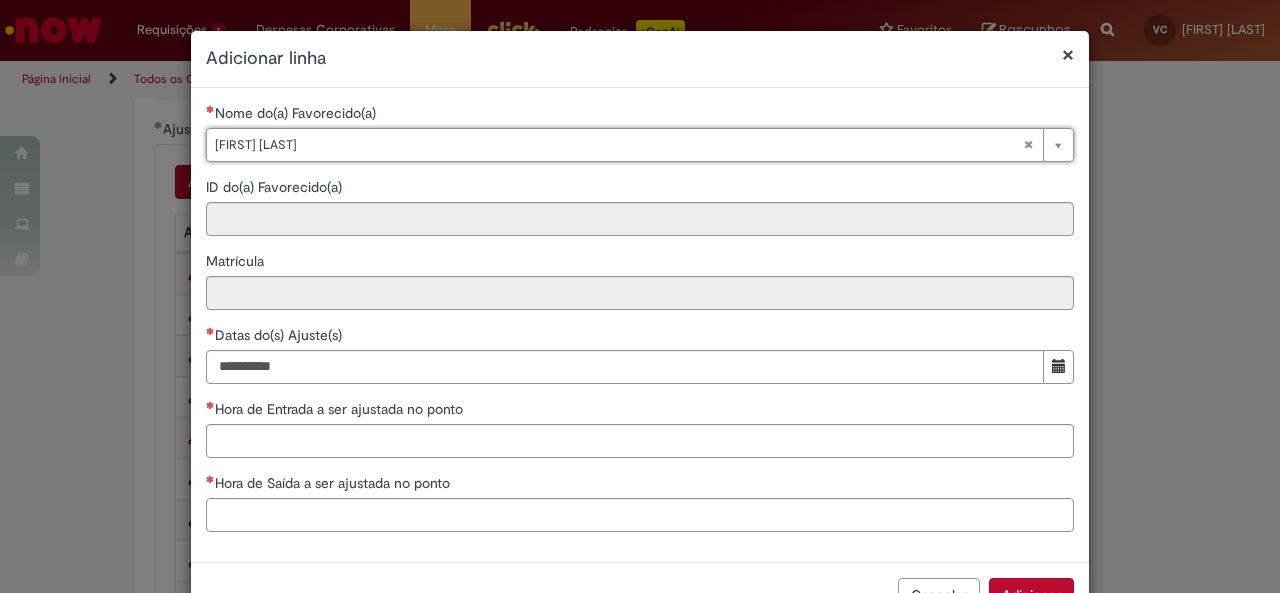 type on "**********" 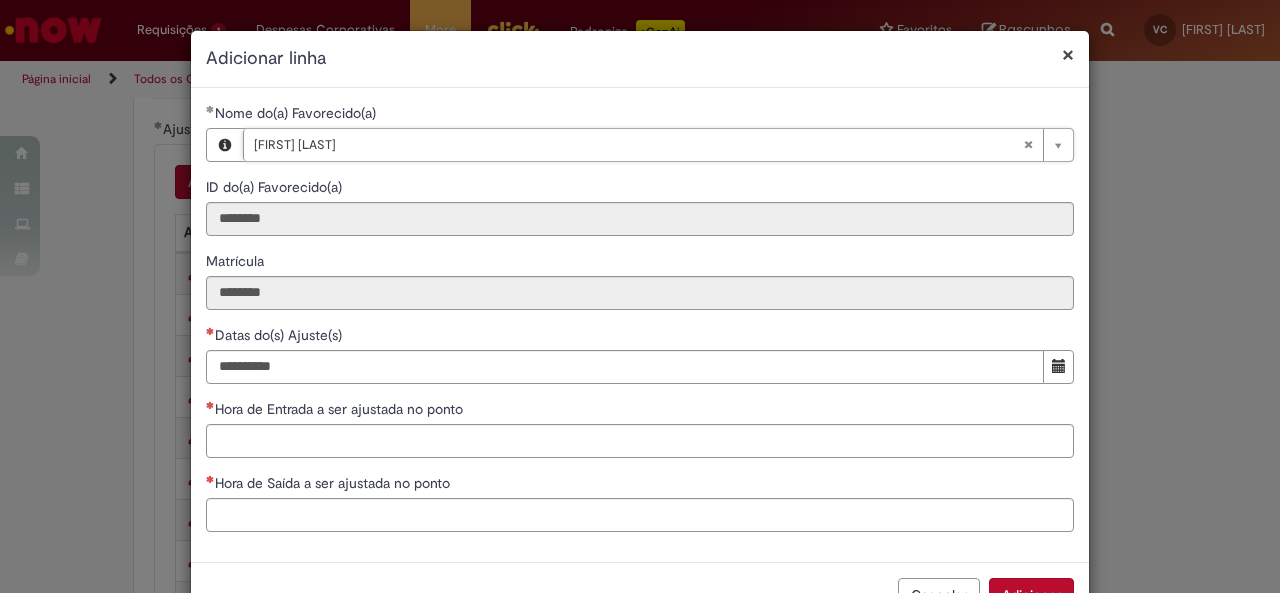 scroll, scrollTop: 62, scrollLeft: 0, axis: vertical 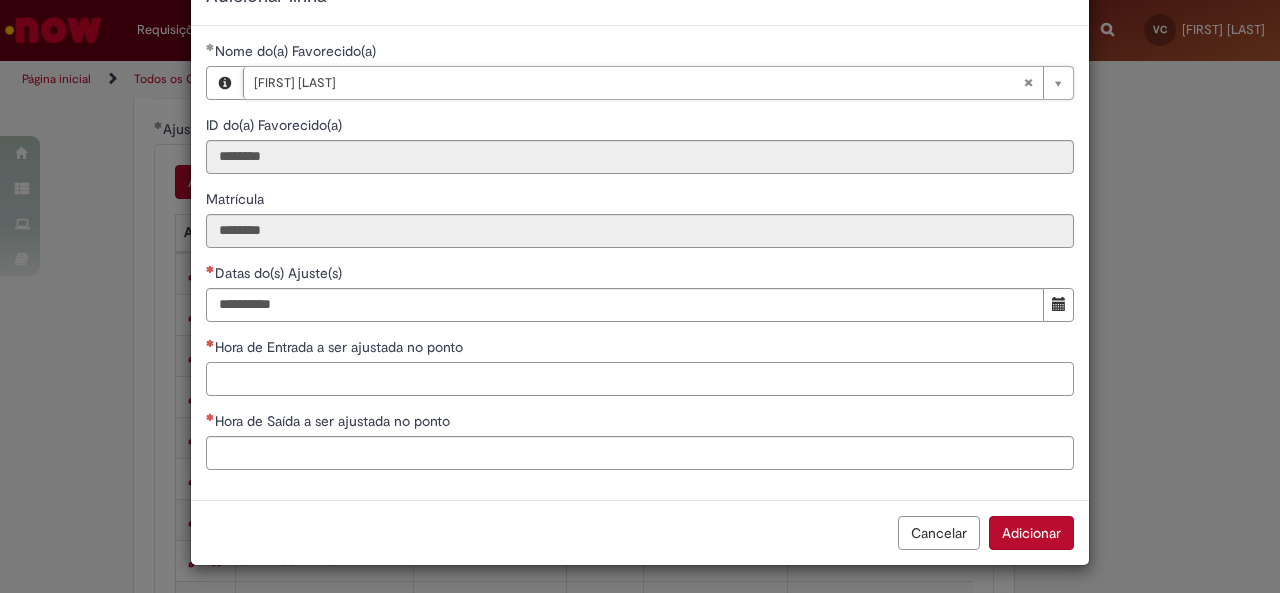 click on "Hora de Entrada a ser ajustada no ponto" at bounding box center (640, 379) 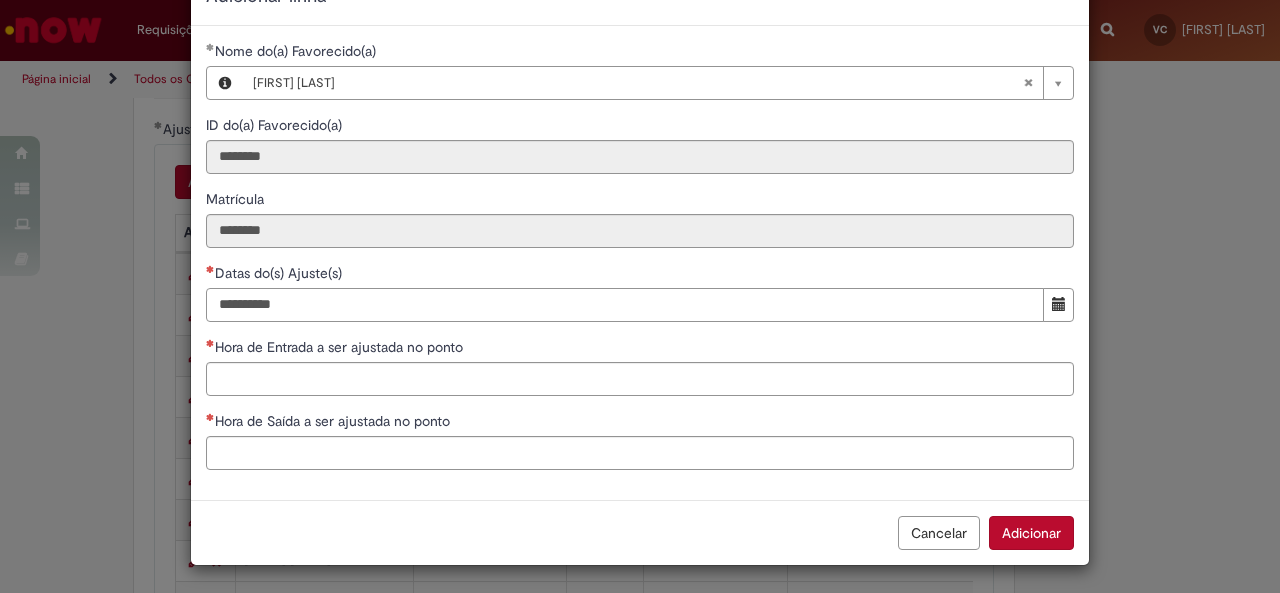 click on "Datas do(s) Ajuste(s)" at bounding box center [625, 305] 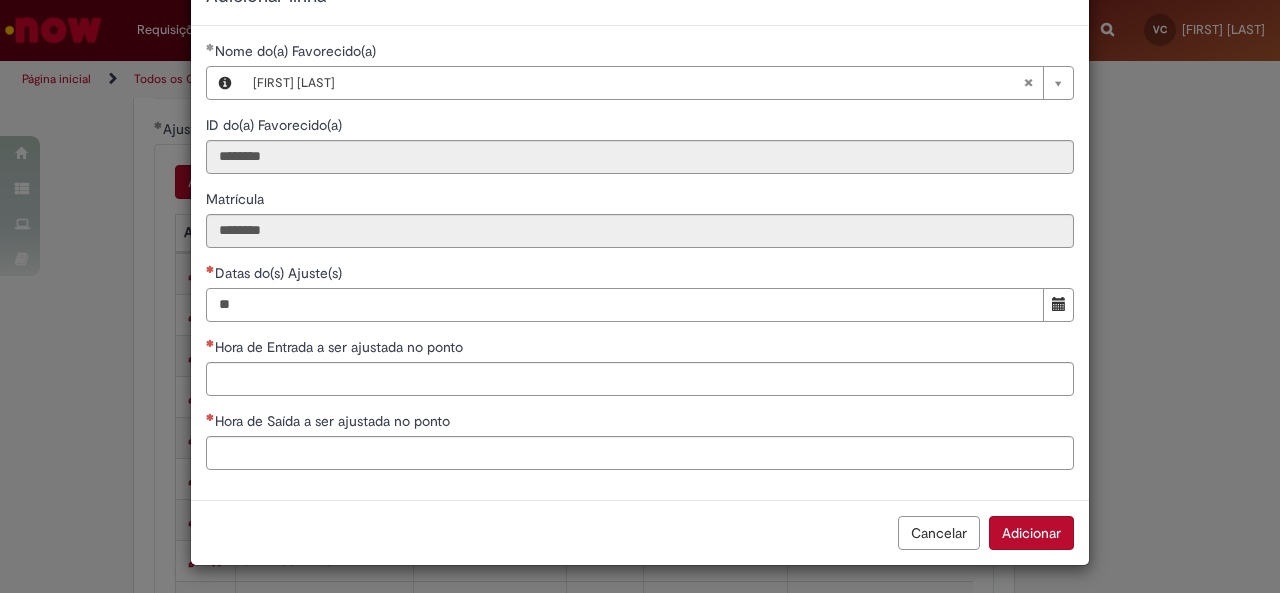 type on "*" 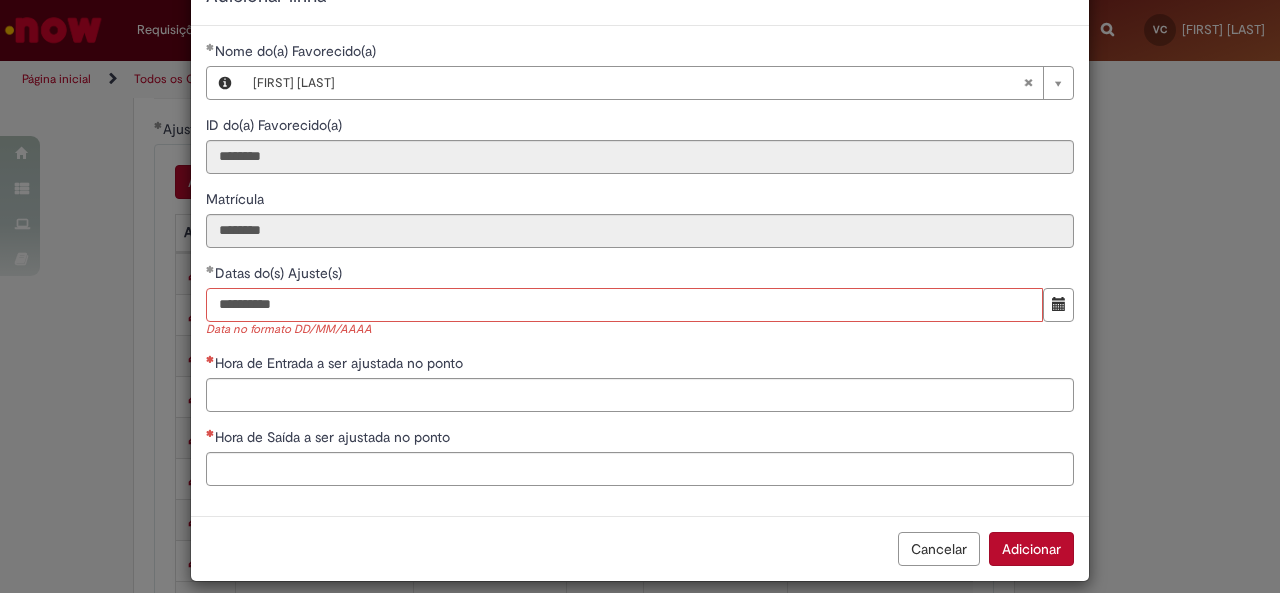 type on "**********" 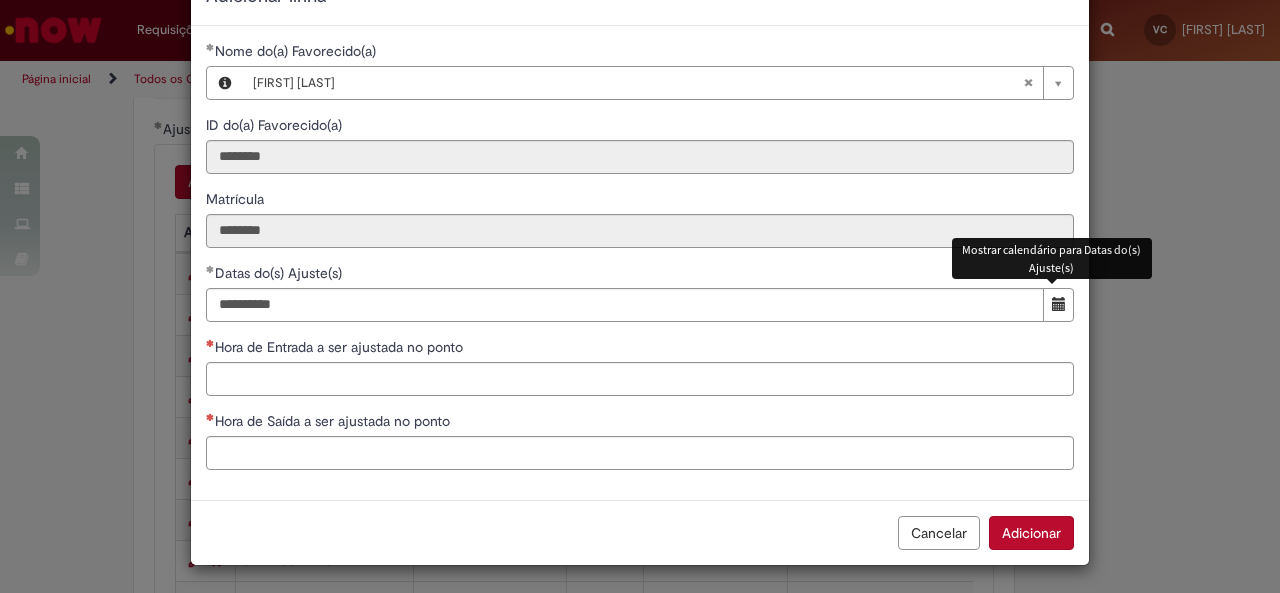 type 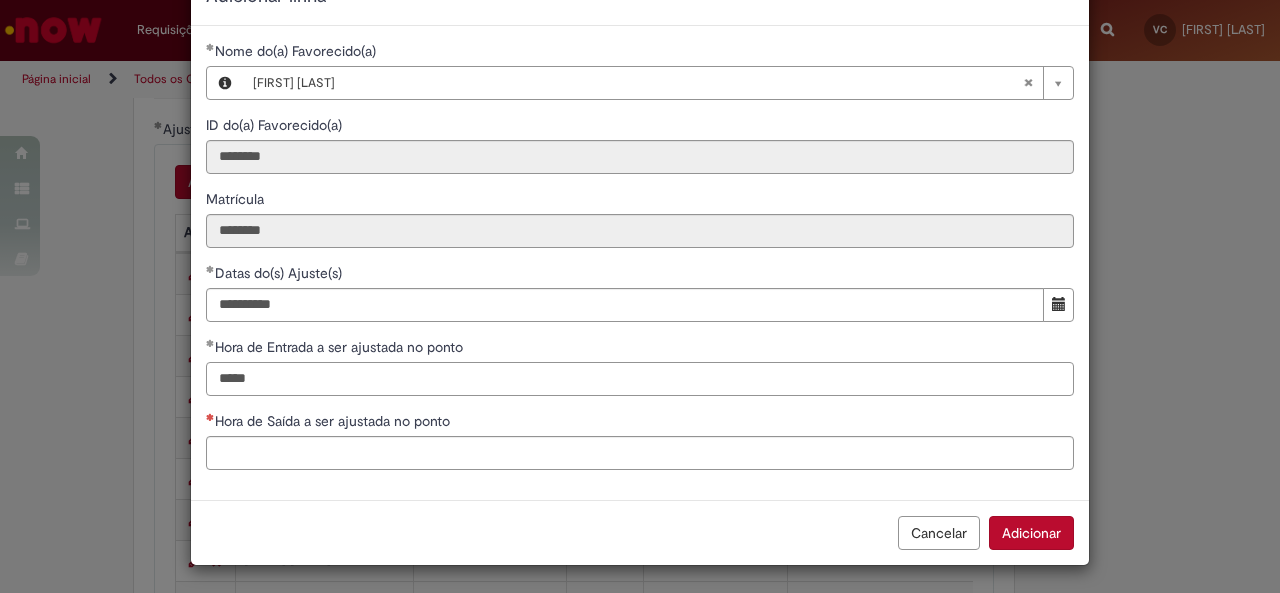 type on "*****" 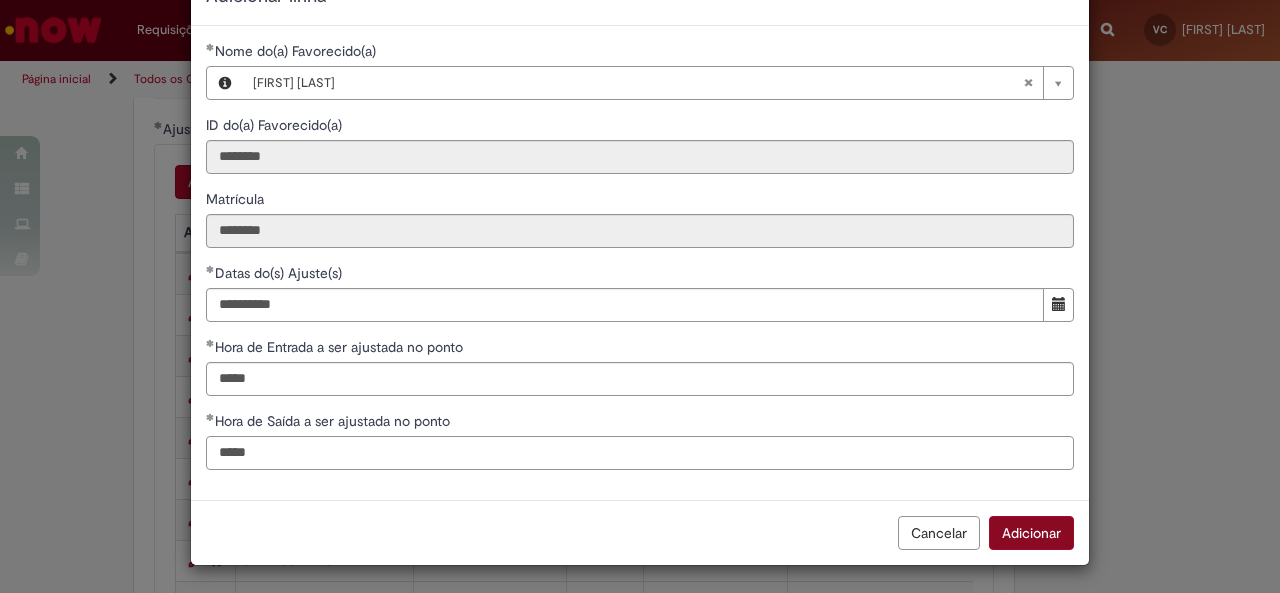 type on "*****" 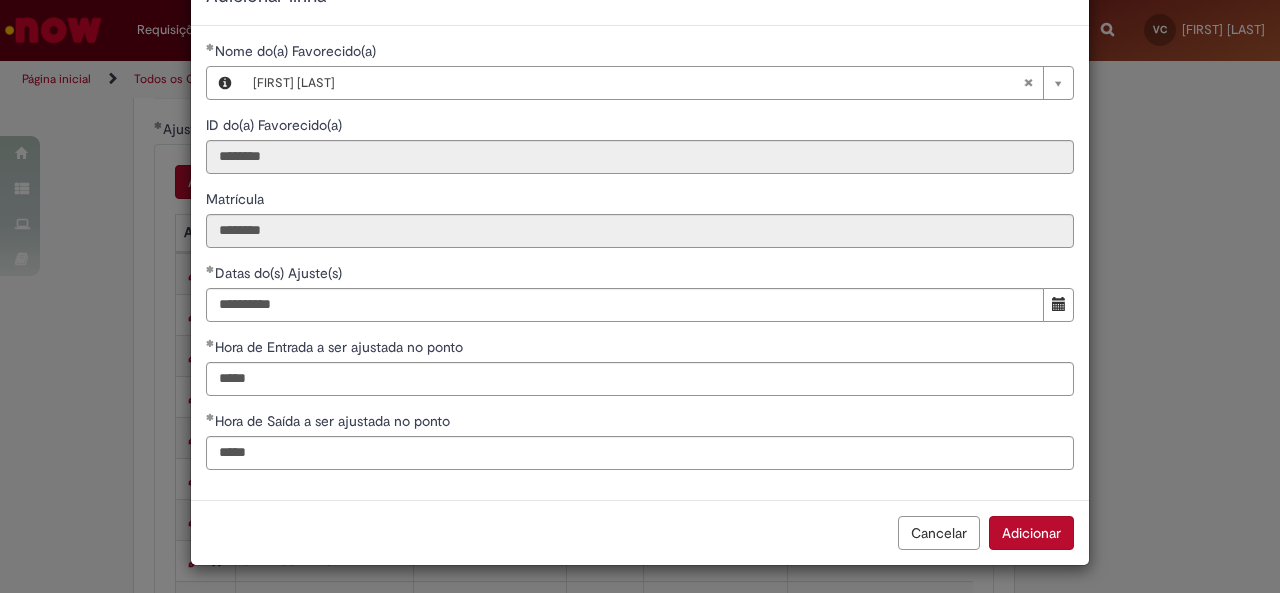 click on "Adicionar" at bounding box center (1031, 533) 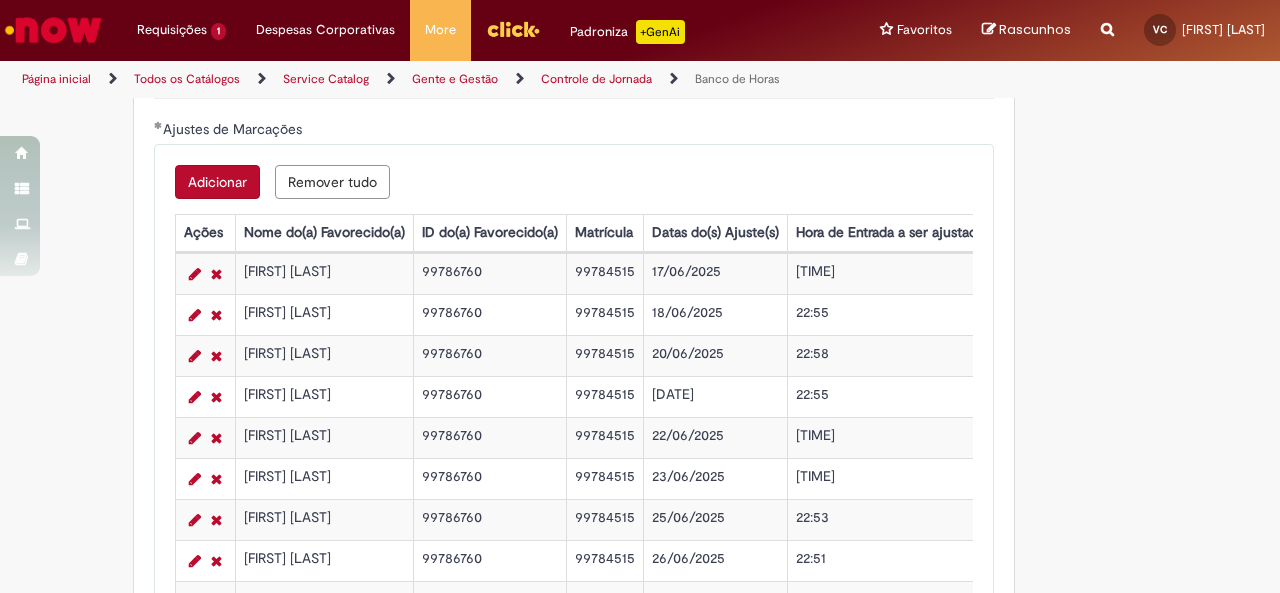 click on "Adicionar" at bounding box center [217, 182] 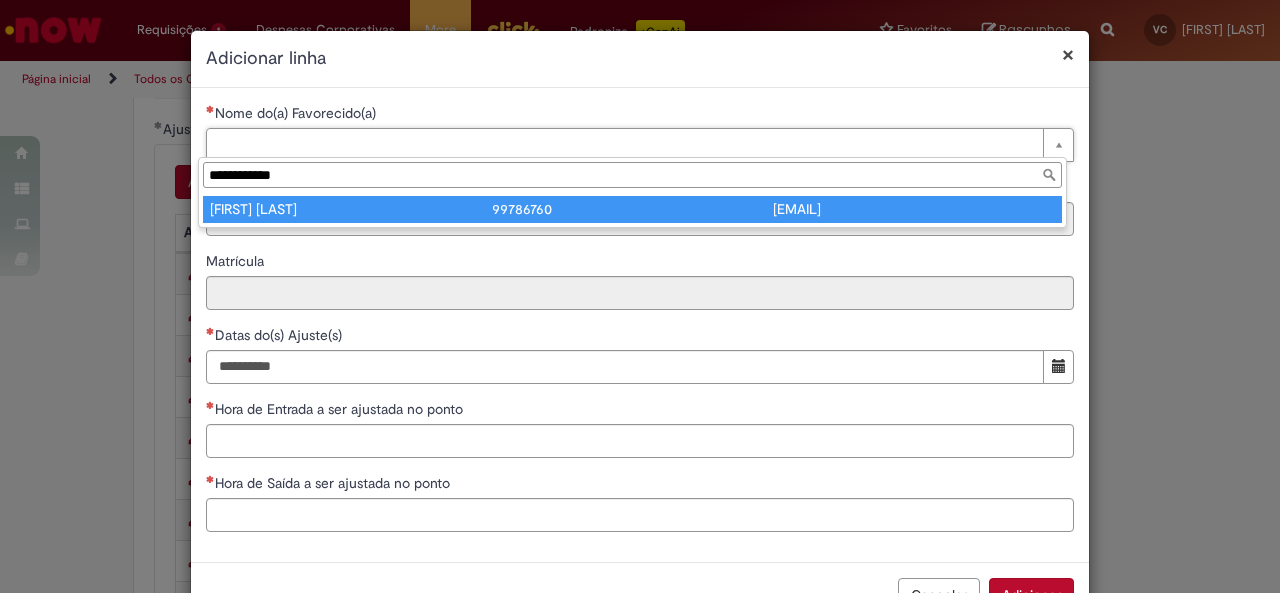 type on "**********" 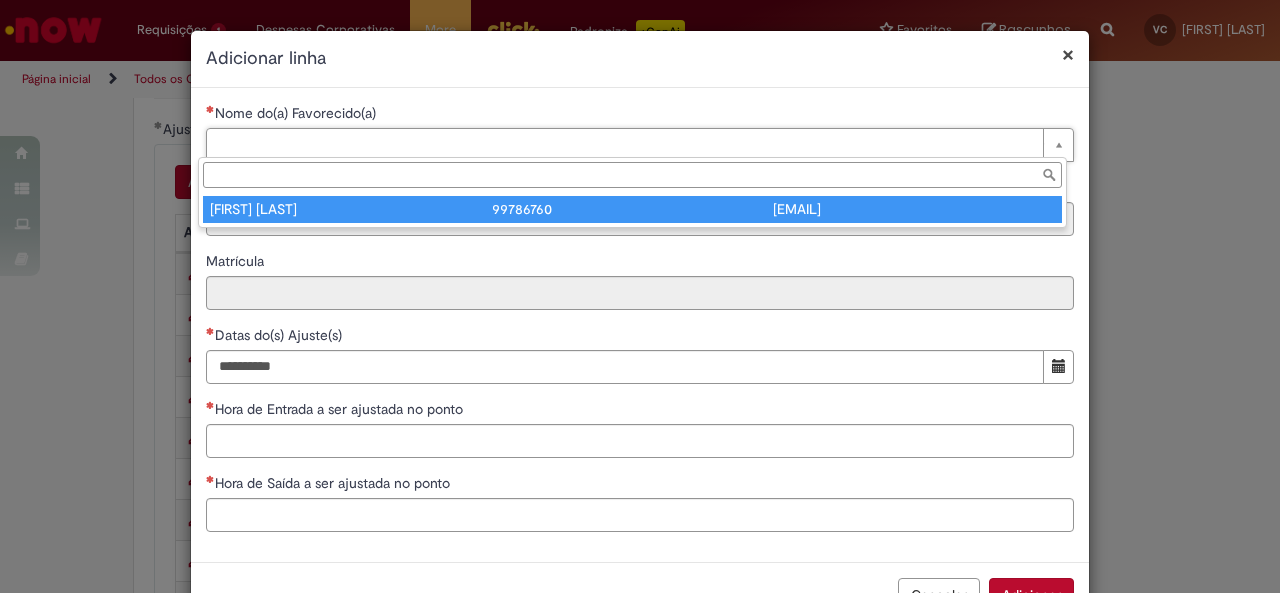 type on "********" 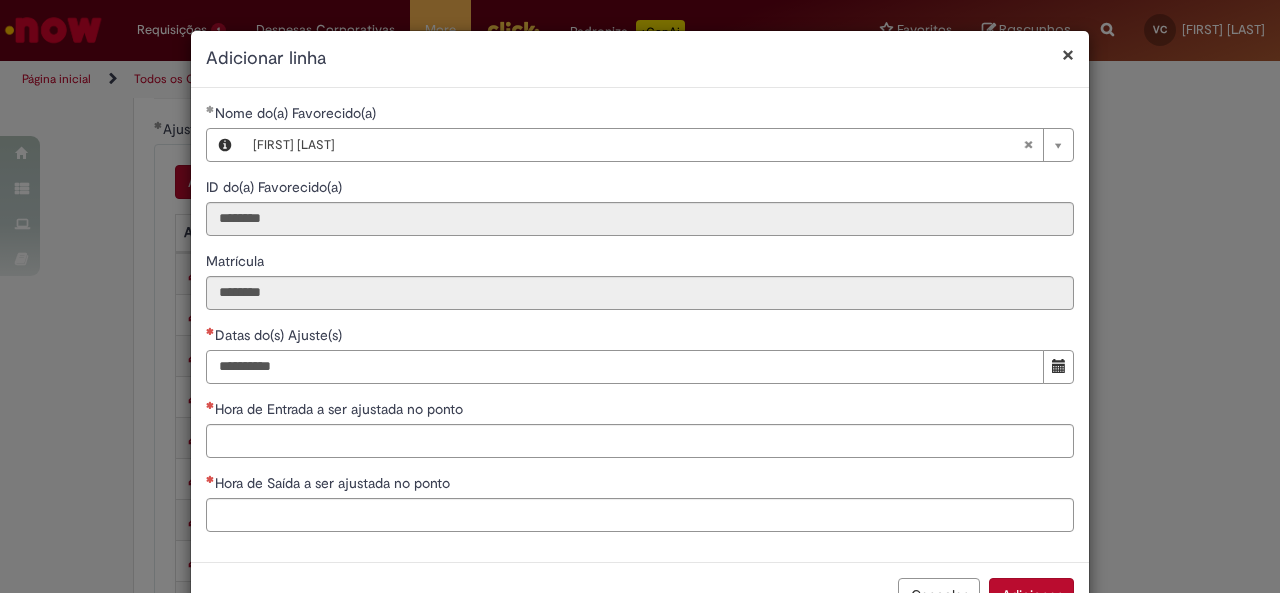 click on "Datas do(s) Ajuste(s)" at bounding box center (625, 367) 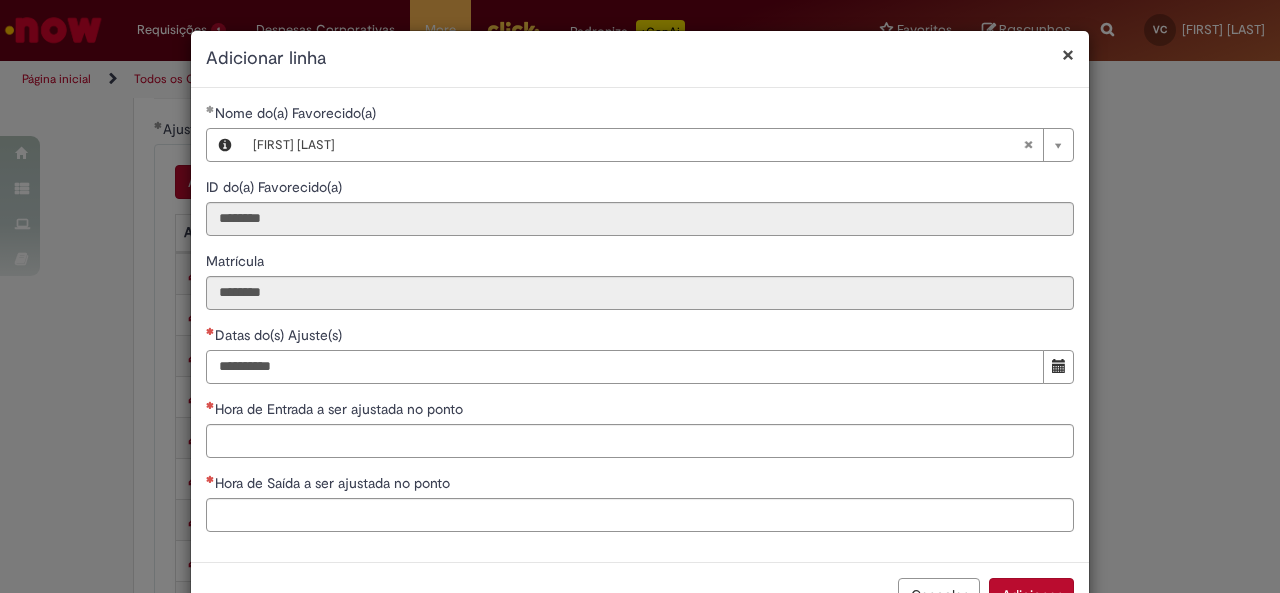 type on "**********" 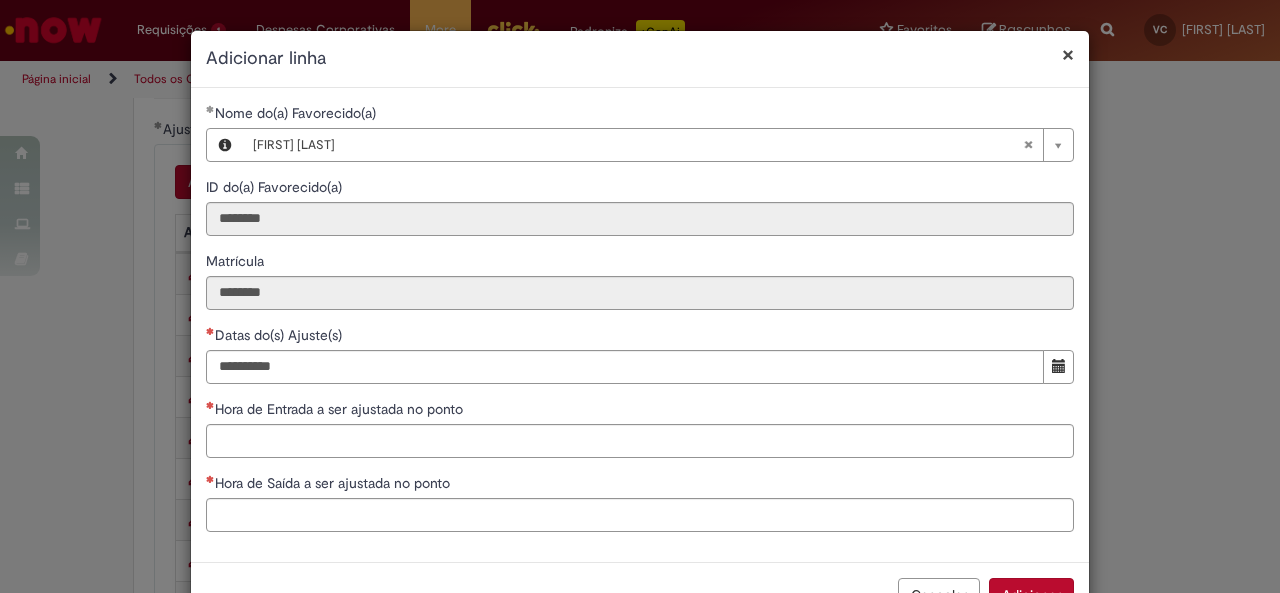 type 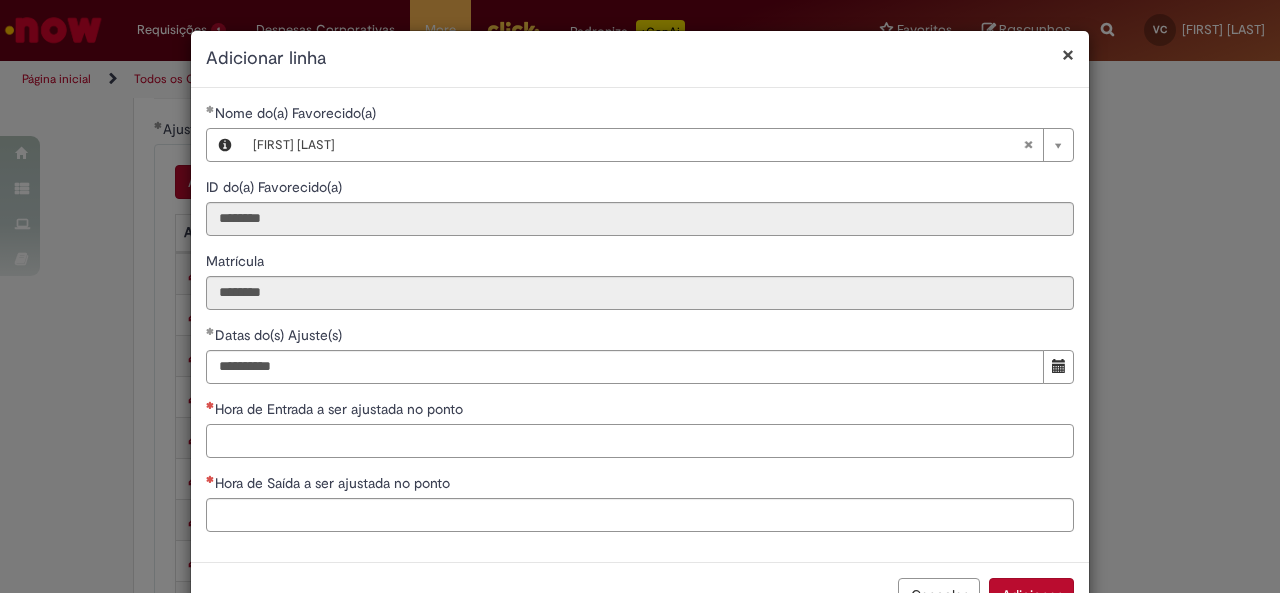click on "Hora de Entrada a ser ajustada no ponto" at bounding box center [640, 441] 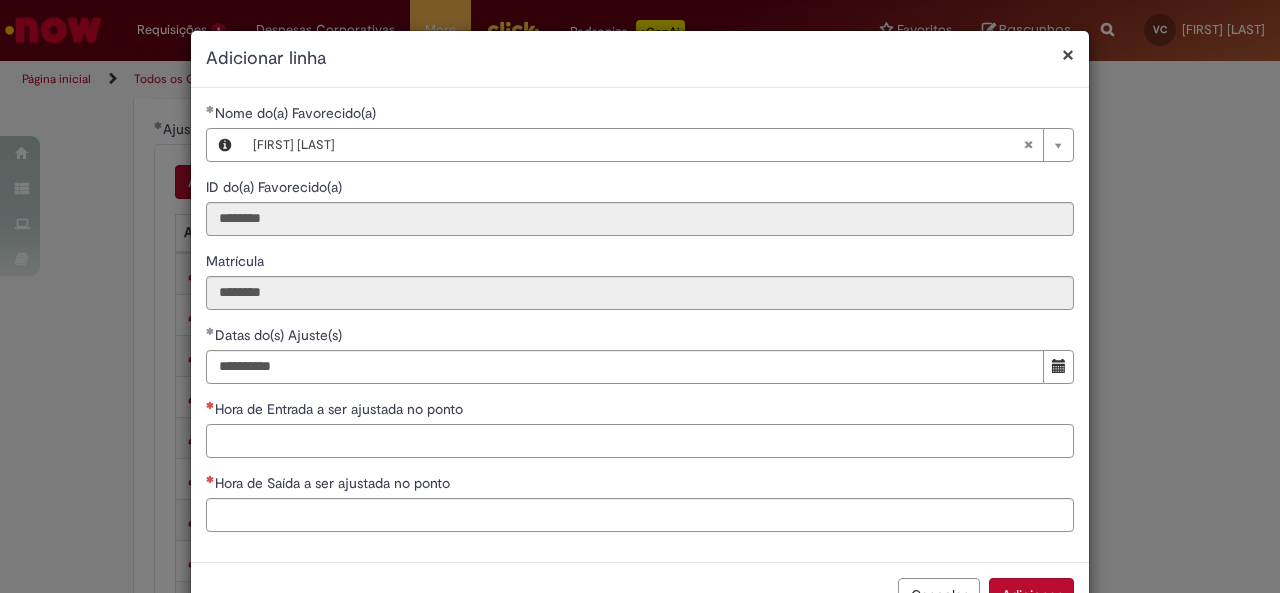 click on "Hora de Entrada a ser ajustada no ponto" at bounding box center [640, 441] 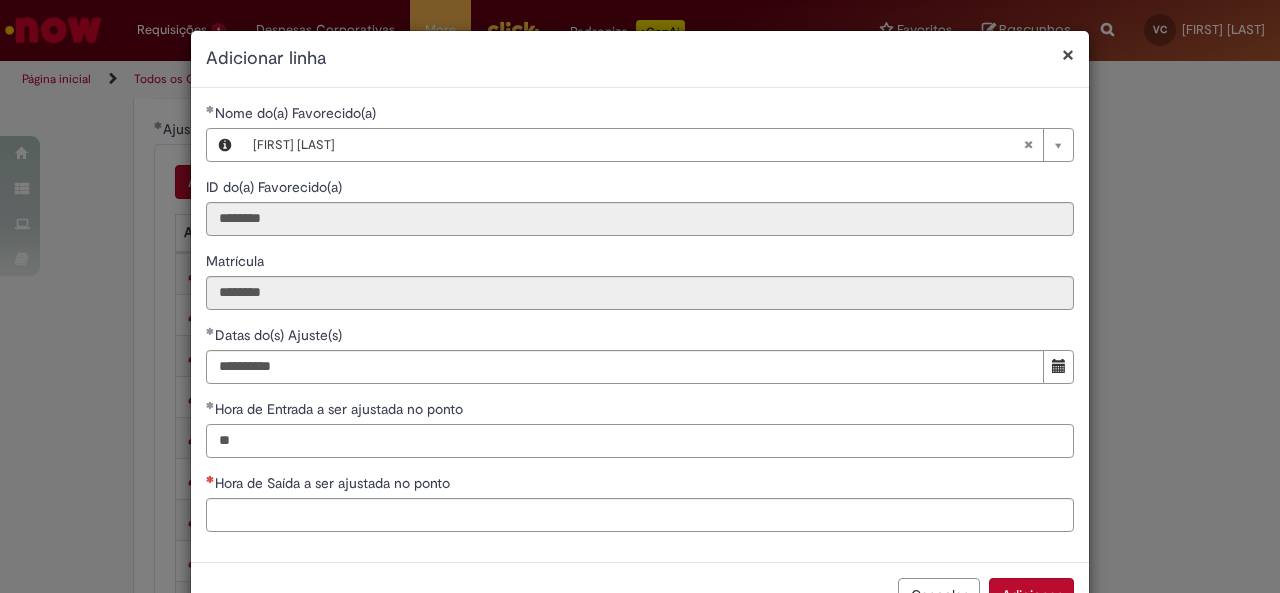 type on "**" 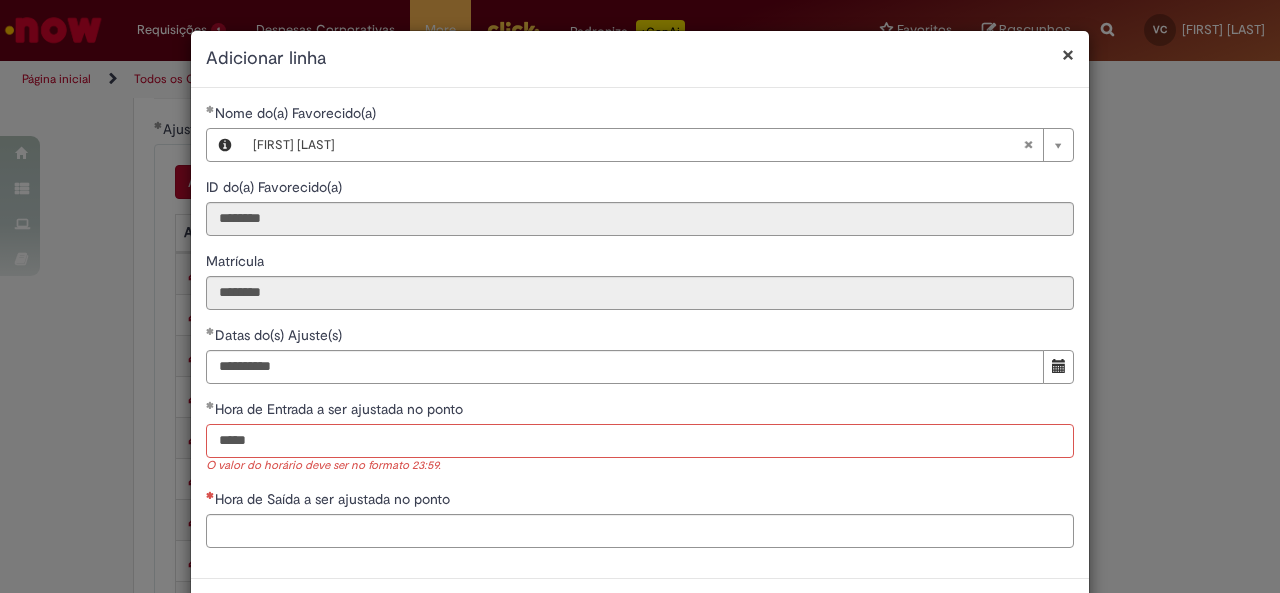 type on "*****" 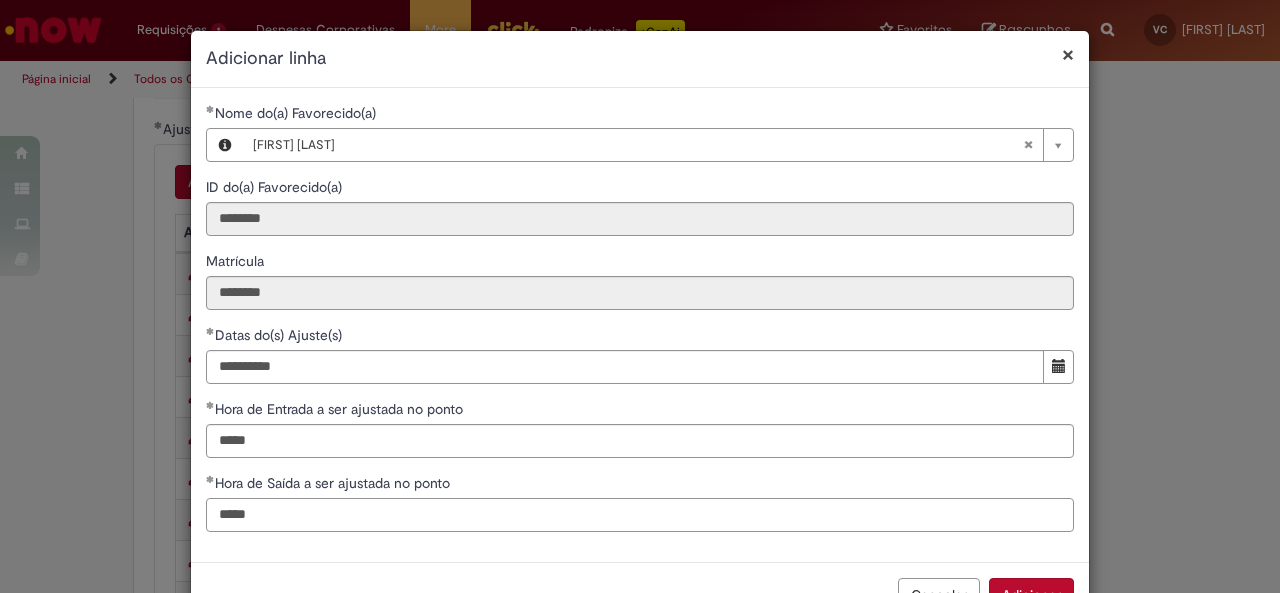 type on "*****" 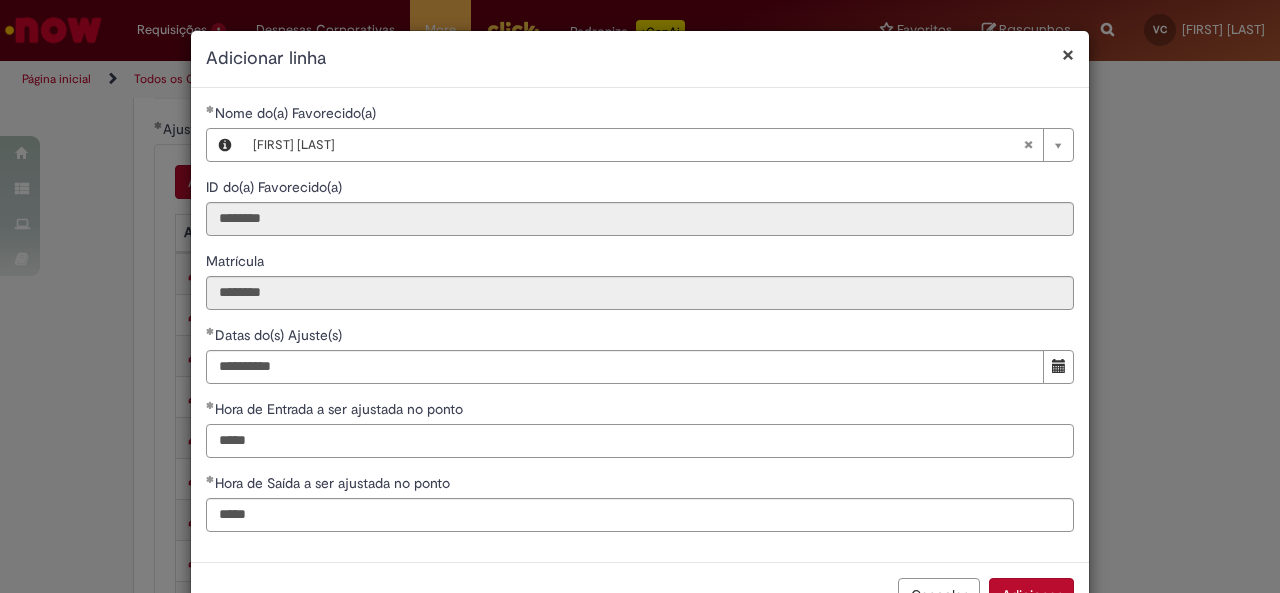 click on "*****" at bounding box center [640, 441] 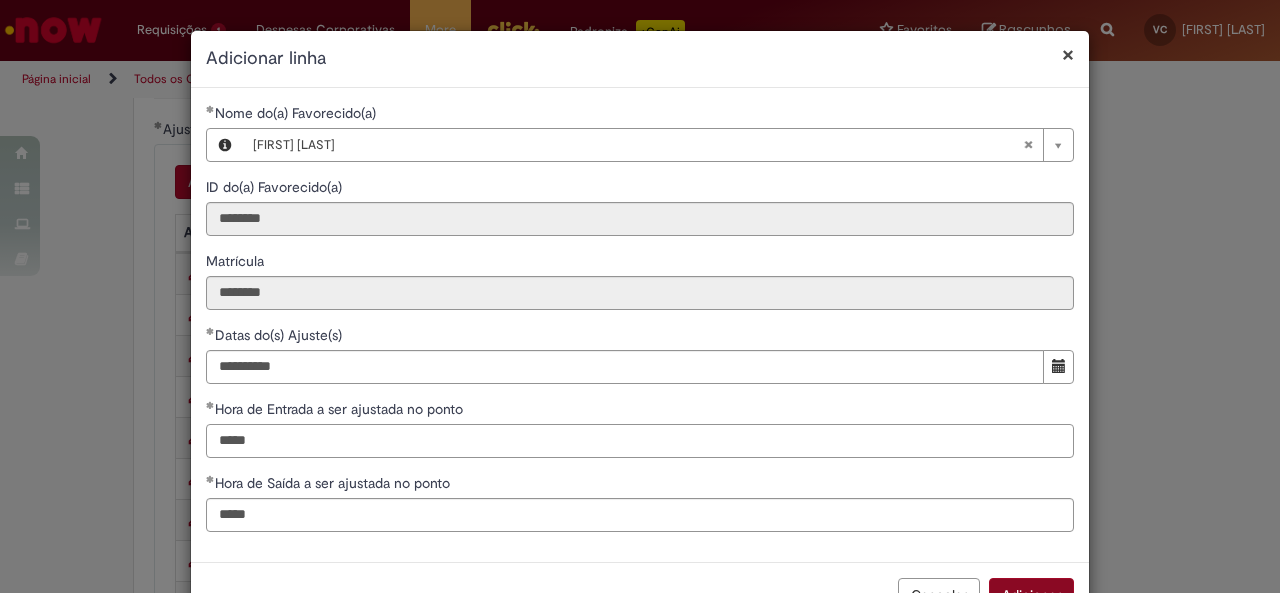 type on "*****" 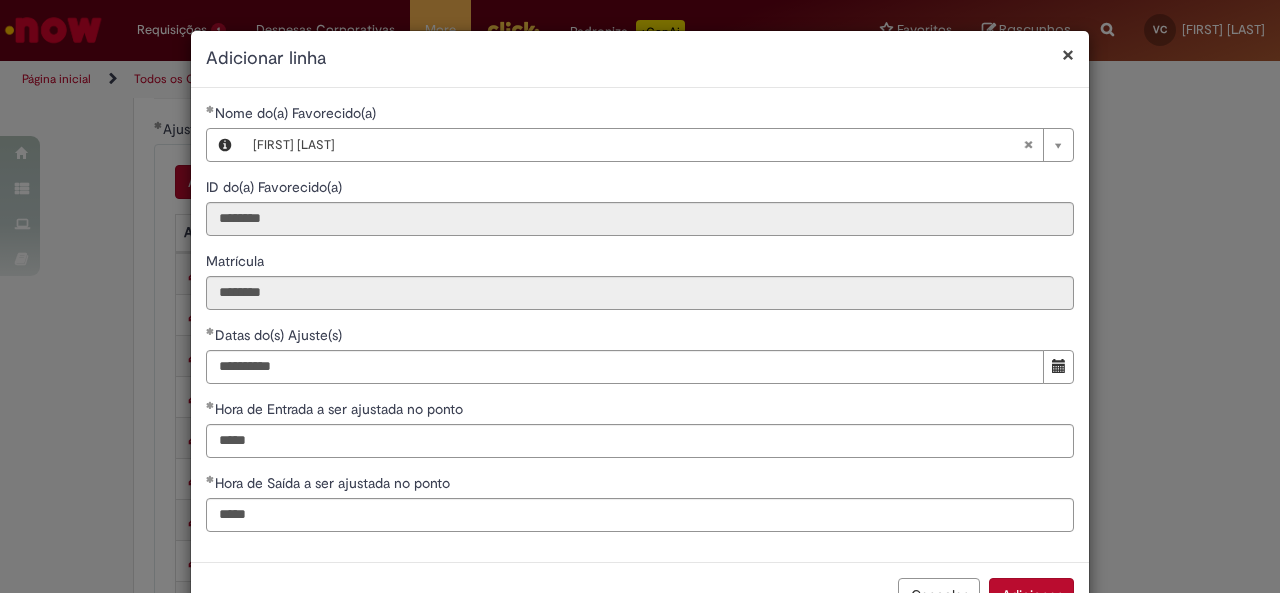 click on "Adicionar" at bounding box center [1031, 595] 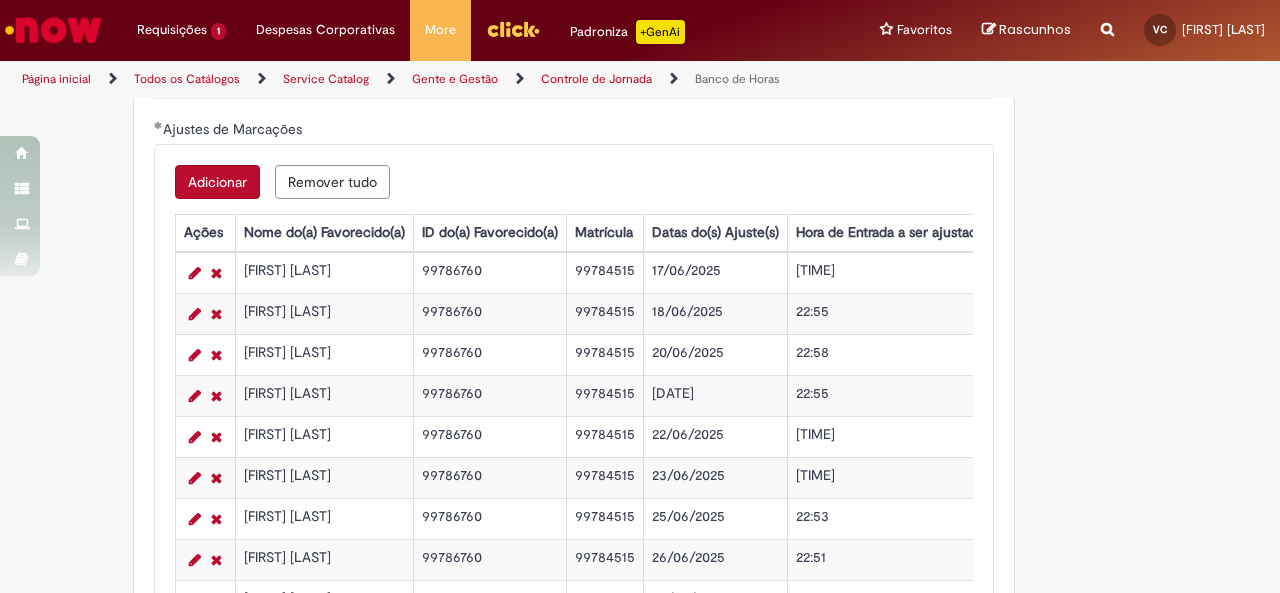 scroll, scrollTop: 16, scrollLeft: 0, axis: vertical 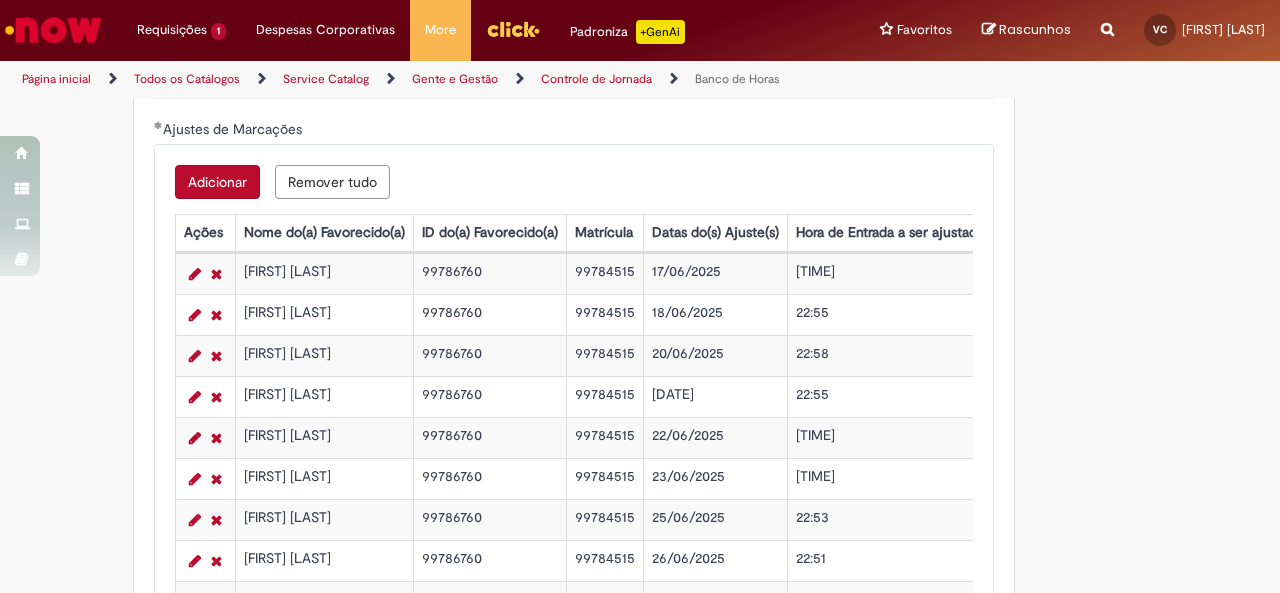 click on "Adicionar" at bounding box center [217, 182] 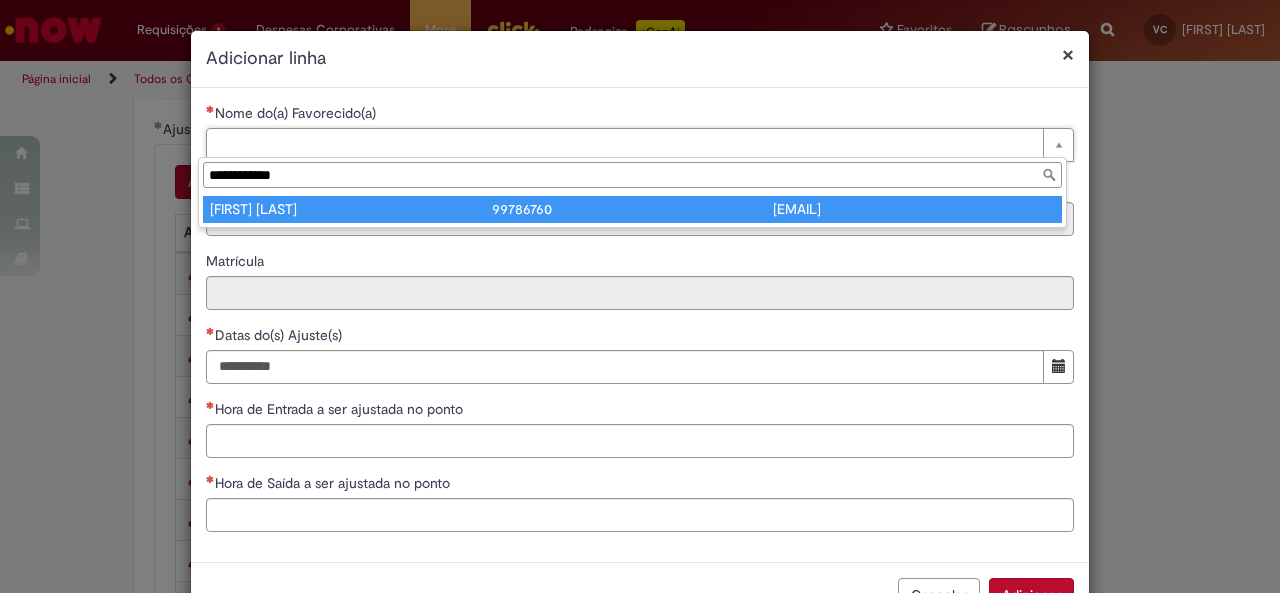 type on "**********" 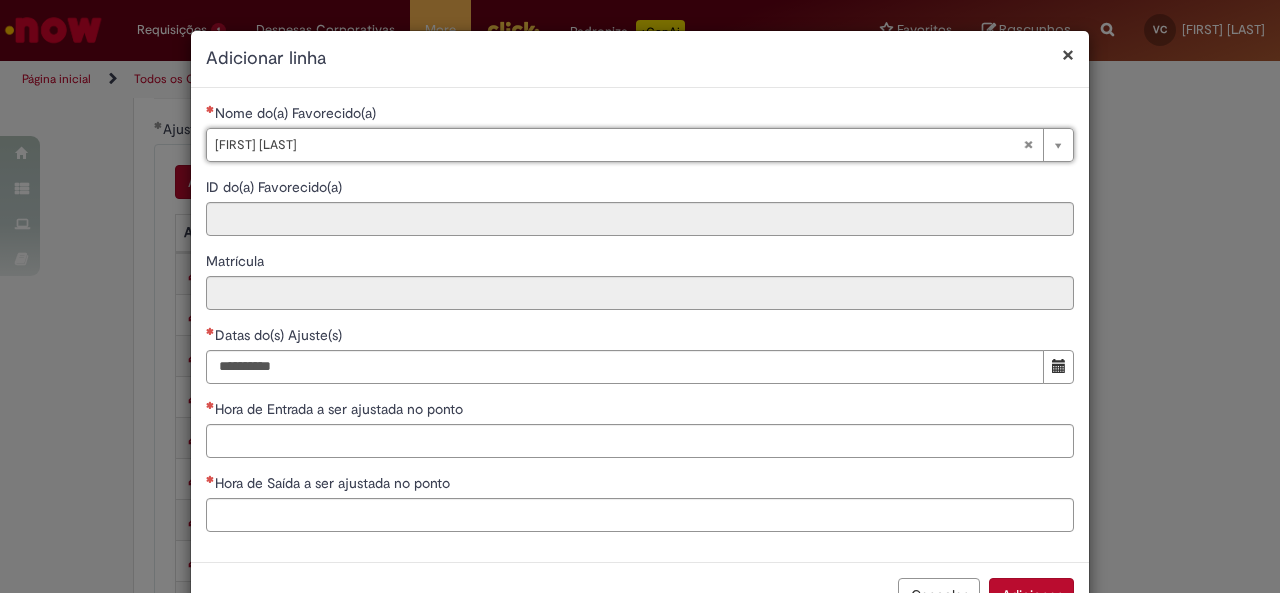 type on "**********" 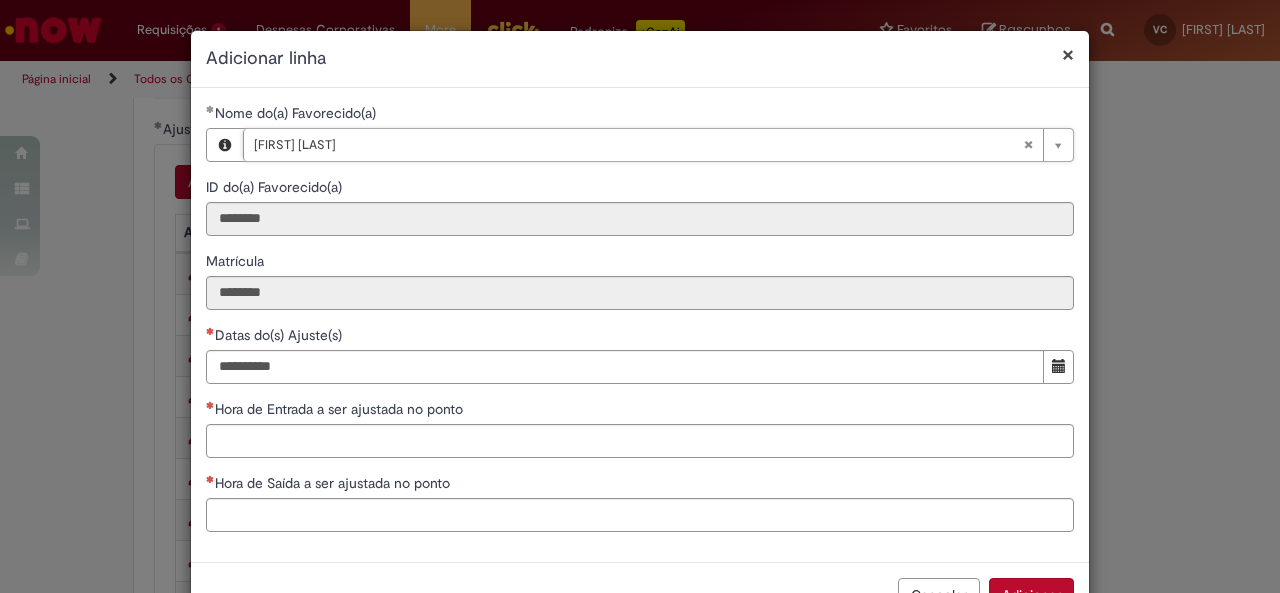 scroll, scrollTop: 62, scrollLeft: 0, axis: vertical 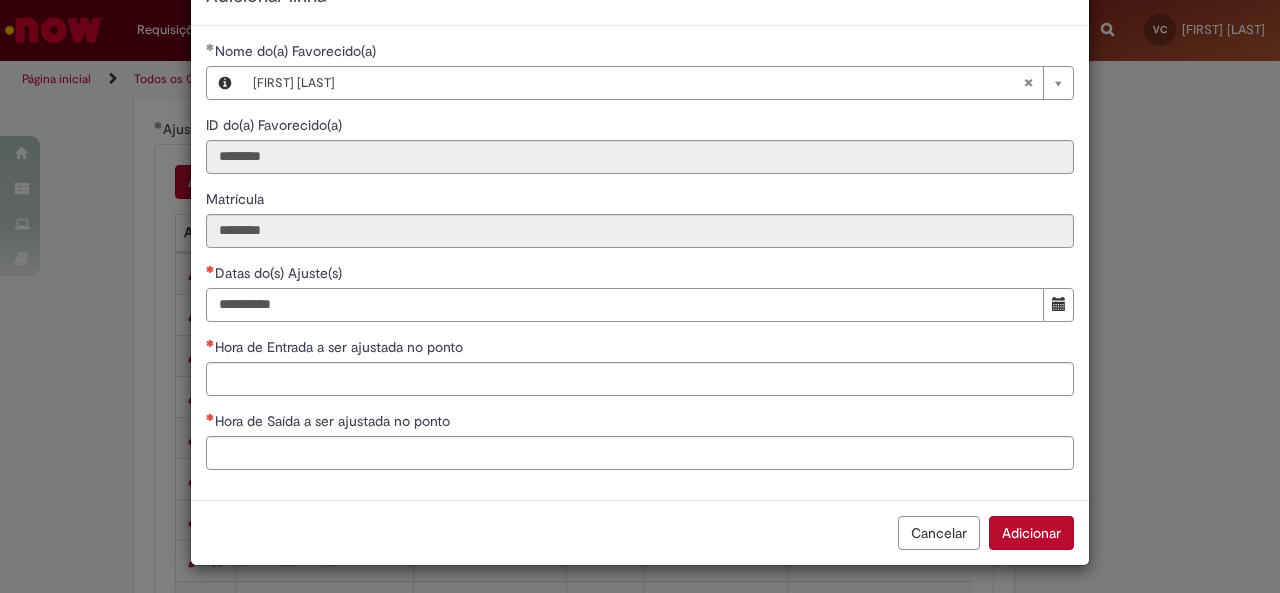 click on "Datas do(s) Ajuste(s)" at bounding box center (625, 305) 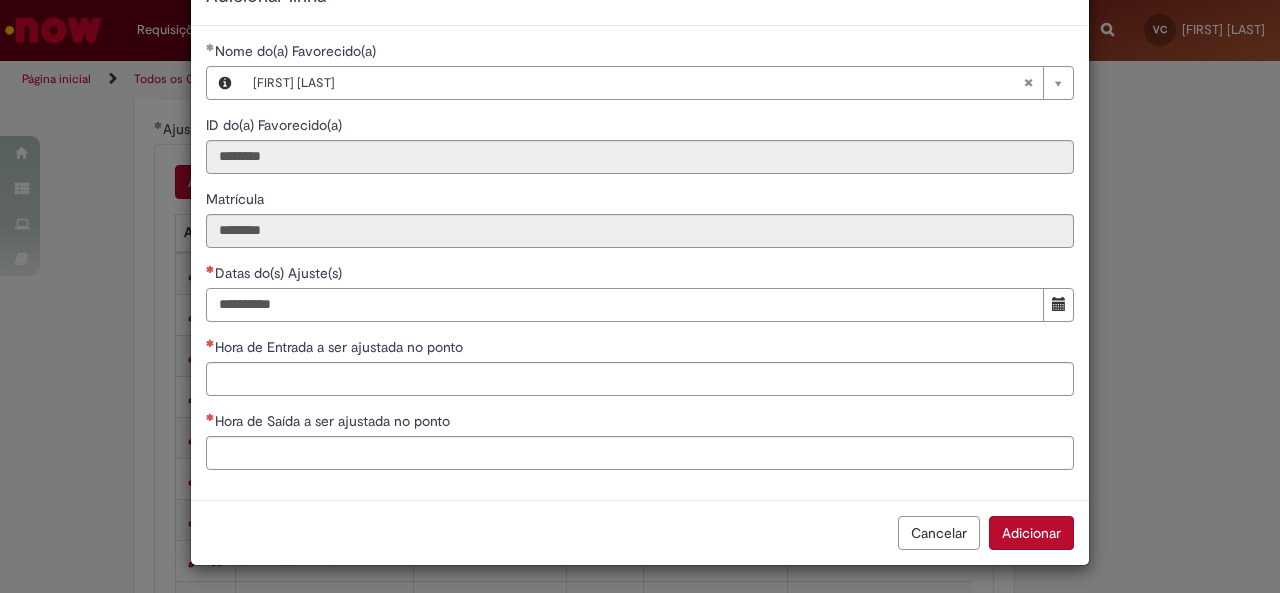 type on "**********" 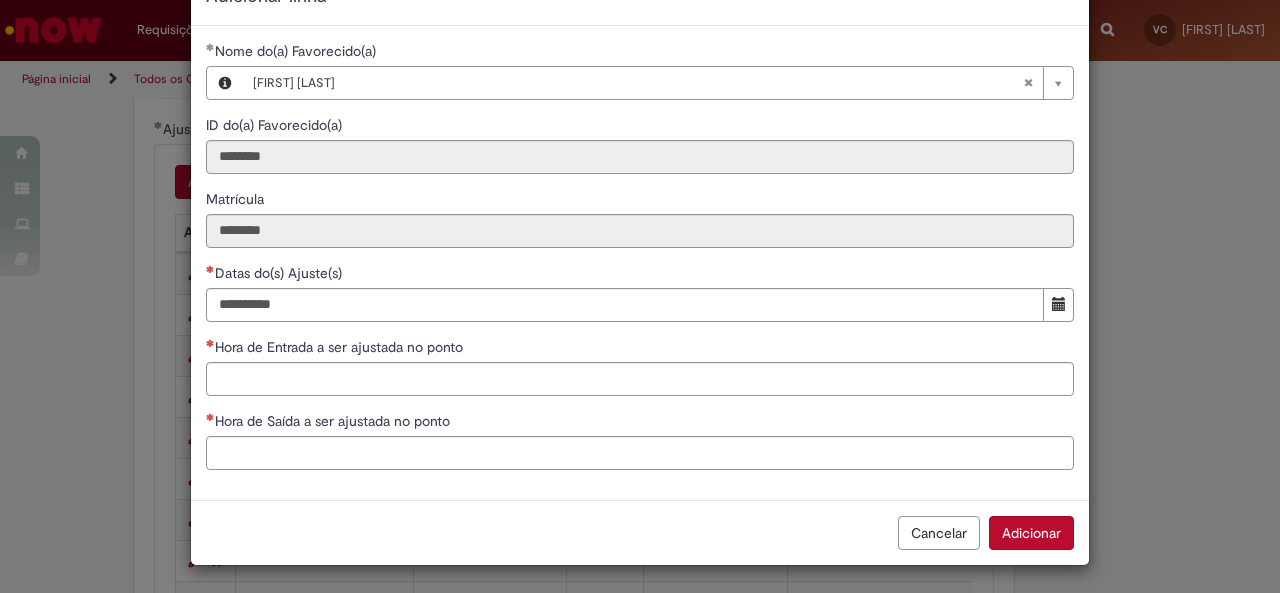 type 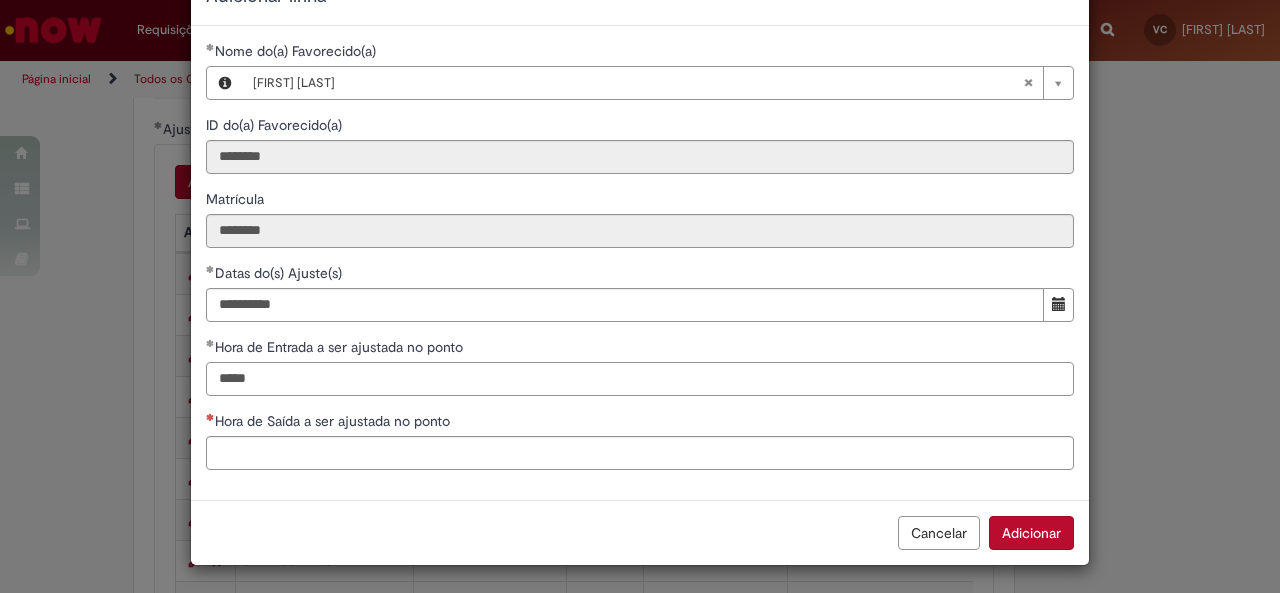 type on "*****" 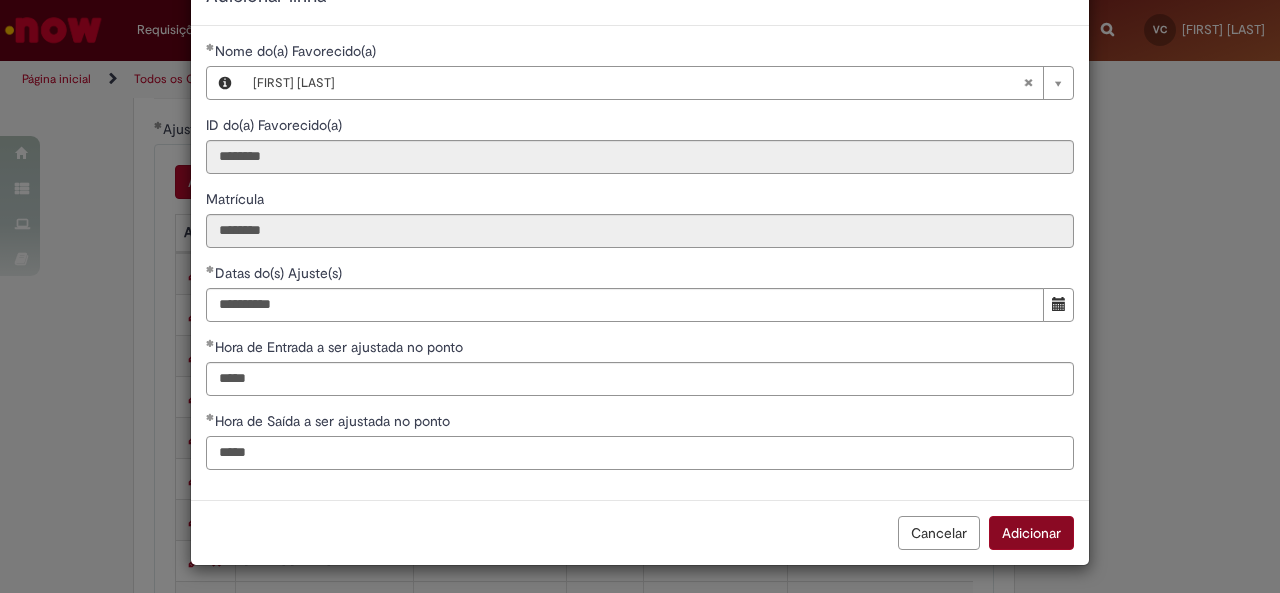 type on "*****" 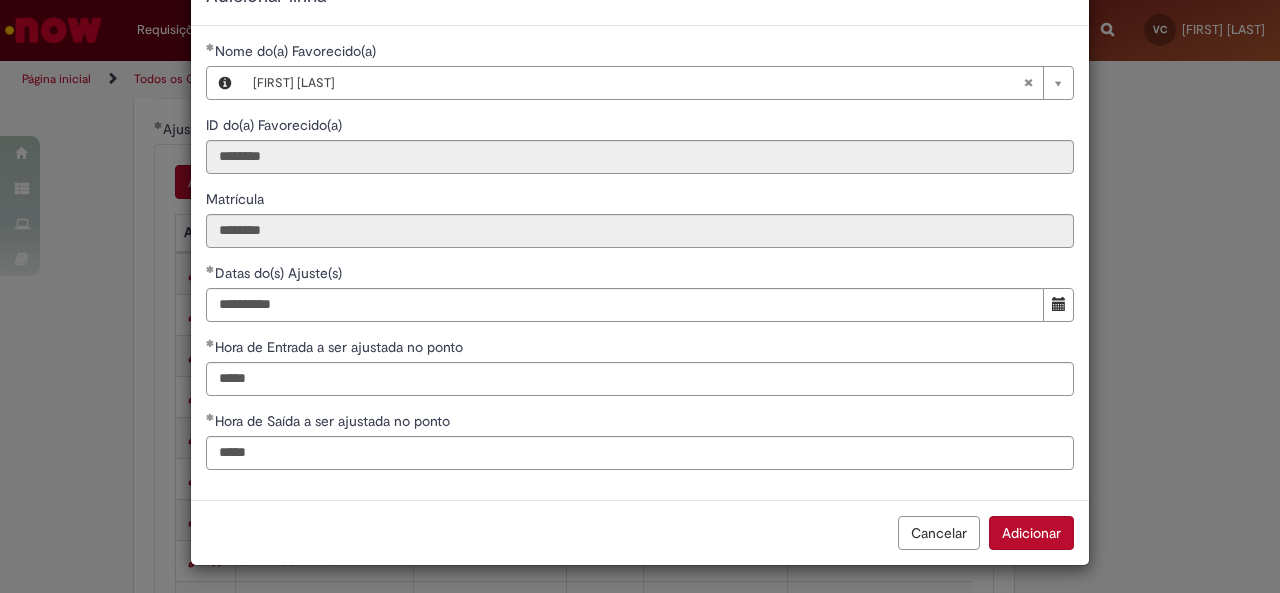 click on "Adicionar" at bounding box center (1031, 533) 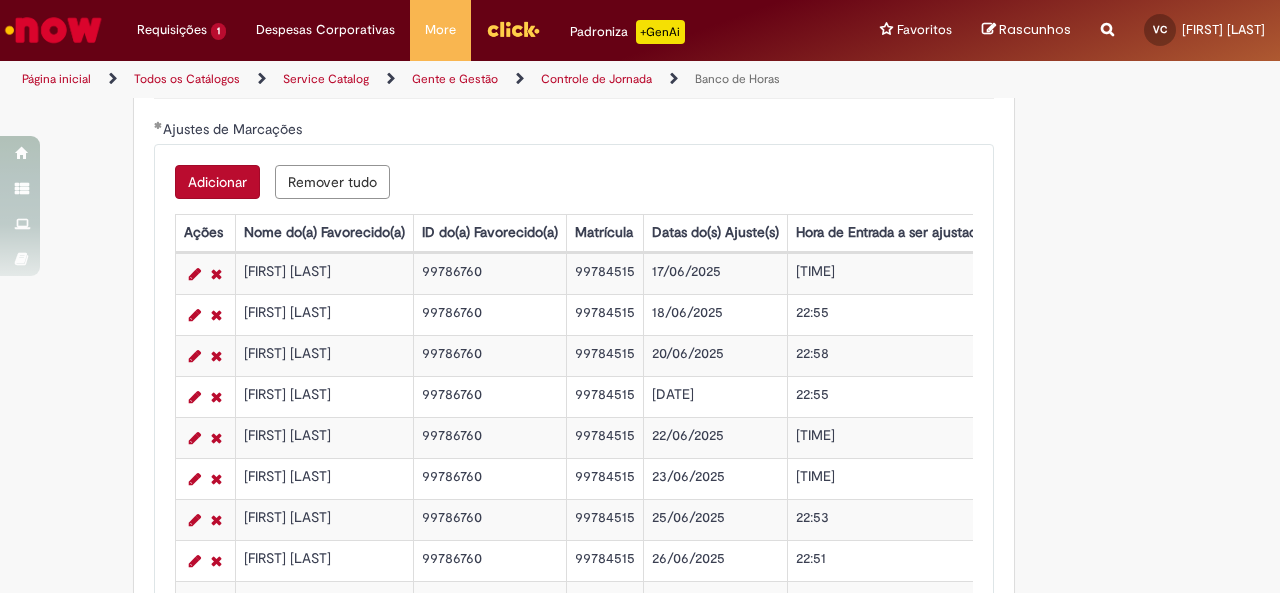 click on "Adicionar" at bounding box center [217, 182] 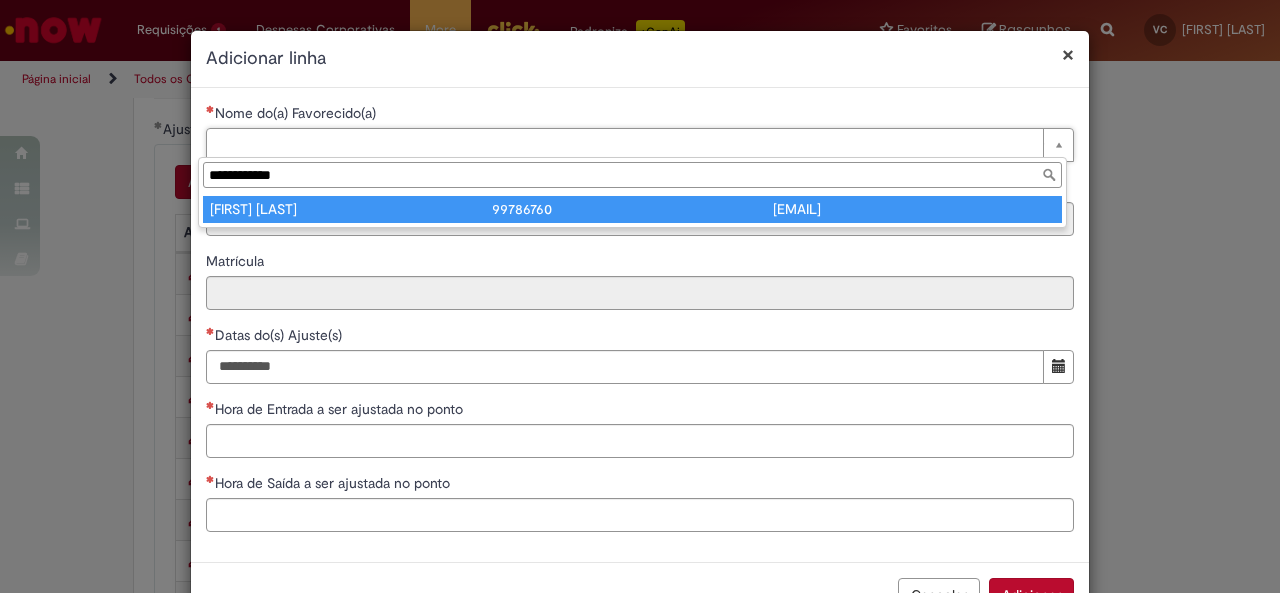 type on "**********" 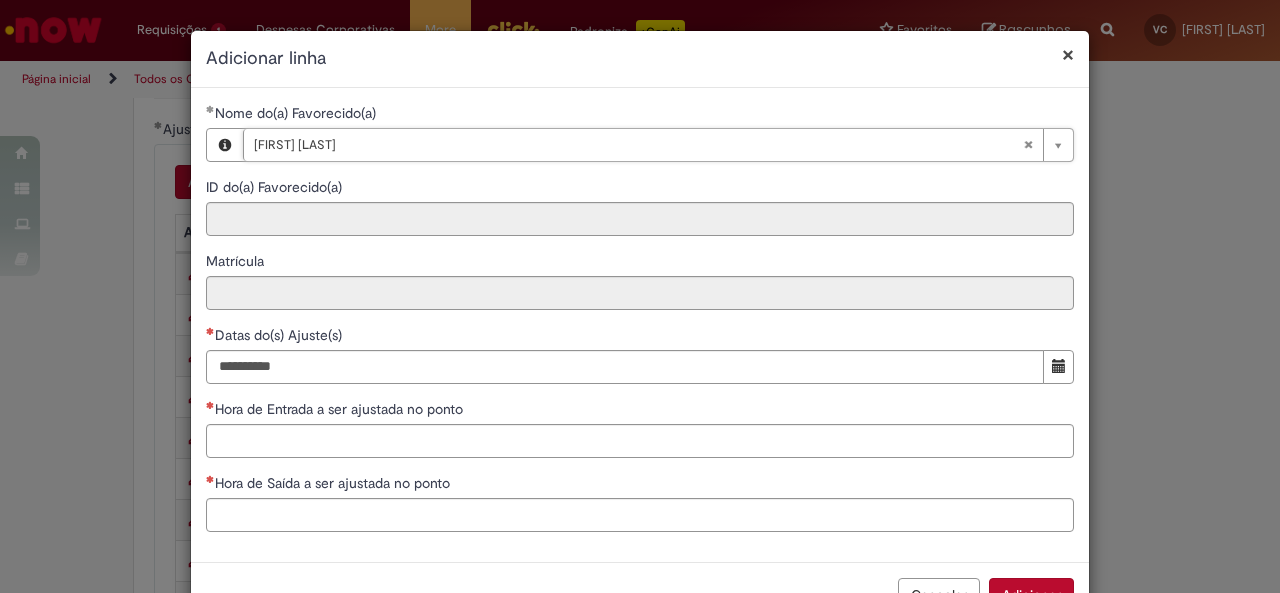 type on "********" 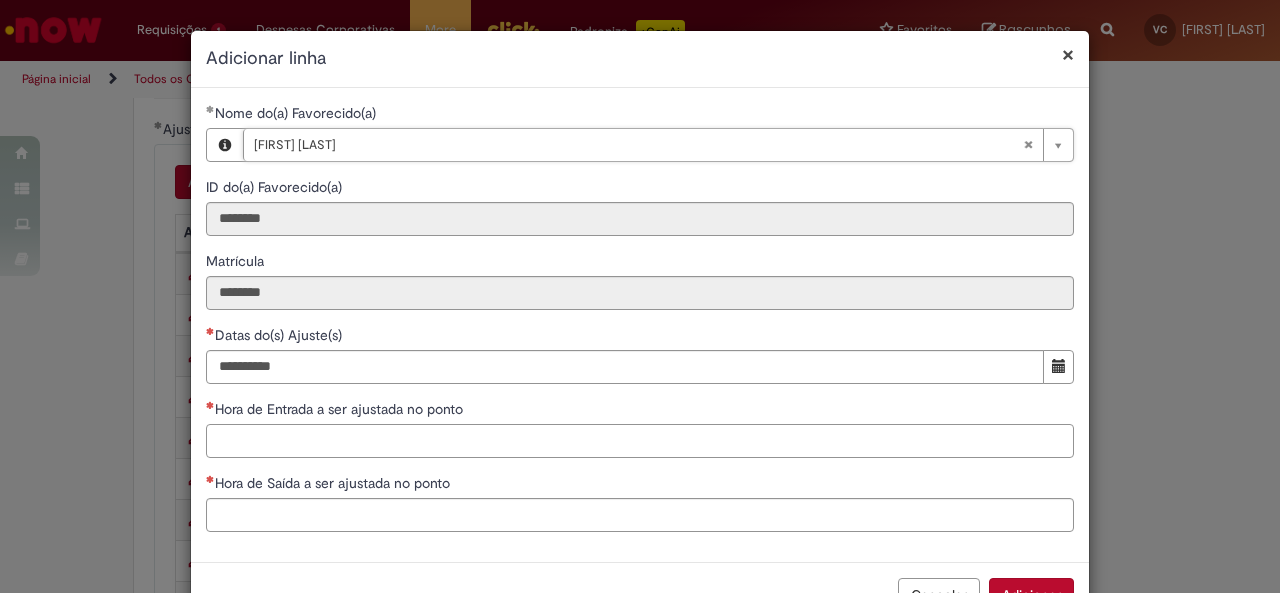 click on "Hora de Entrada a ser ajustada no ponto" at bounding box center (640, 441) 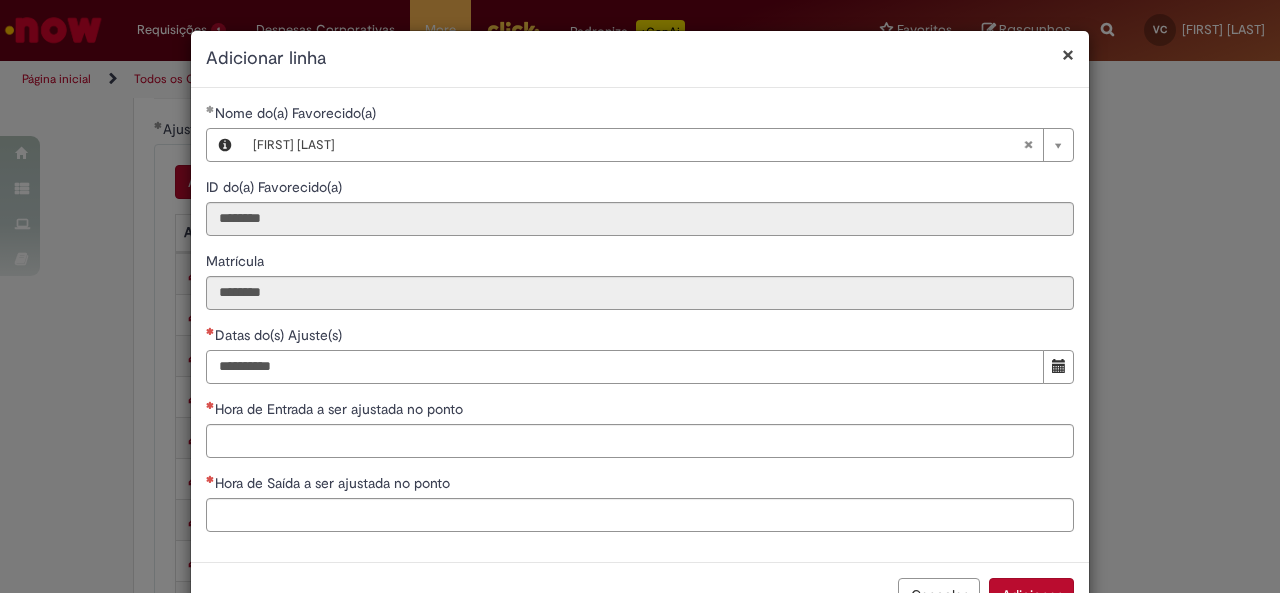 click on "Datas do(s) Ajuste(s)" at bounding box center (625, 367) 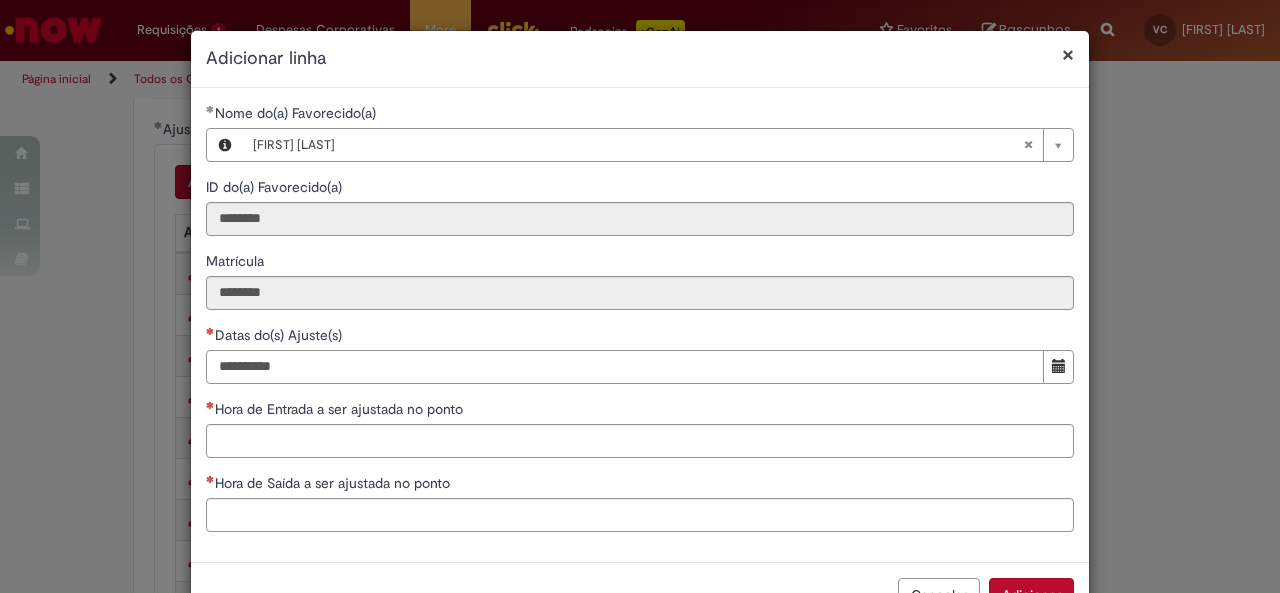 type on "**********" 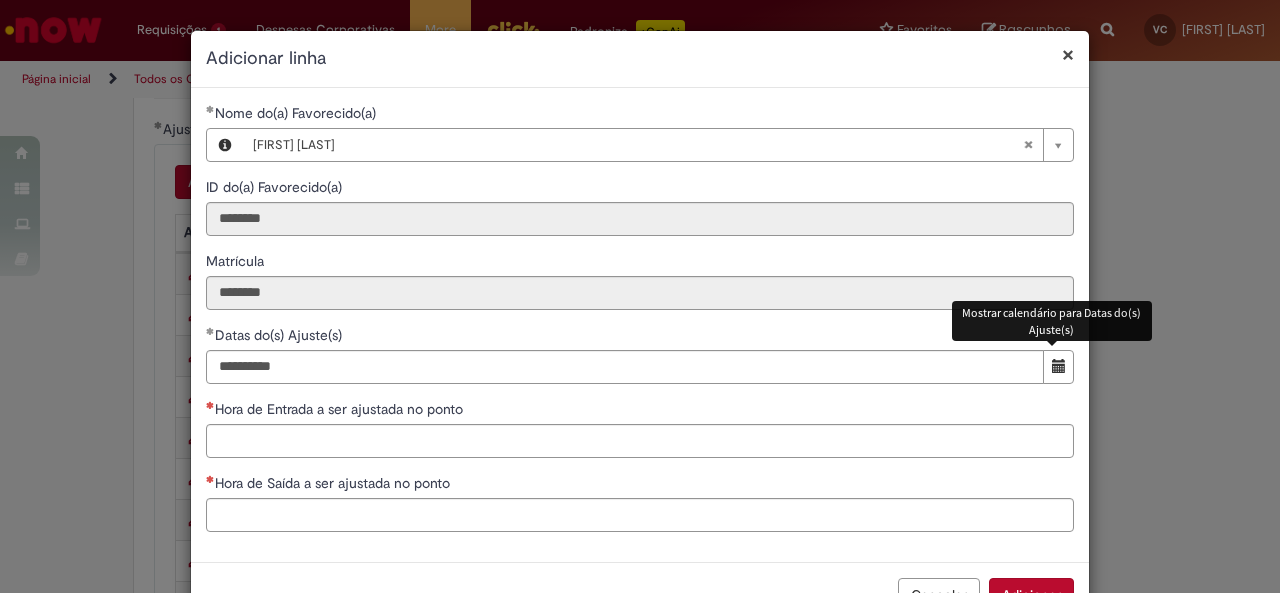 type 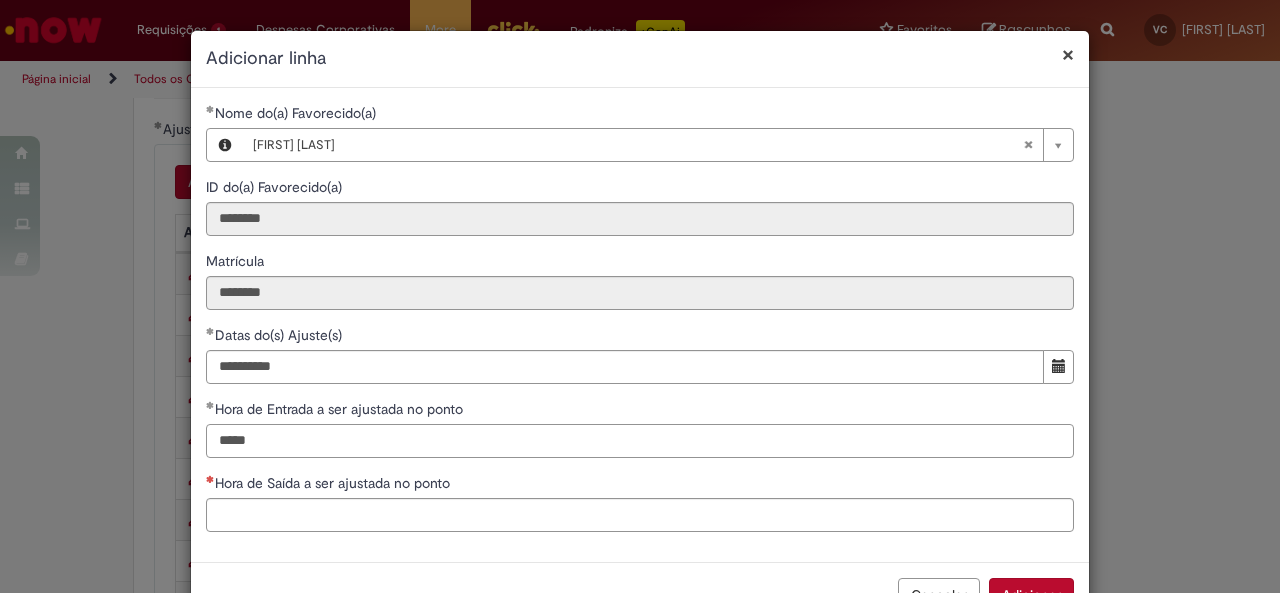 type on "*****" 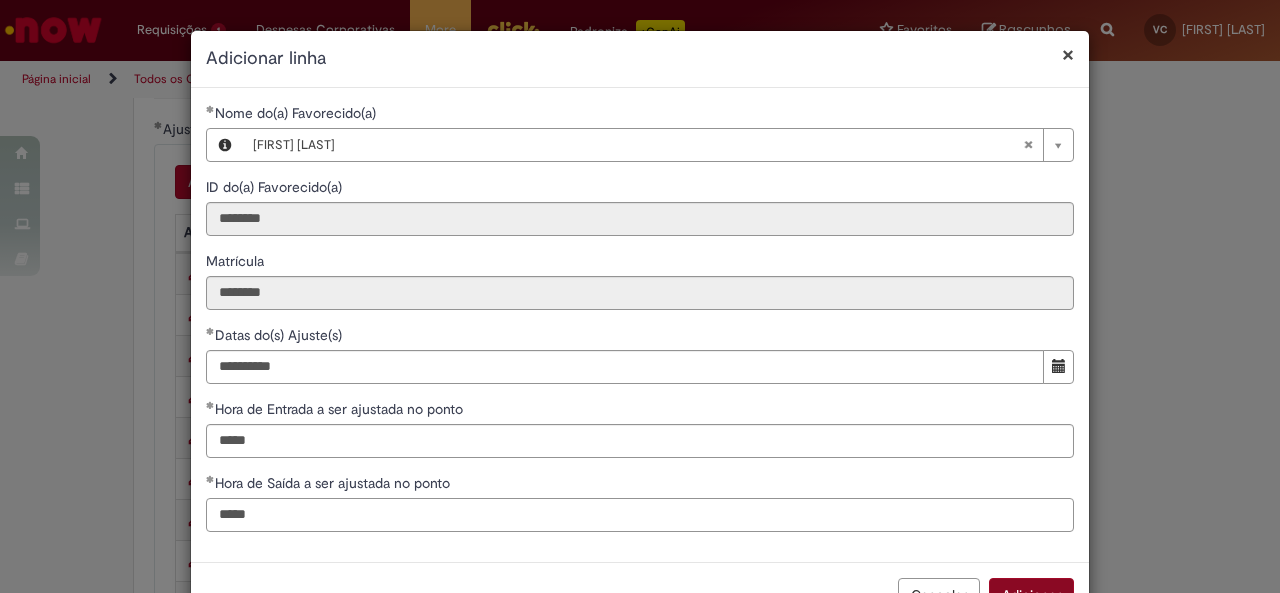type on "*****" 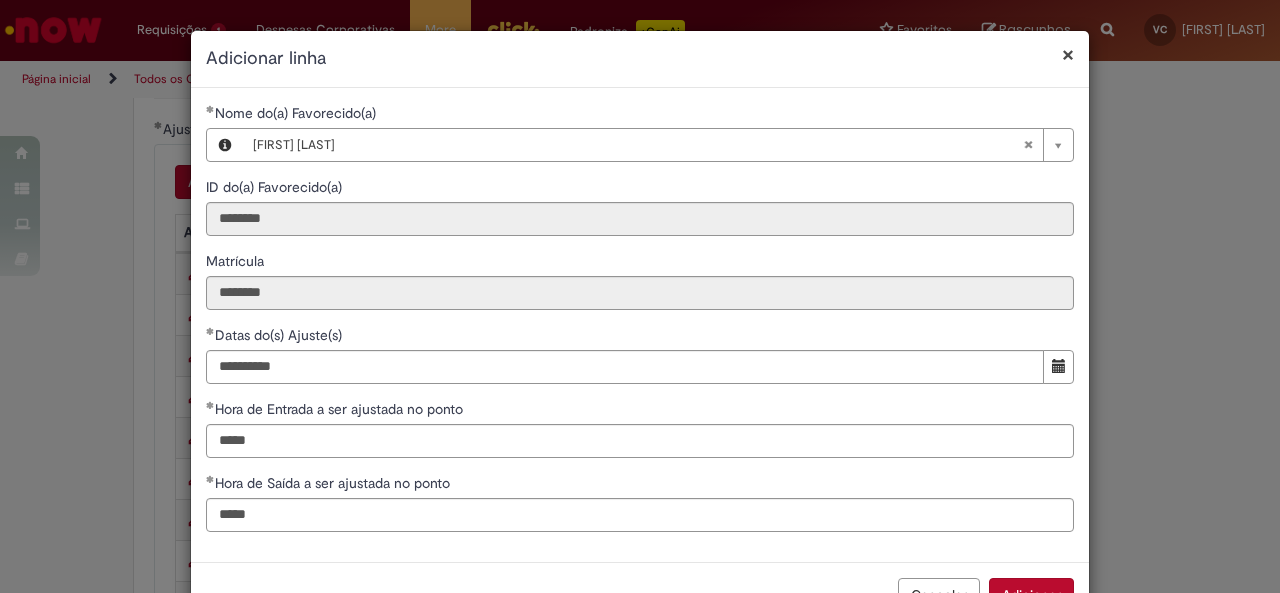 click on "Adicionar" at bounding box center [1031, 595] 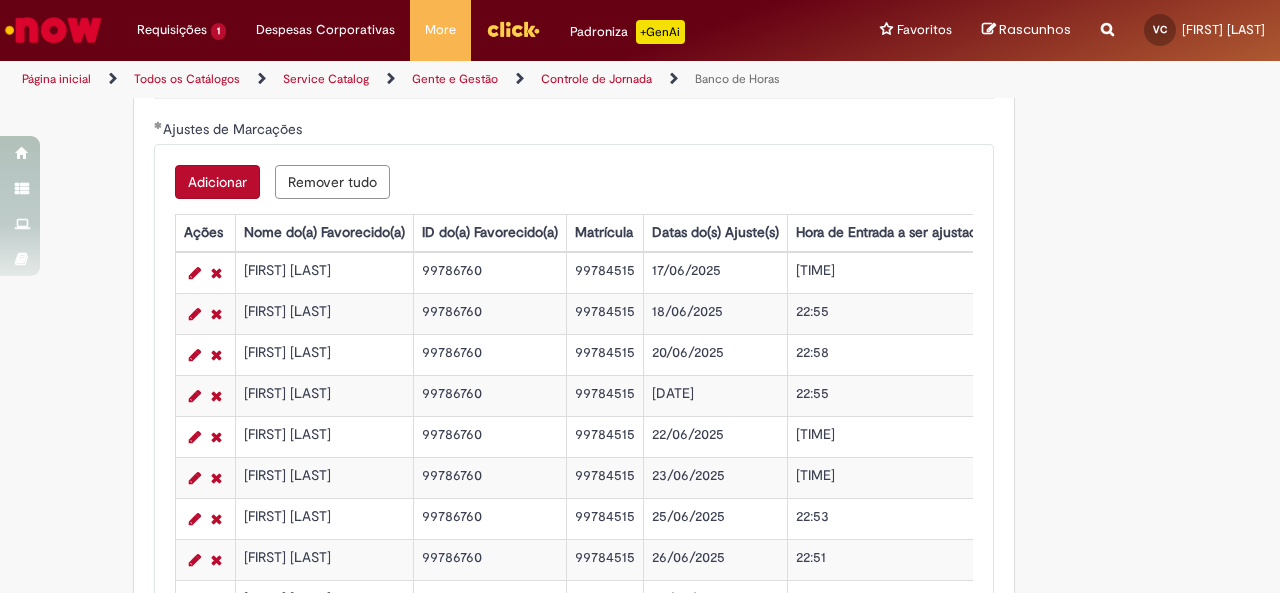 scroll, scrollTop: 16, scrollLeft: 0, axis: vertical 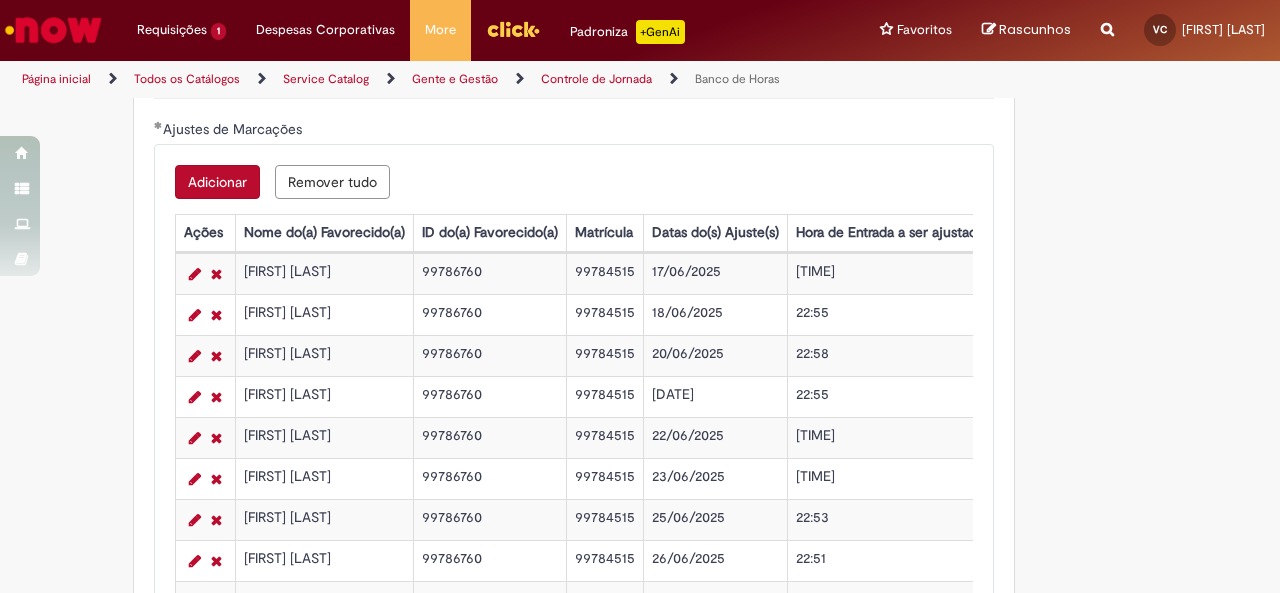 click on "Adicionar" at bounding box center [217, 182] 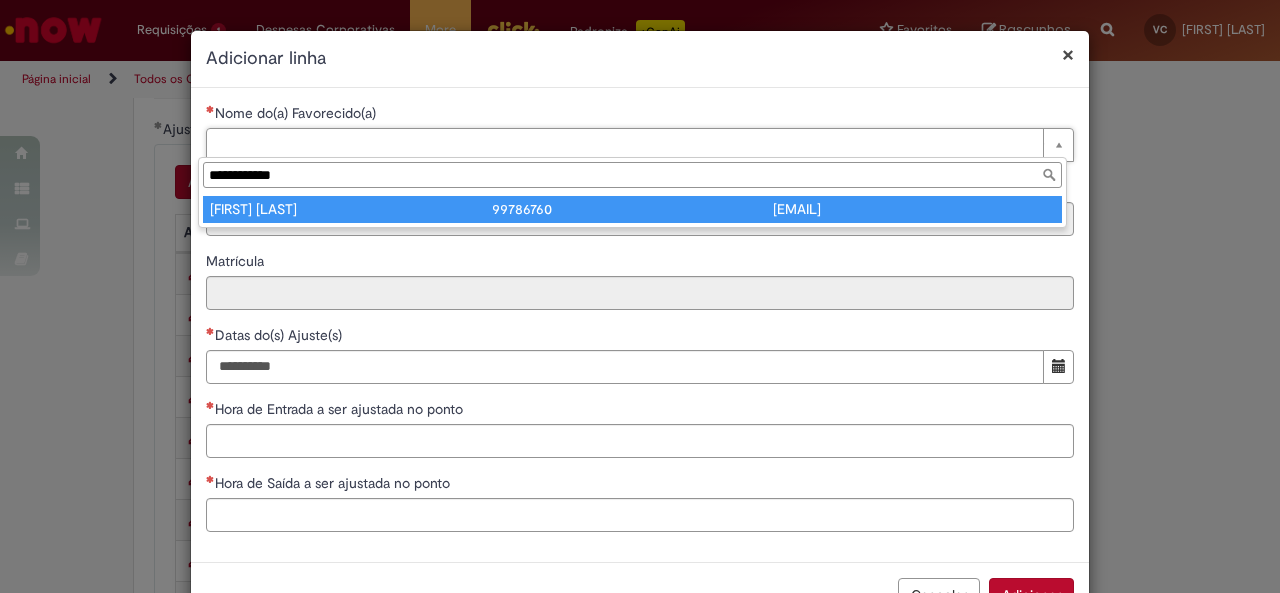 type on "**********" 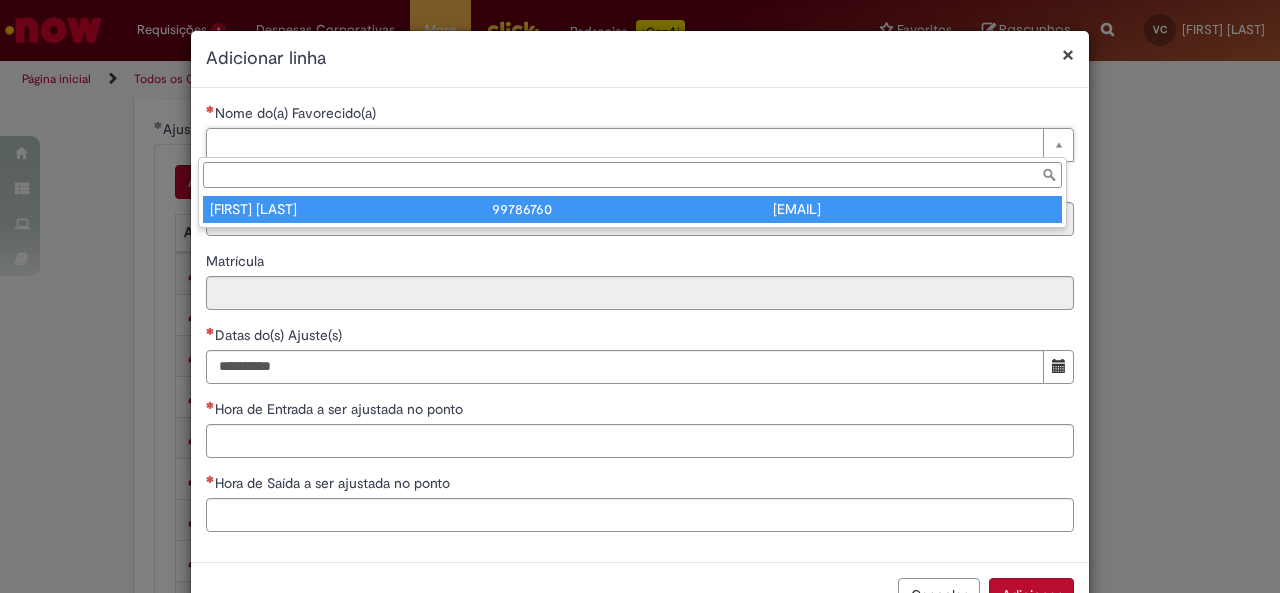 type on "********" 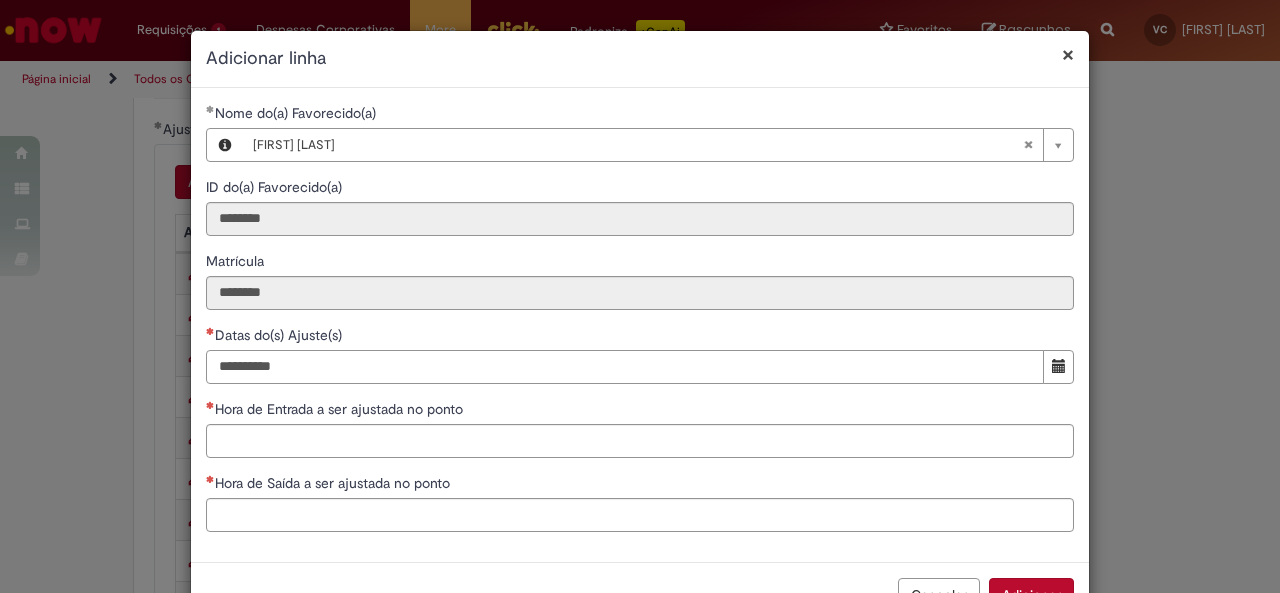 click on "Datas do(s) Ajuste(s)" at bounding box center [625, 367] 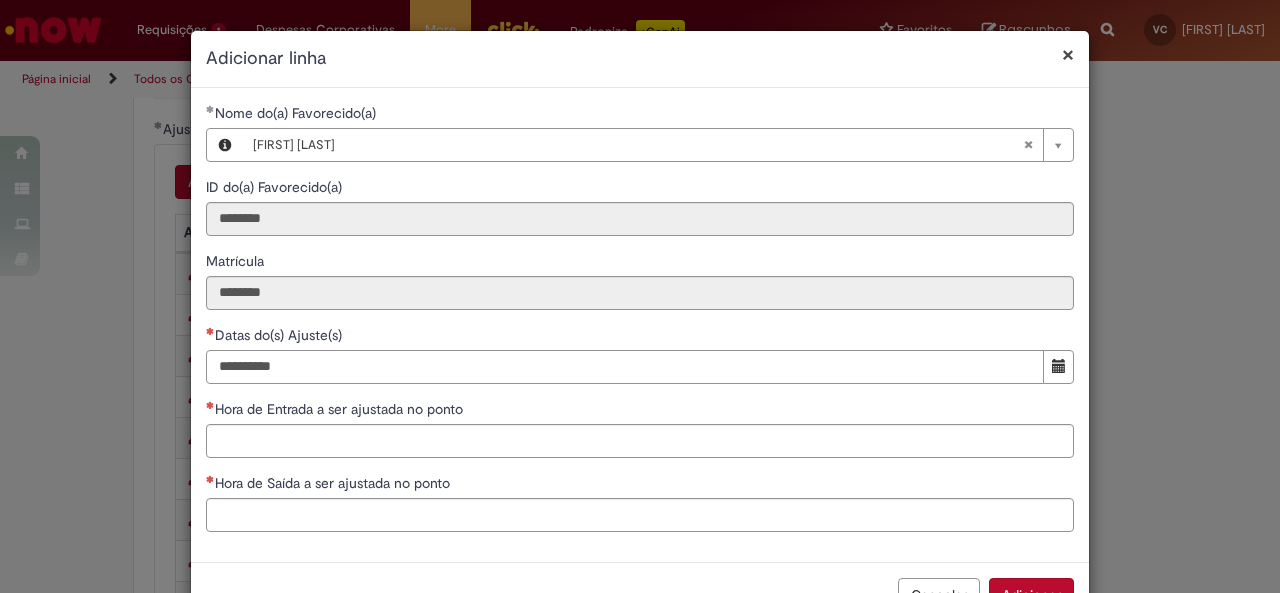 type on "**********" 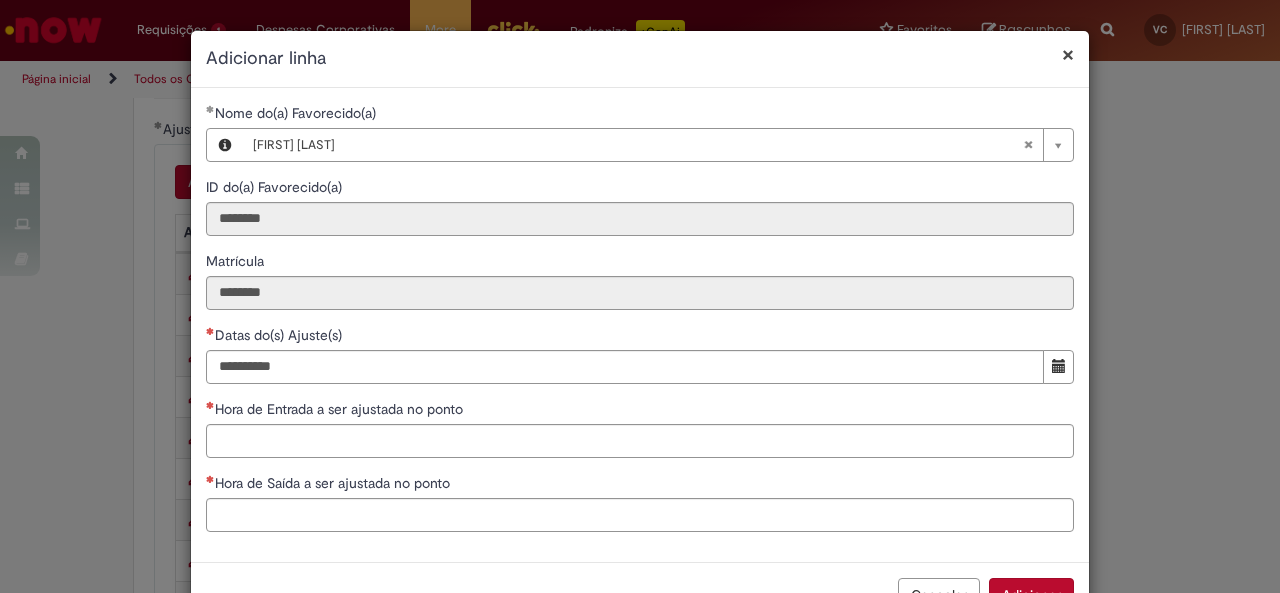 type 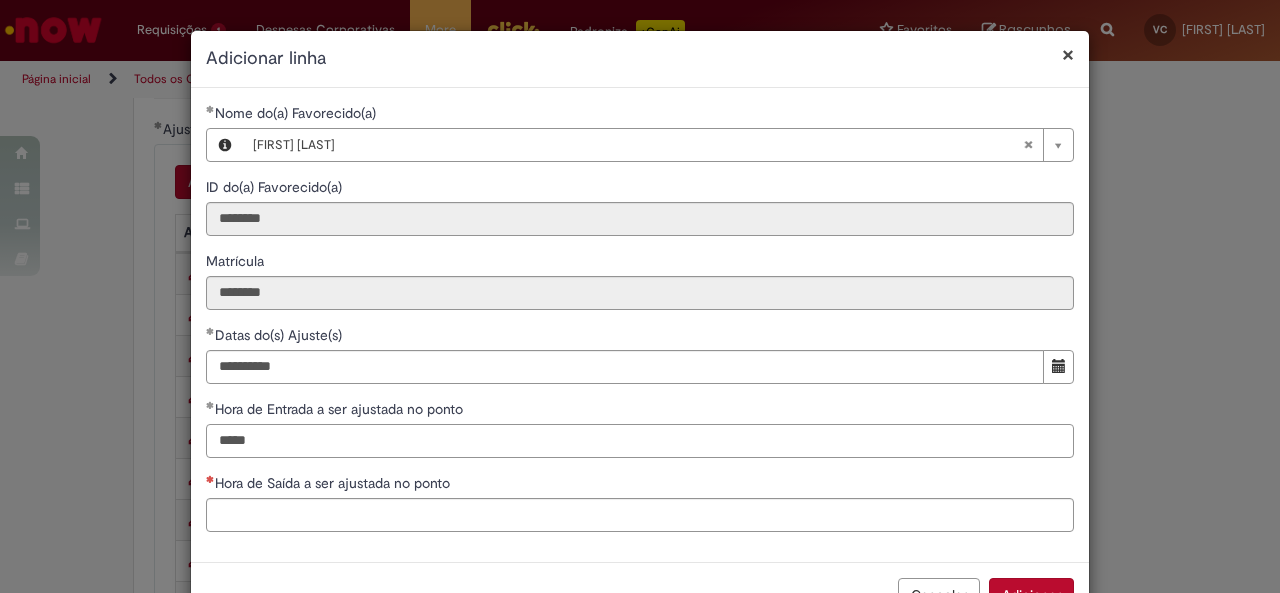 type on "*****" 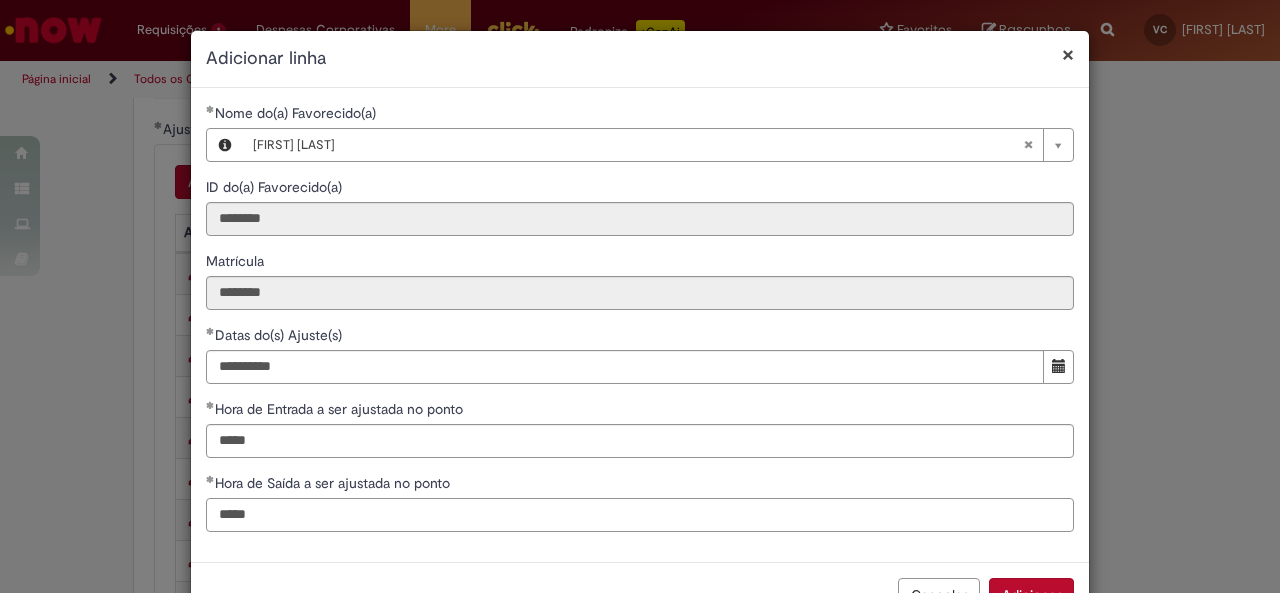 scroll, scrollTop: 62, scrollLeft: 0, axis: vertical 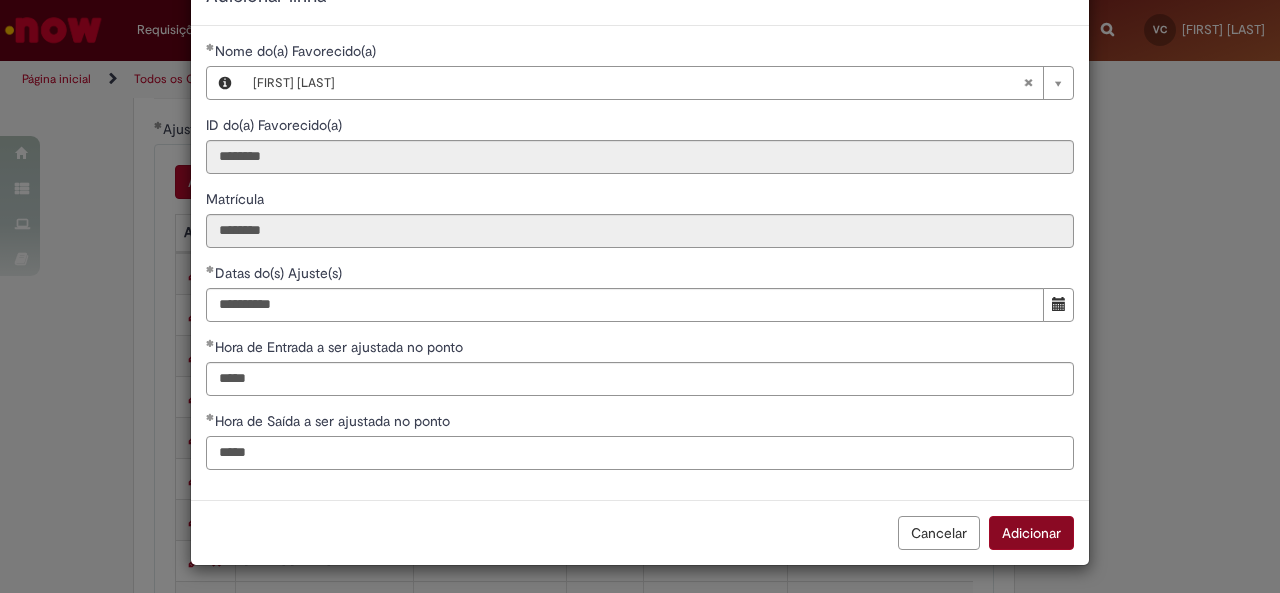 type on "*****" 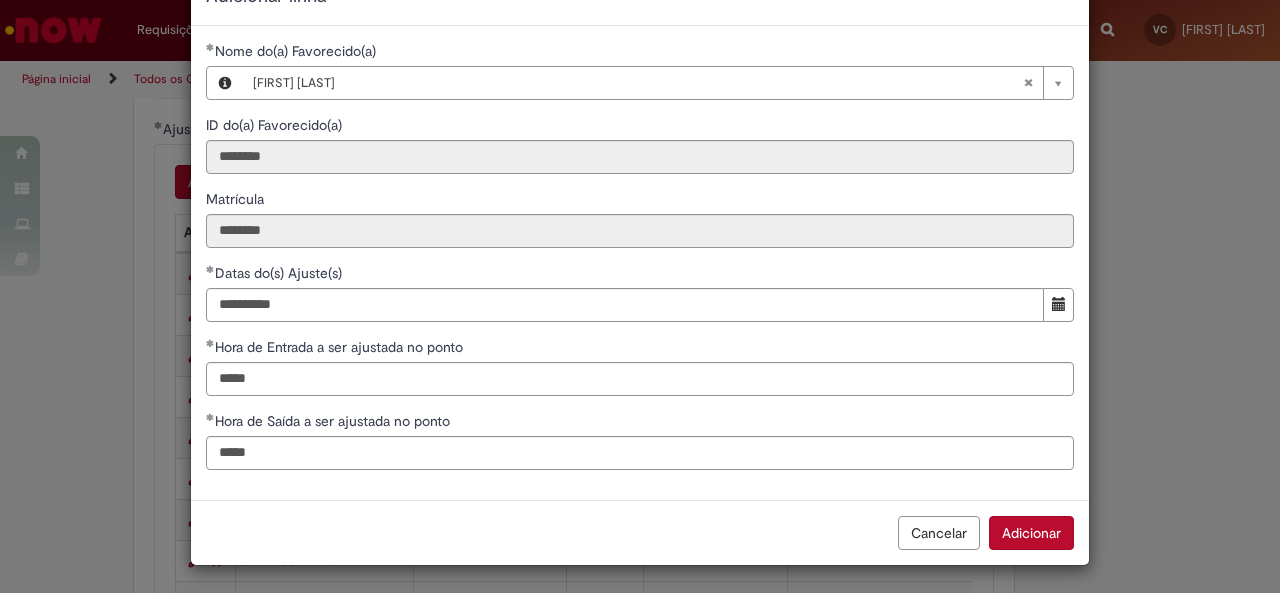 click on "Adicionar" at bounding box center (1031, 533) 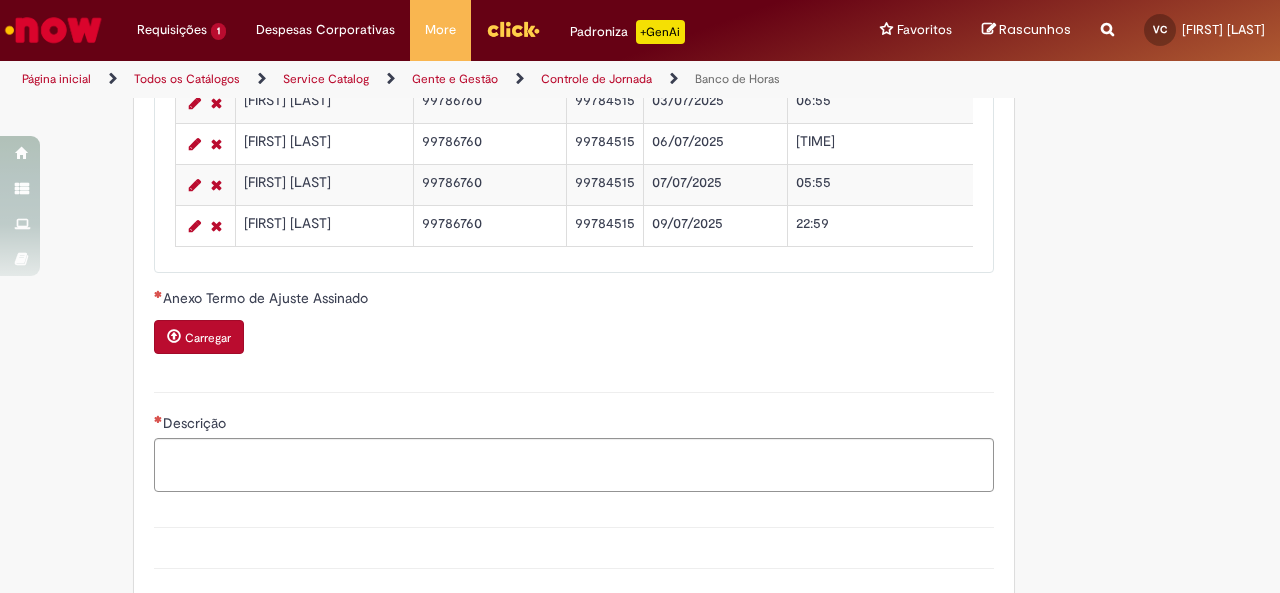 scroll, scrollTop: 2452, scrollLeft: 0, axis: vertical 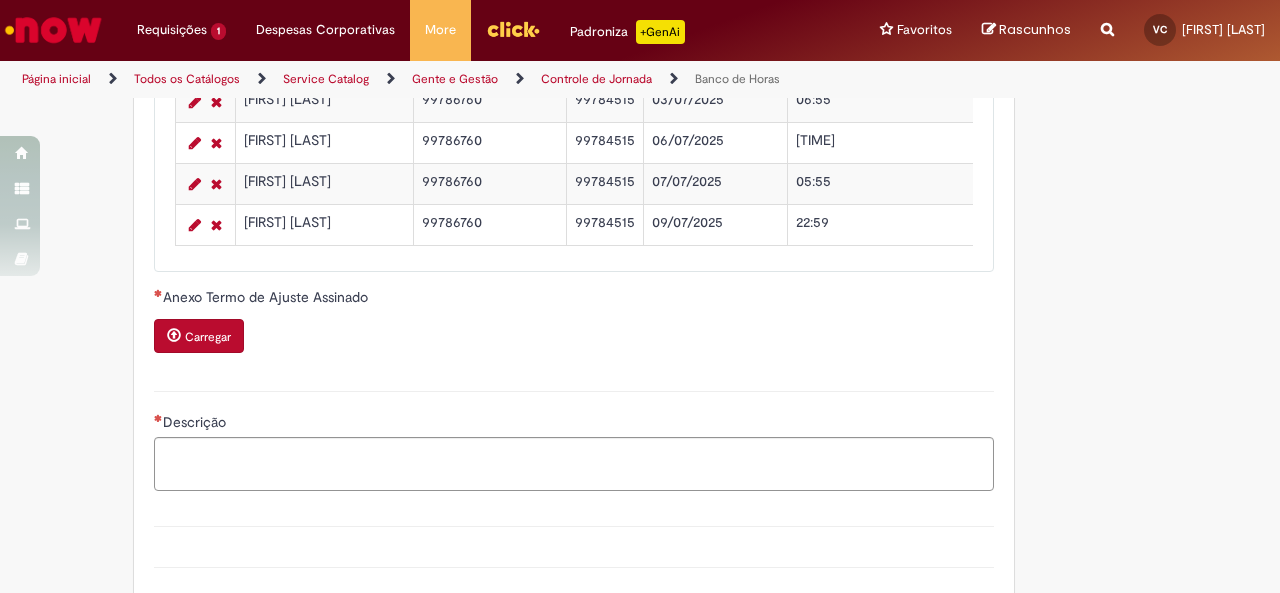 click on "Carregar" at bounding box center [199, 336] 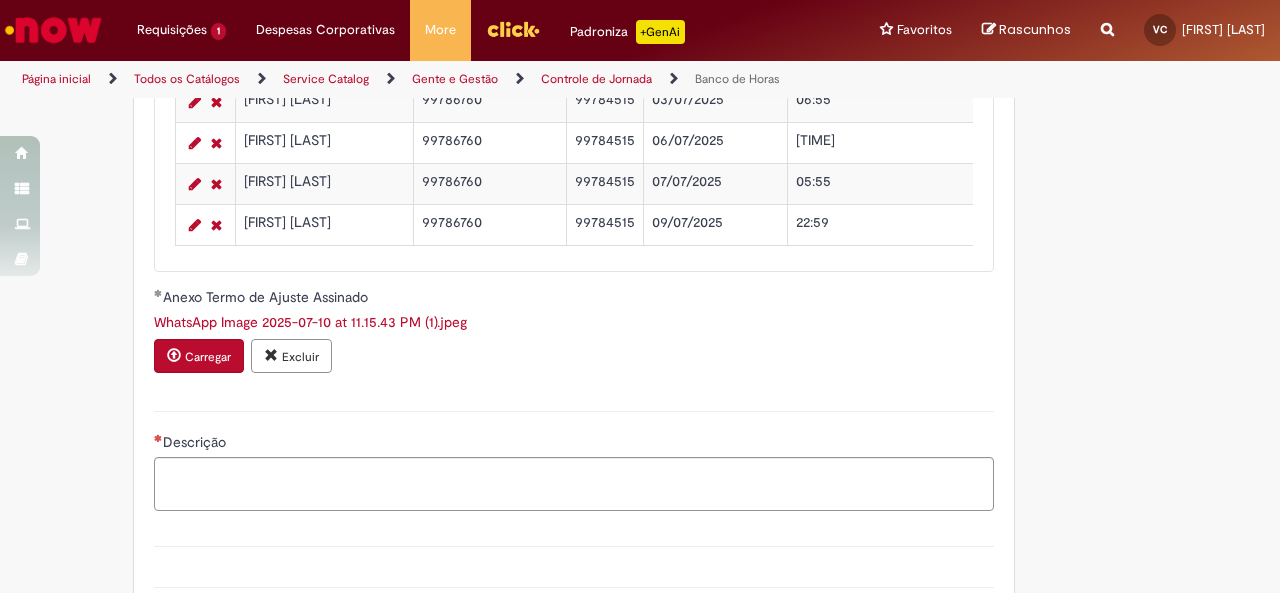 click on "Carregar" at bounding box center [208, 357] 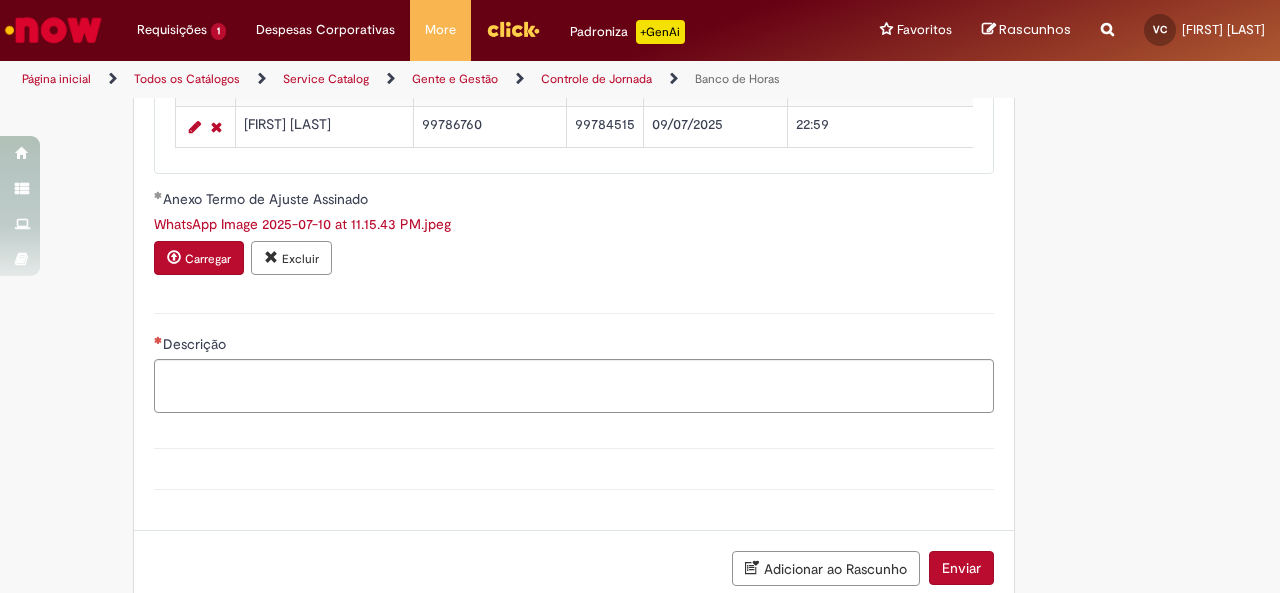 scroll, scrollTop: 2548, scrollLeft: 0, axis: vertical 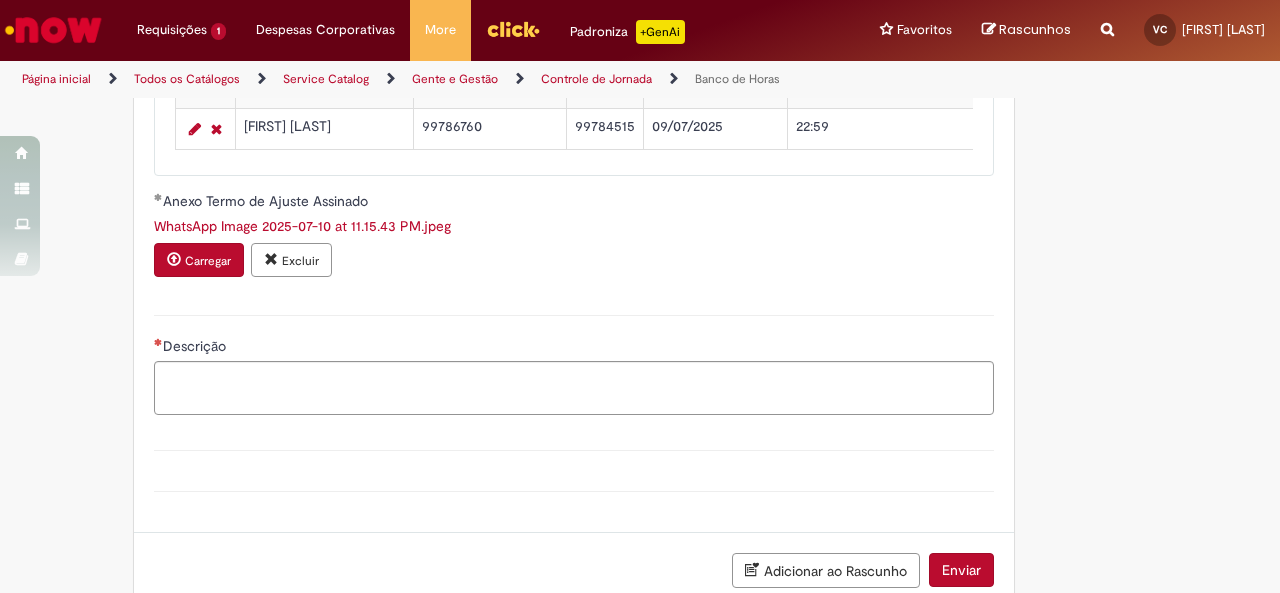 click on "Carregar" at bounding box center (199, 260) 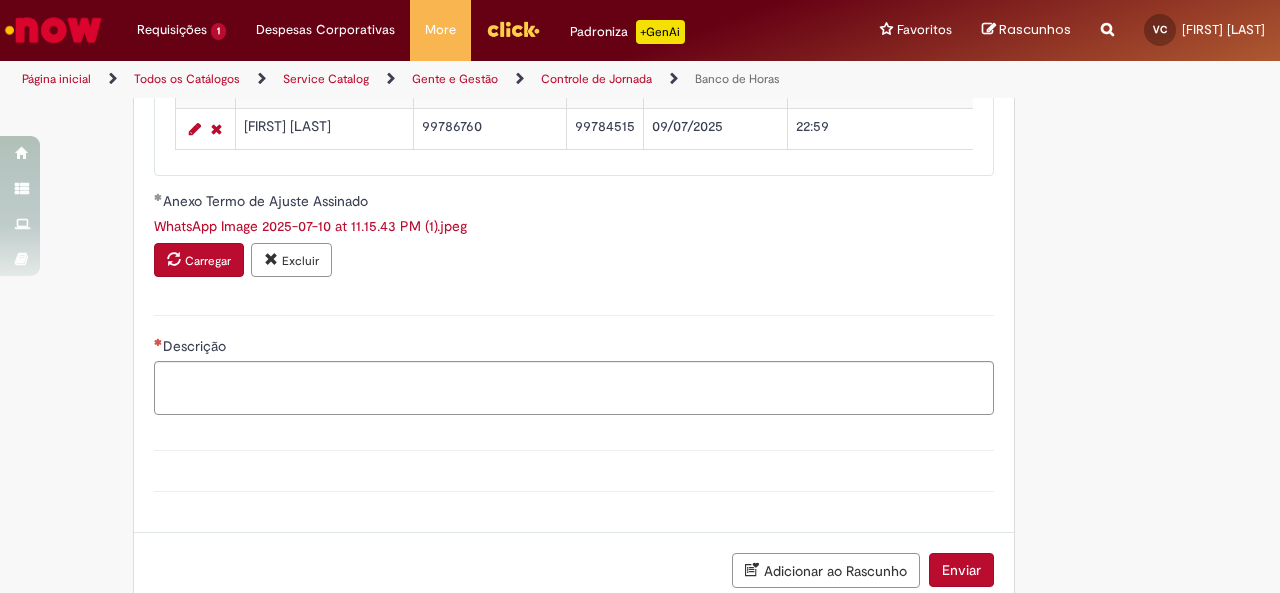 scroll, scrollTop: 2671, scrollLeft: 0, axis: vertical 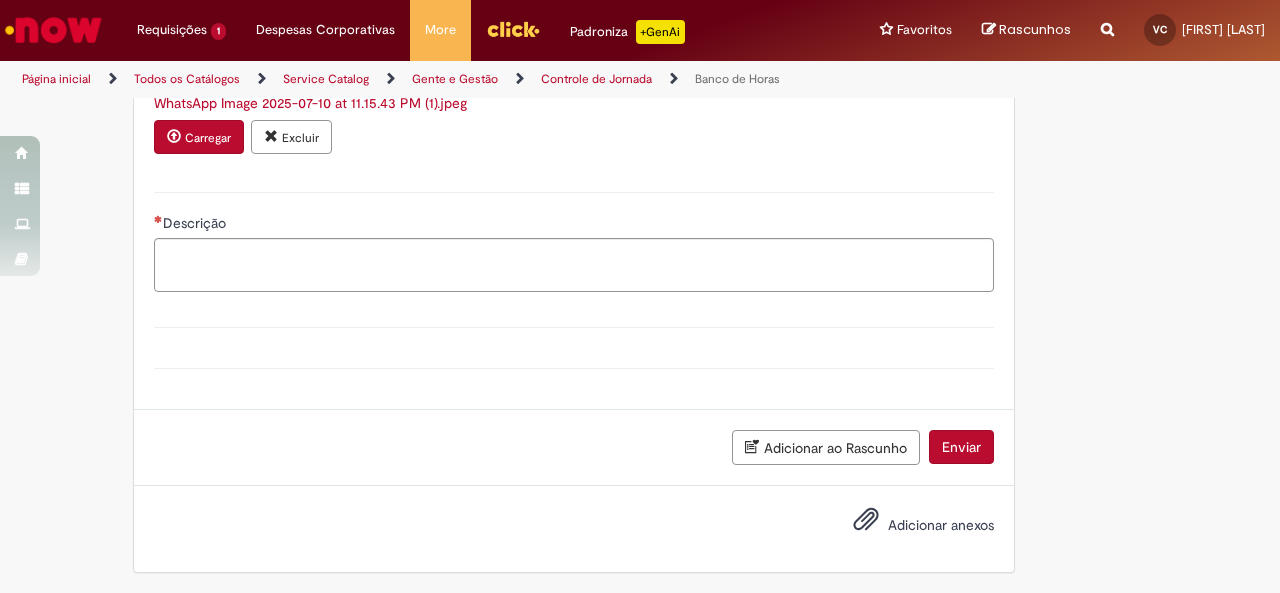 click on "Adicionar anexos" at bounding box center [941, 525] 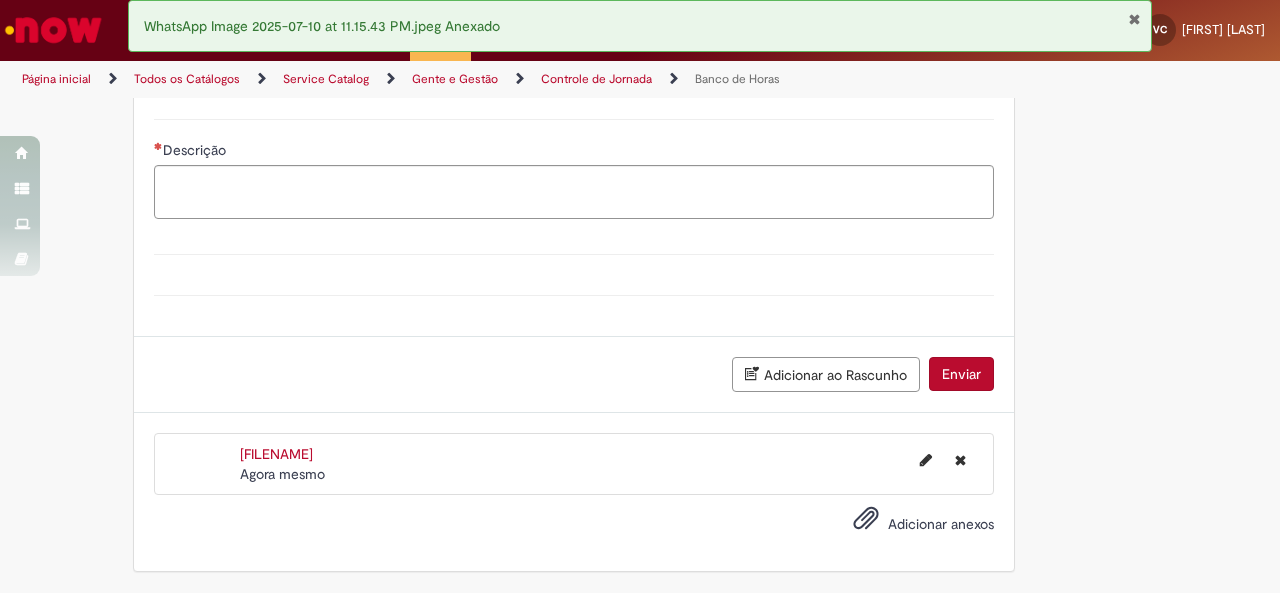 scroll, scrollTop: 2746, scrollLeft: 0, axis: vertical 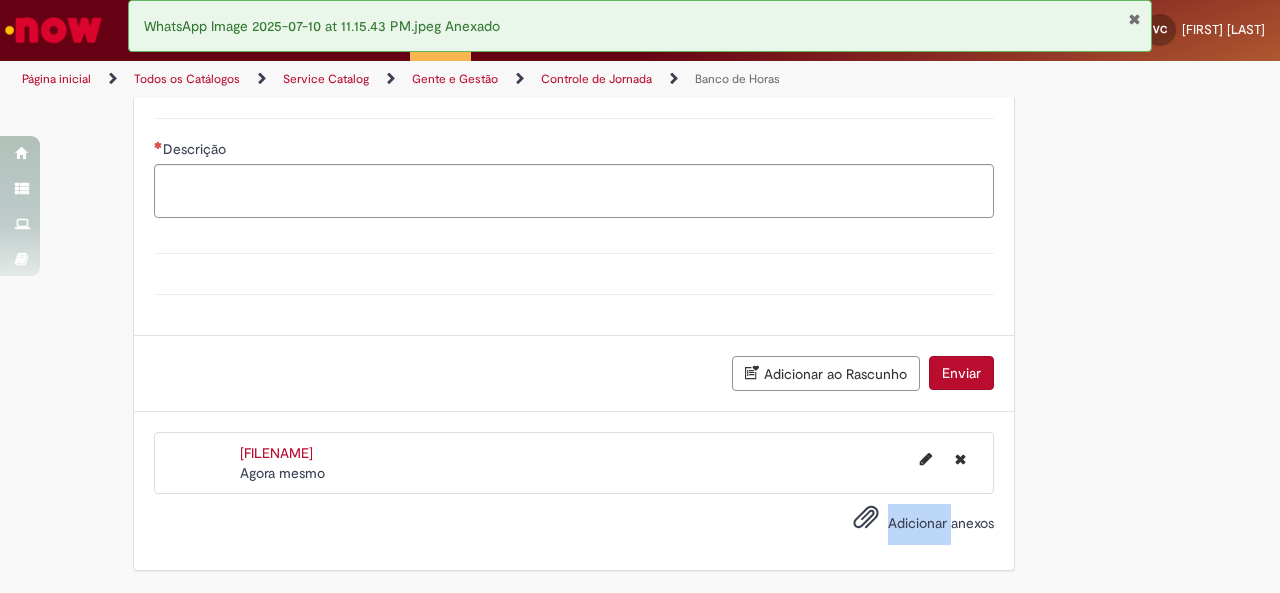 click on "Adicionar anexos" at bounding box center [941, 523] 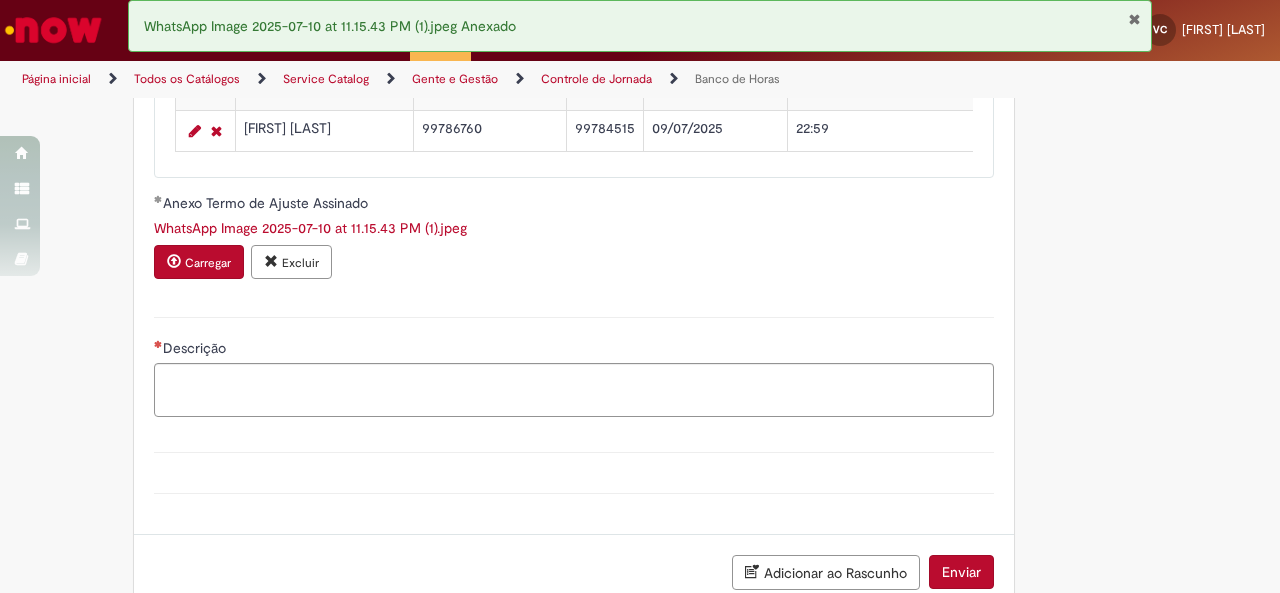 scroll, scrollTop: 2546, scrollLeft: 0, axis: vertical 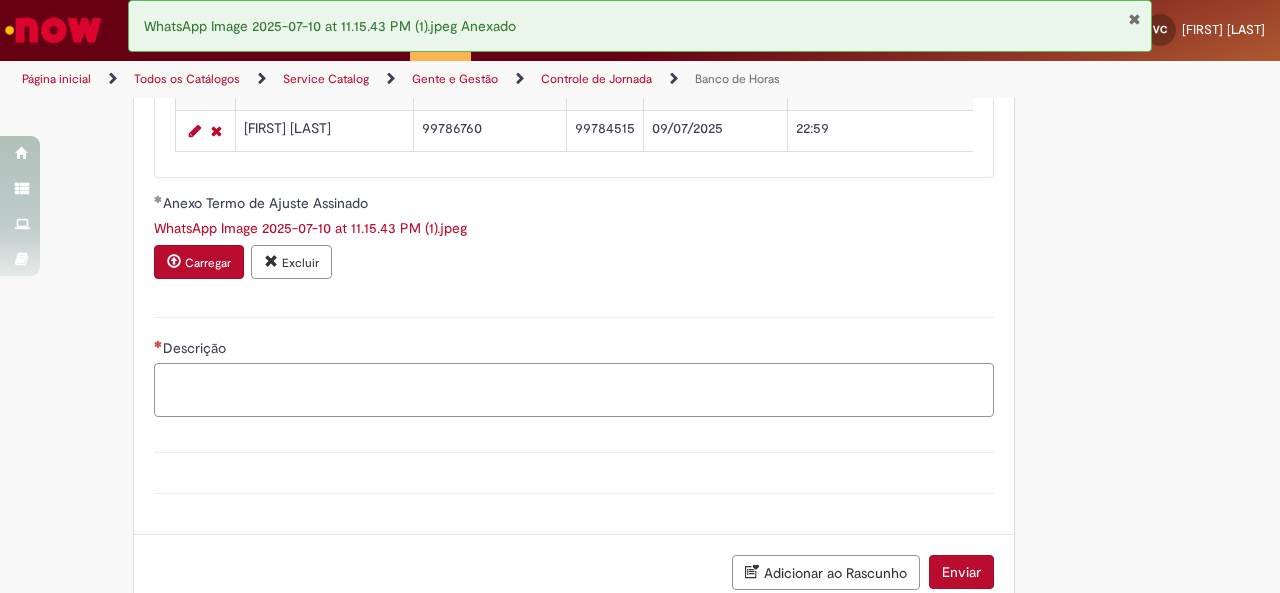 click on "Descrição" at bounding box center [574, 389] 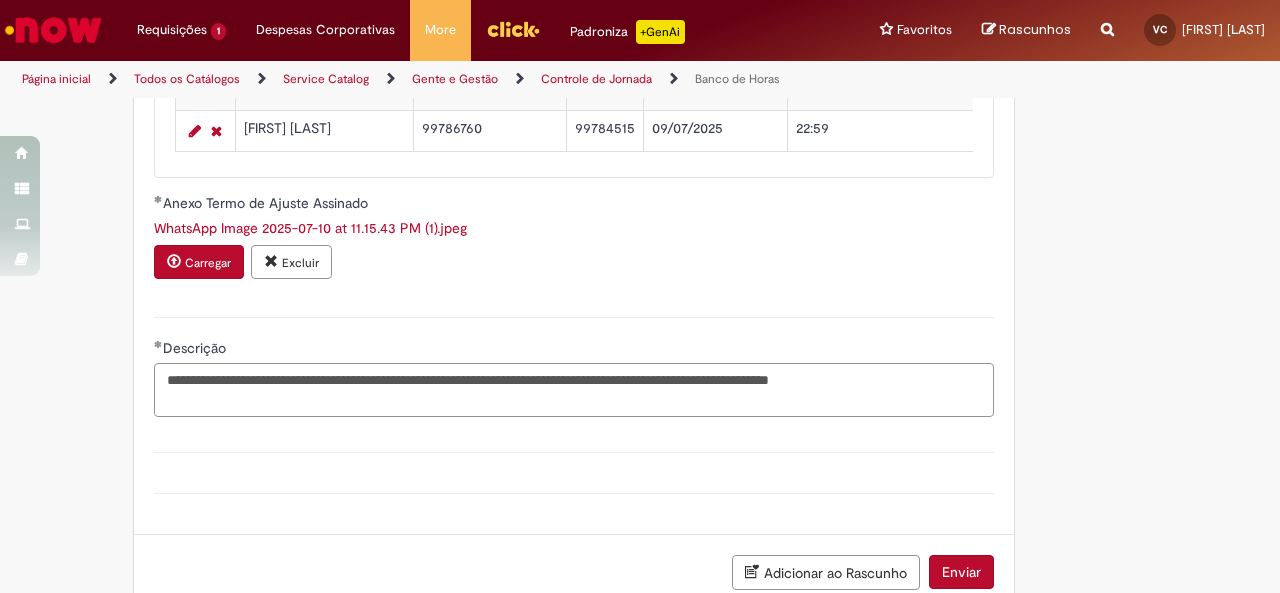click on "**********" at bounding box center (574, 389) 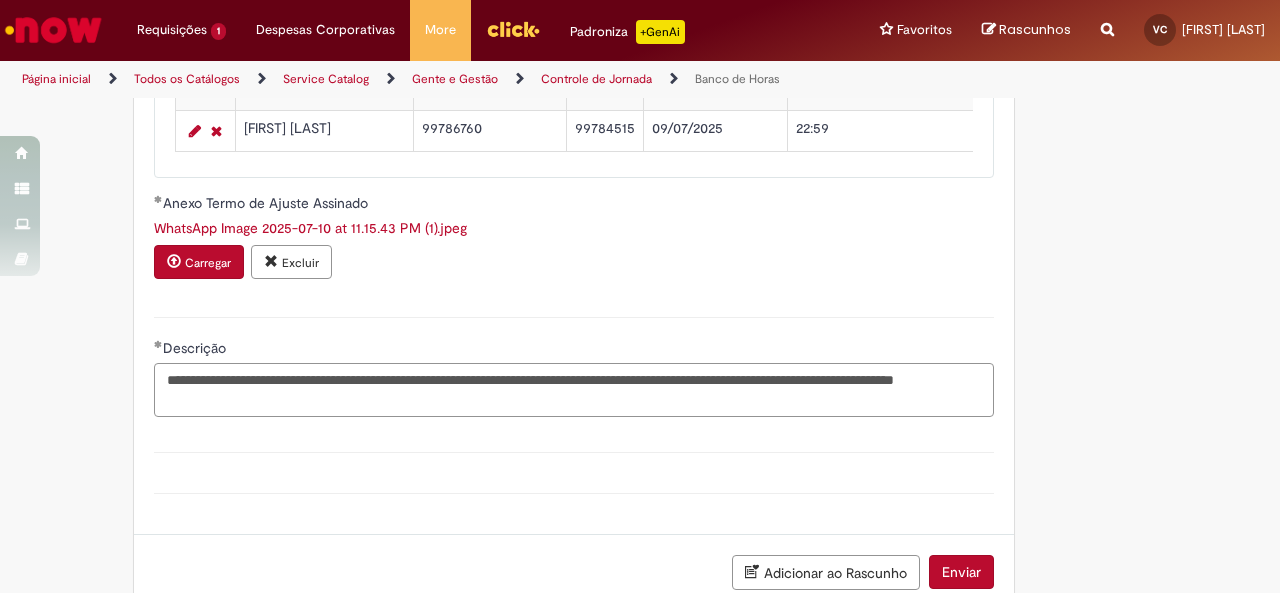 click on "**********" at bounding box center (574, 389) 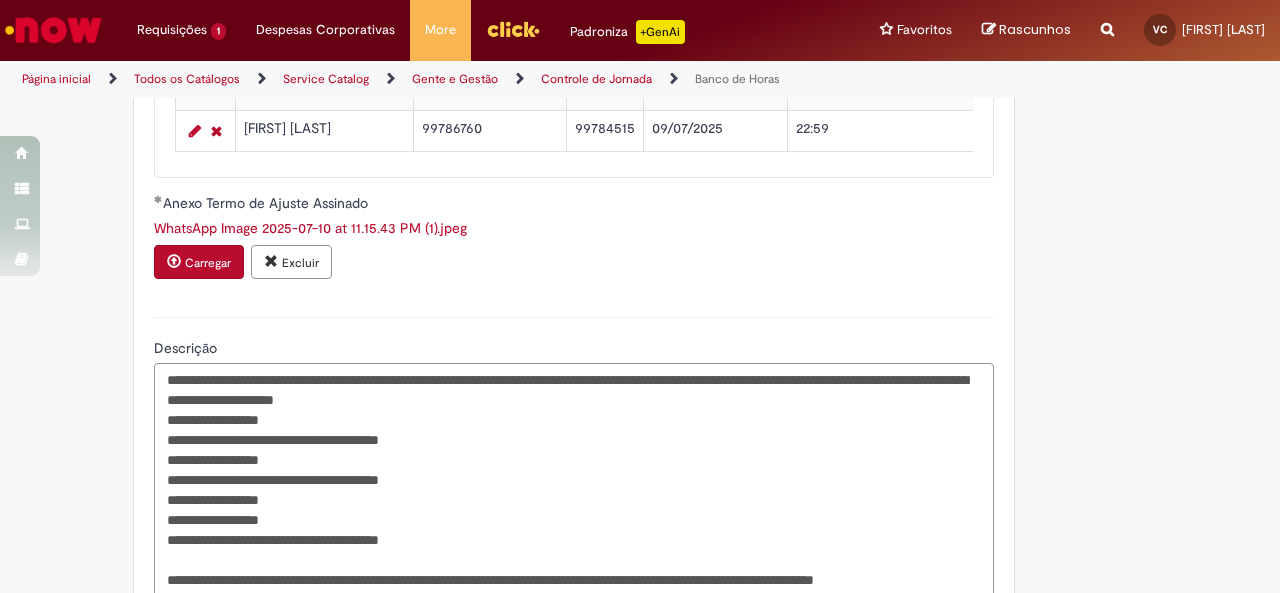 scroll, scrollTop: 2563, scrollLeft: 0, axis: vertical 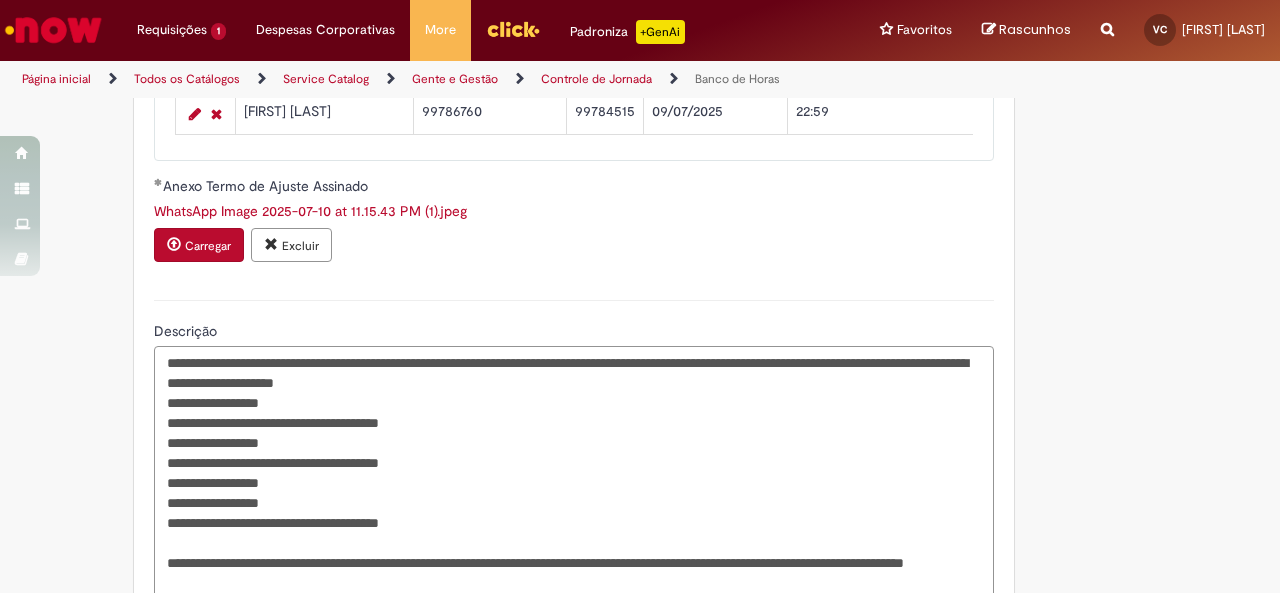 click on "**********" at bounding box center [574, 472] 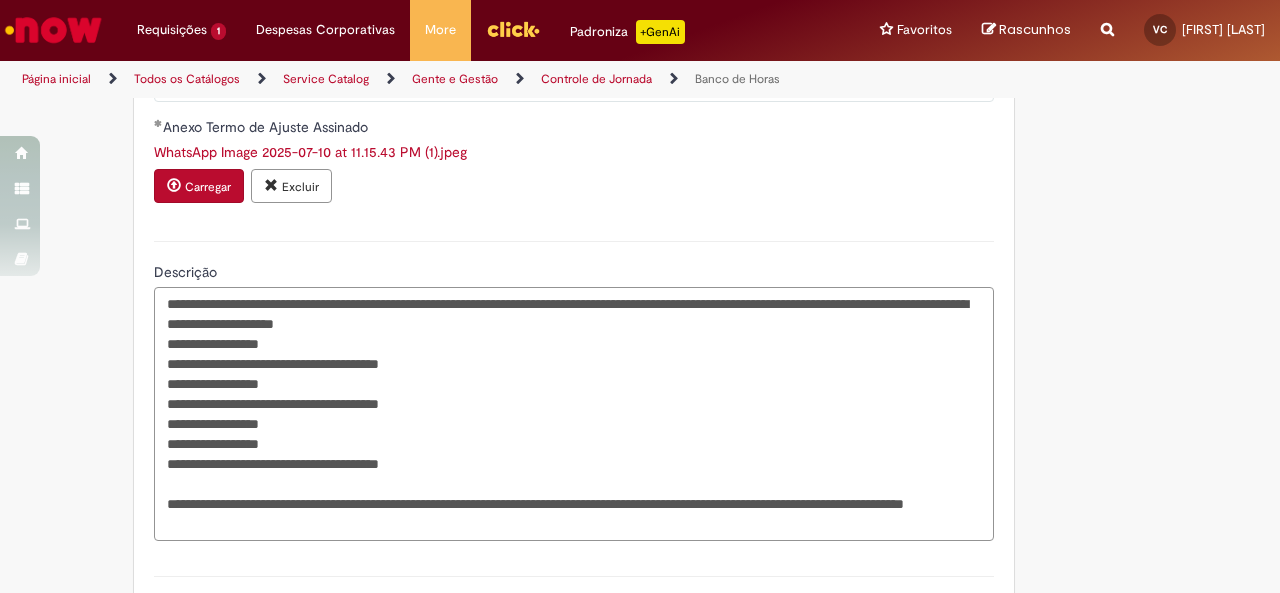 scroll, scrollTop: 2625, scrollLeft: 0, axis: vertical 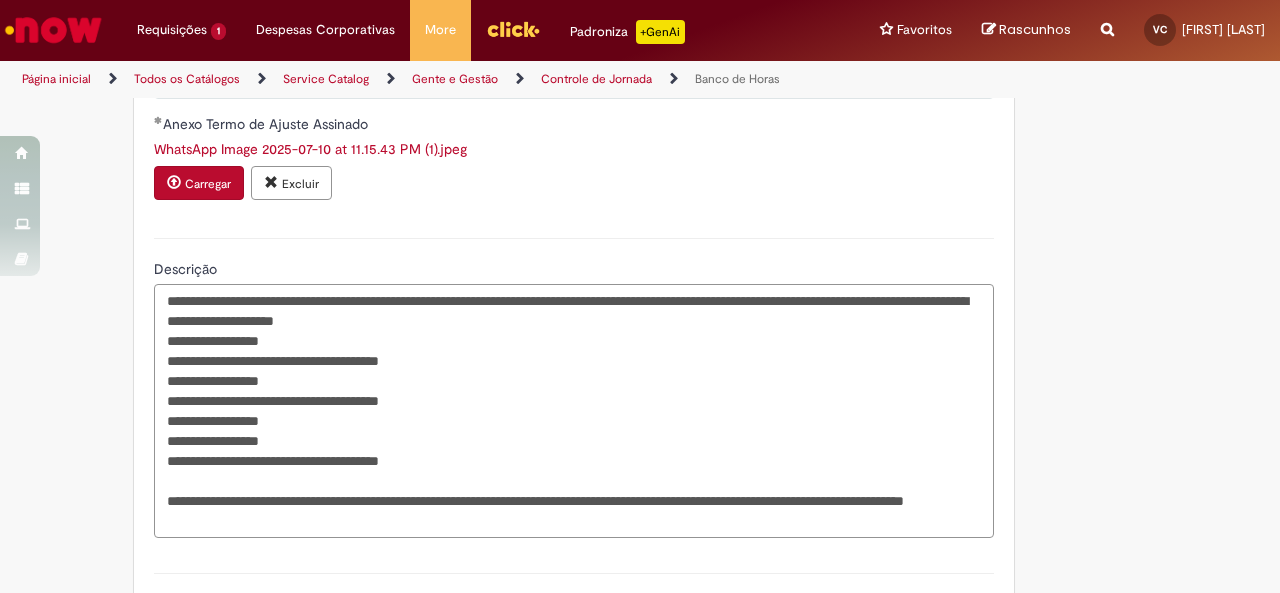 click on "**********" at bounding box center (574, 410) 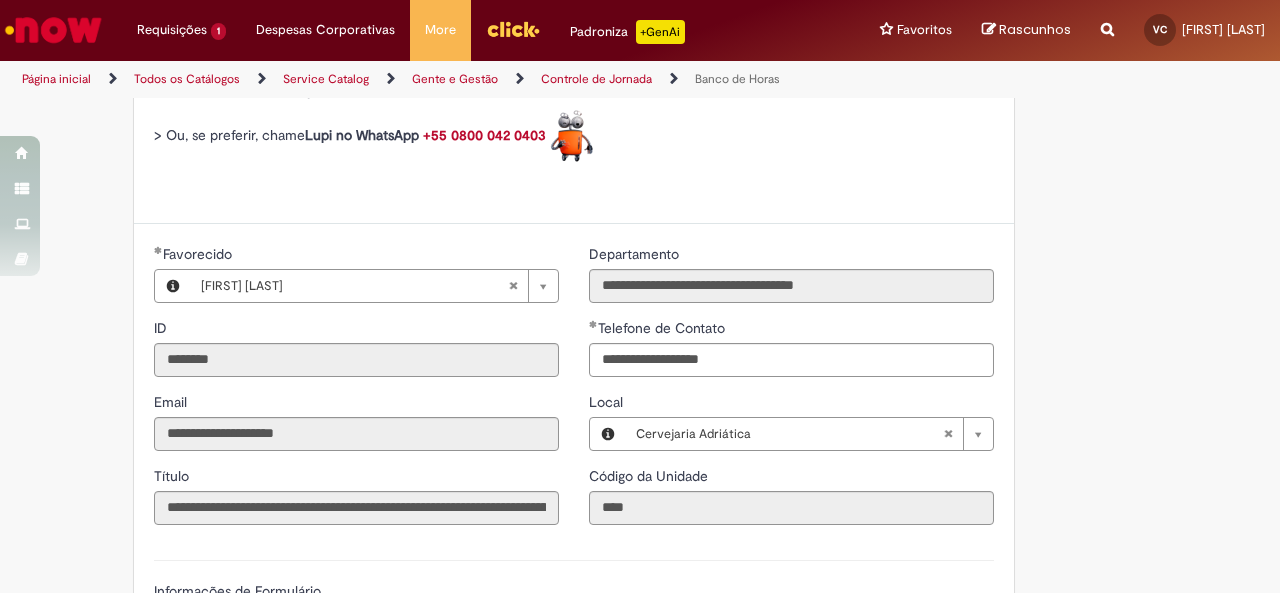 scroll, scrollTop: 865, scrollLeft: 0, axis: vertical 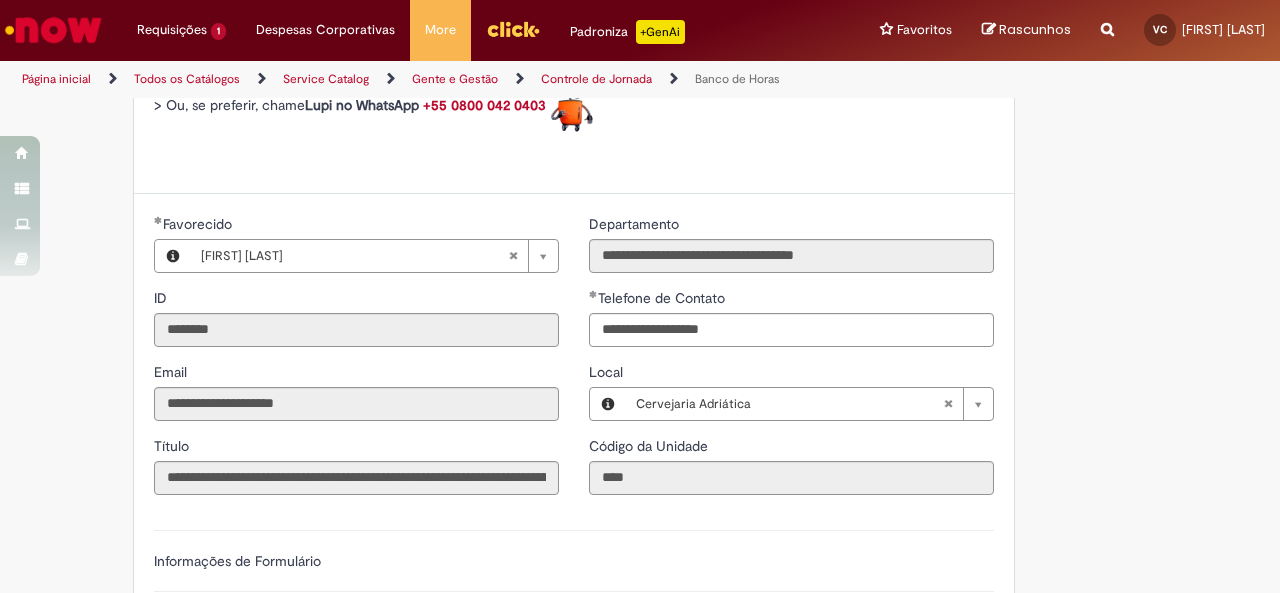 type on "**********" 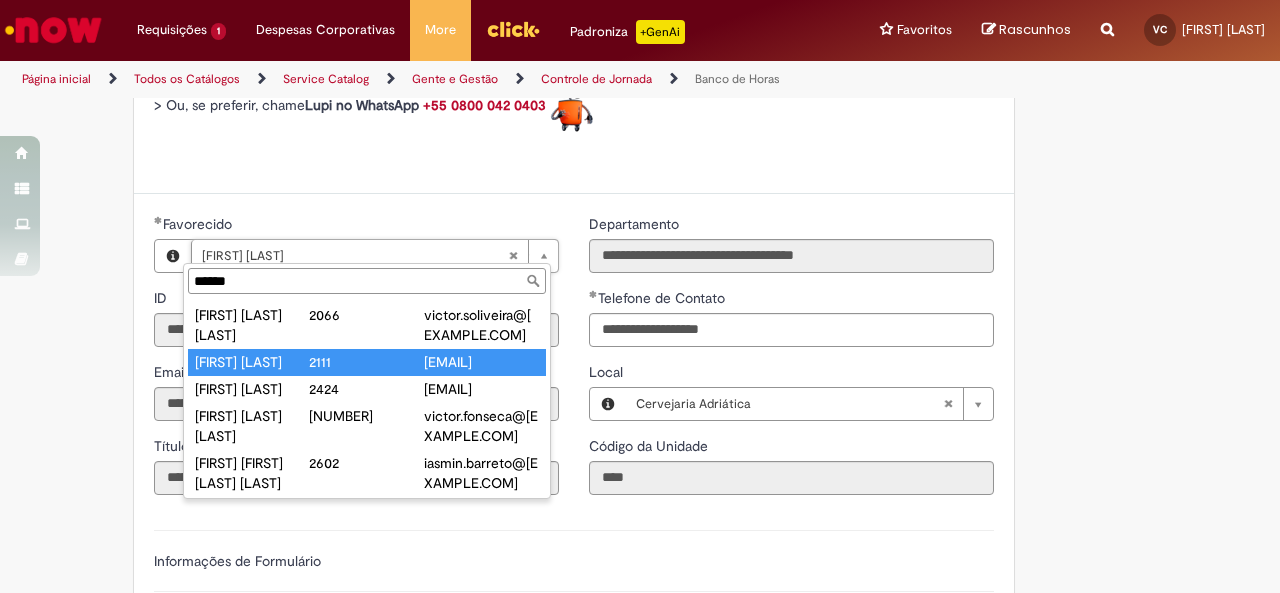 scroll, scrollTop: 111, scrollLeft: 0, axis: vertical 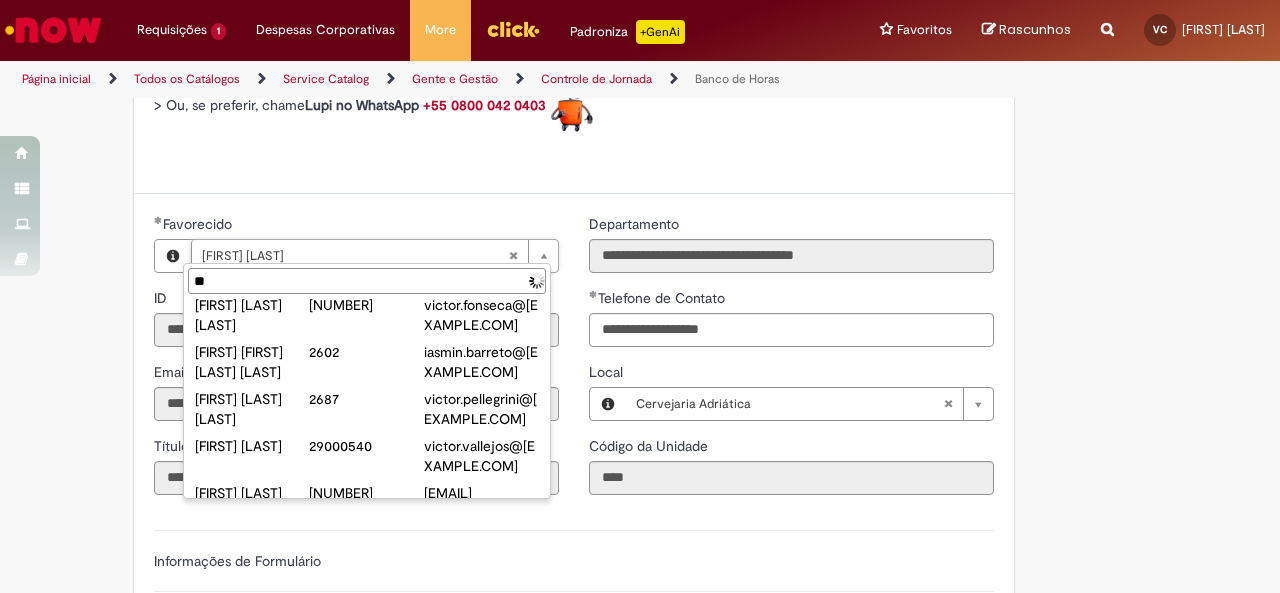 type on "*" 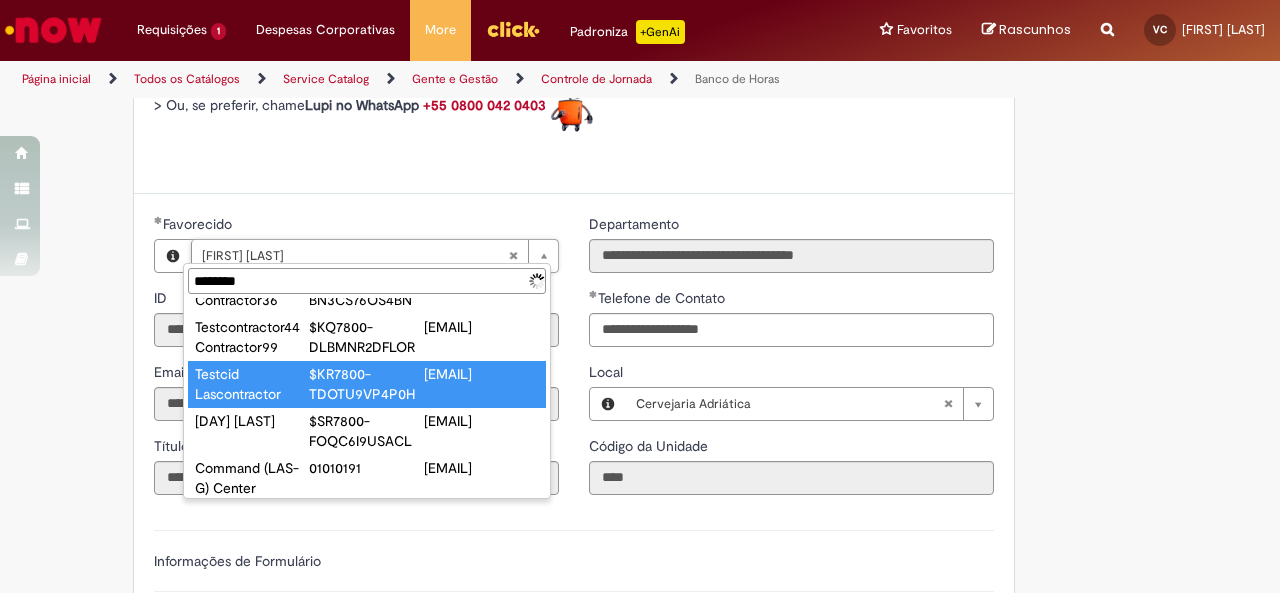 scroll, scrollTop: 0, scrollLeft: 0, axis: both 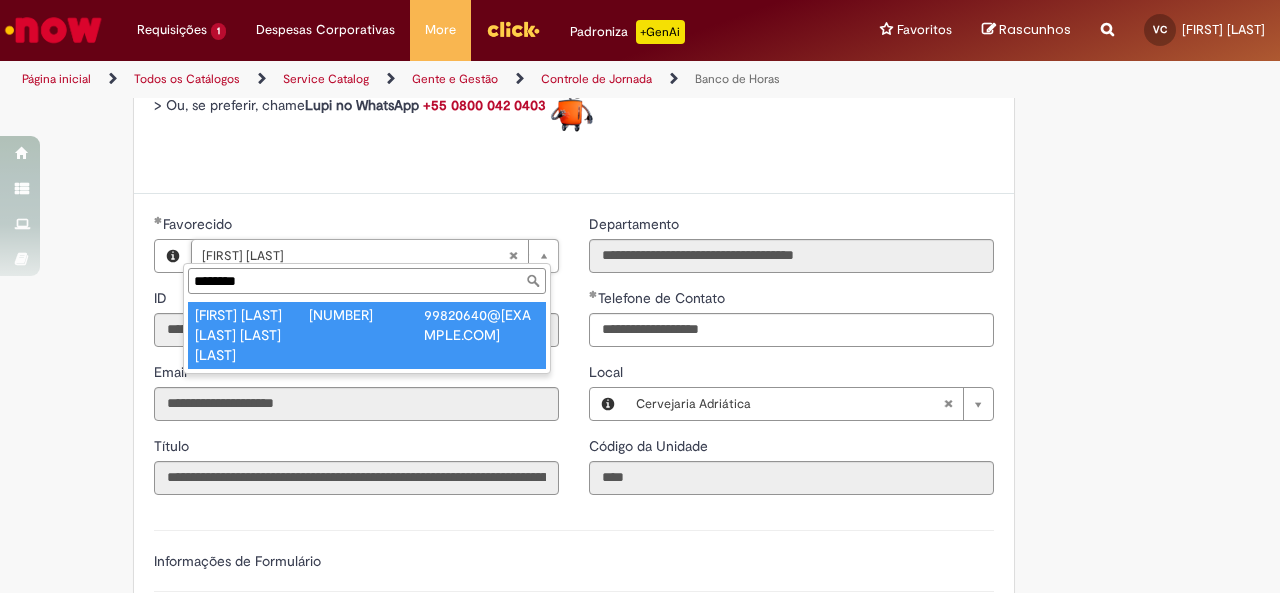 type on "********" 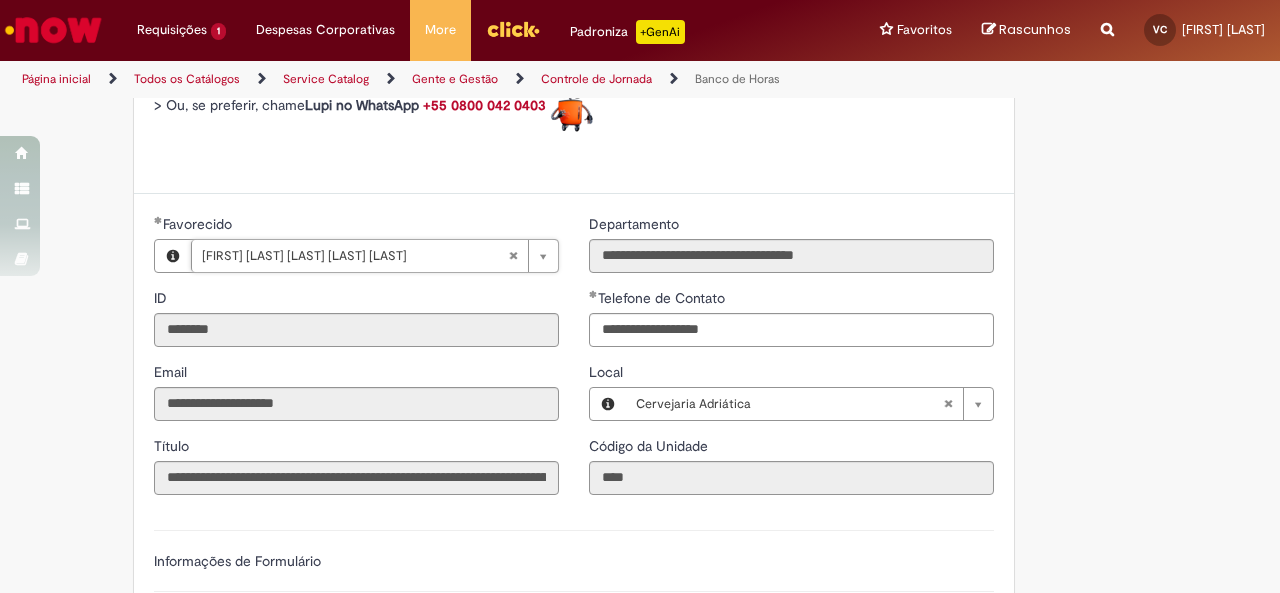 type on "**********" 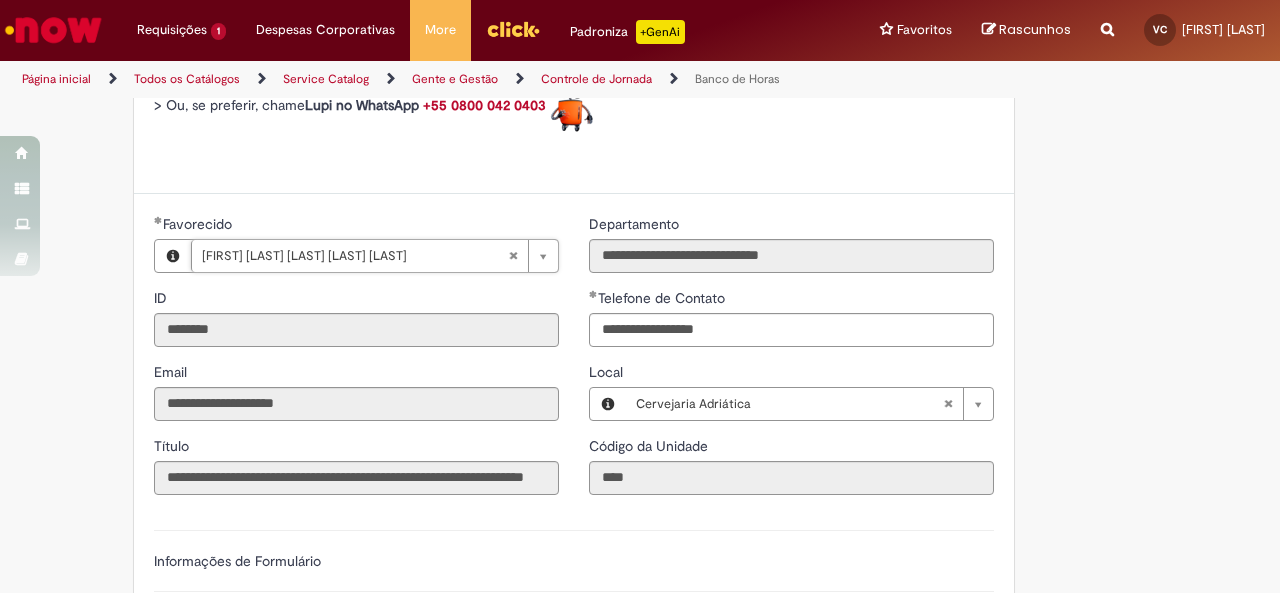 type on "**********" 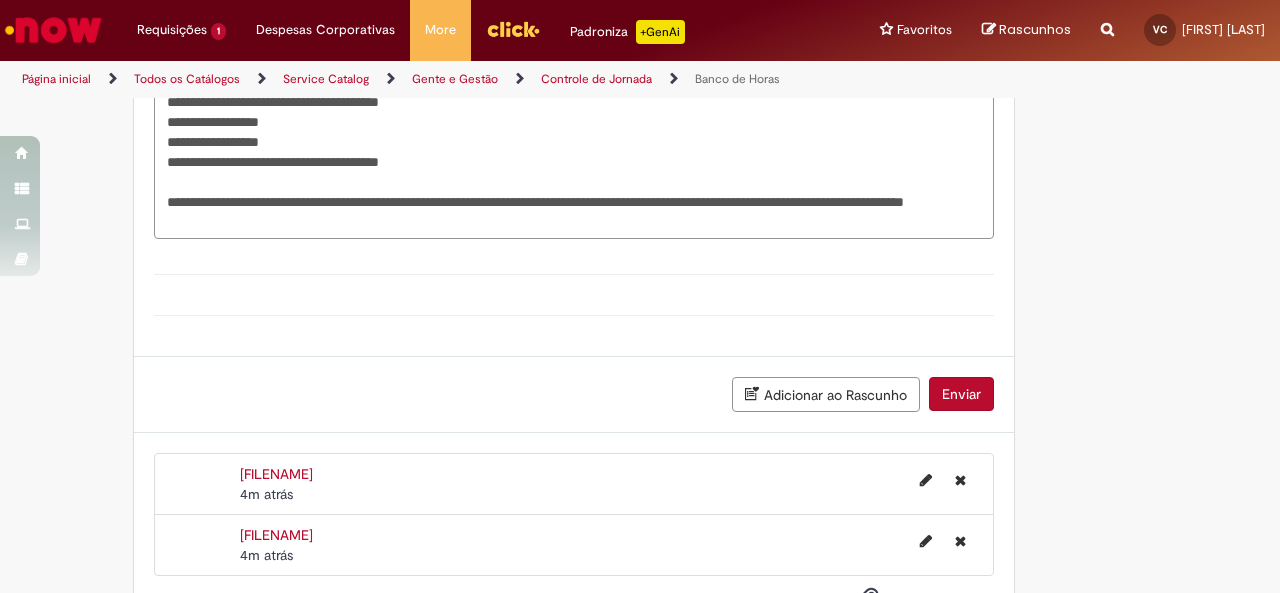 scroll, scrollTop: 3029, scrollLeft: 0, axis: vertical 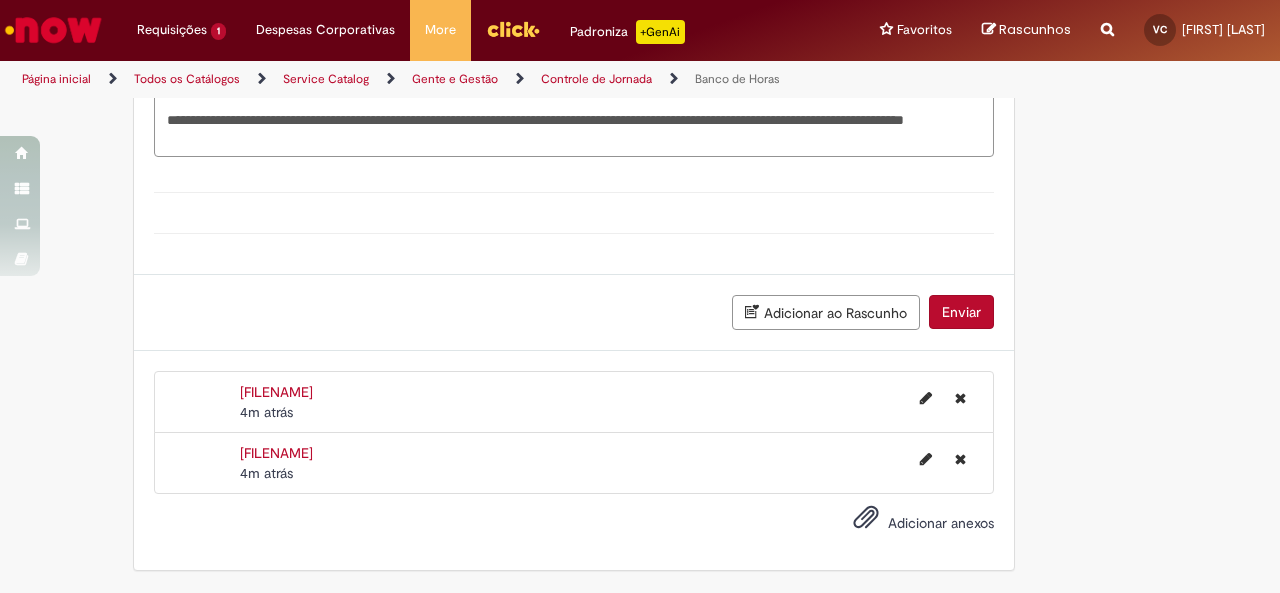 click on "Enviar" at bounding box center (961, 312) 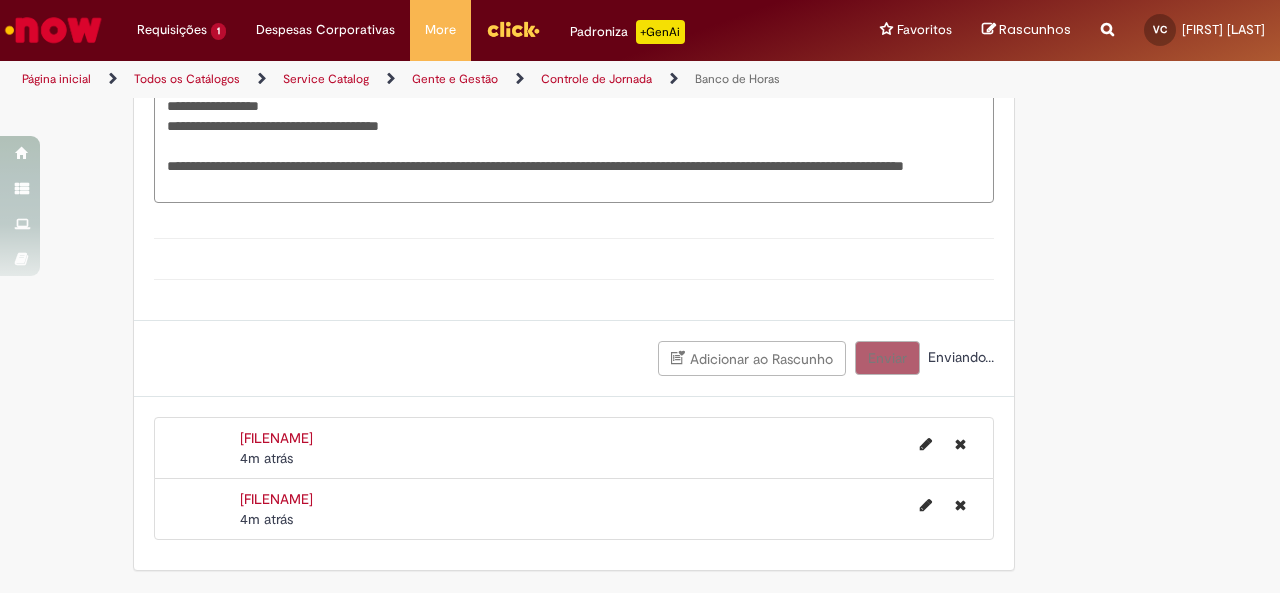 scroll, scrollTop: 2984, scrollLeft: 0, axis: vertical 